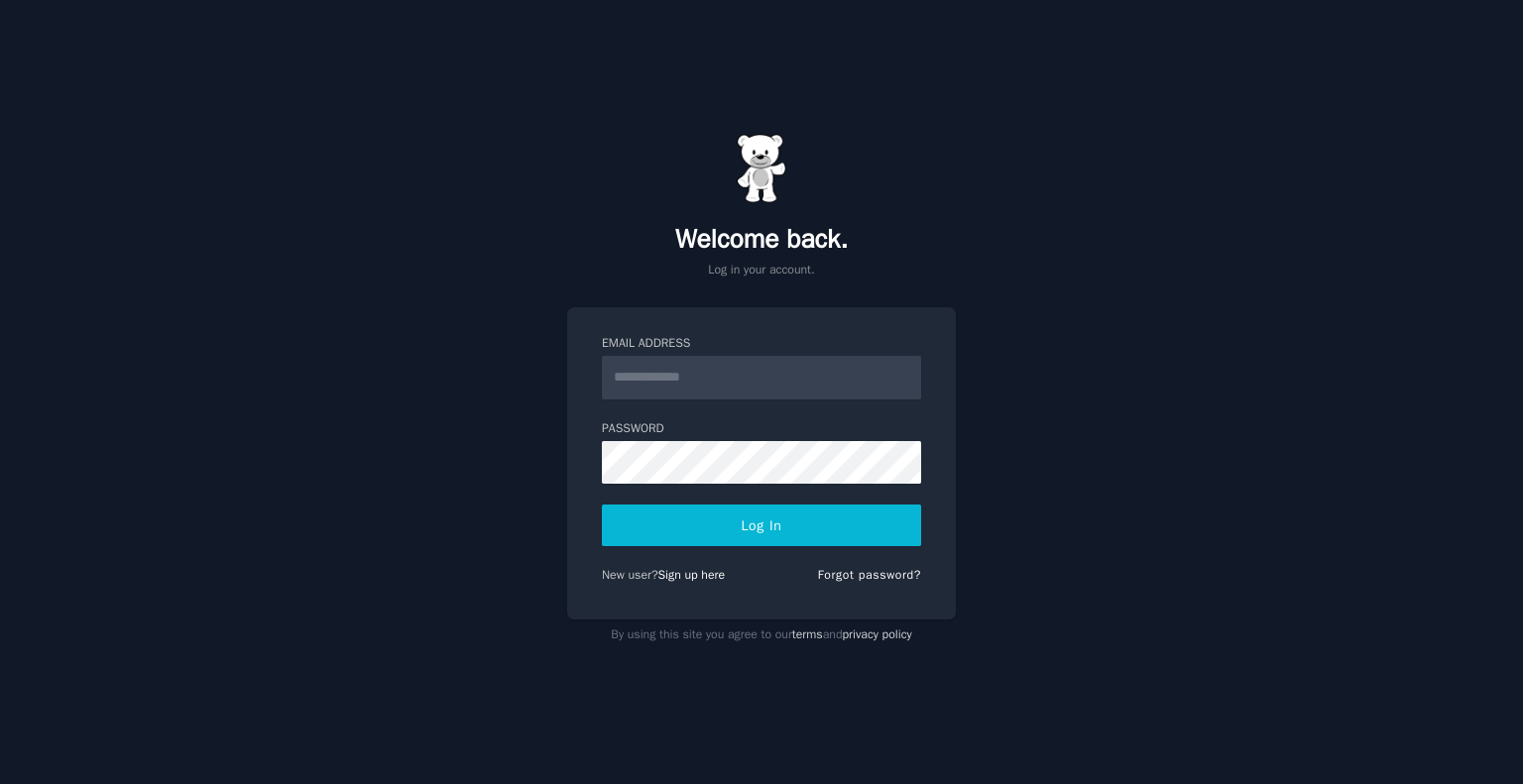 scroll, scrollTop: 0, scrollLeft: 0, axis: both 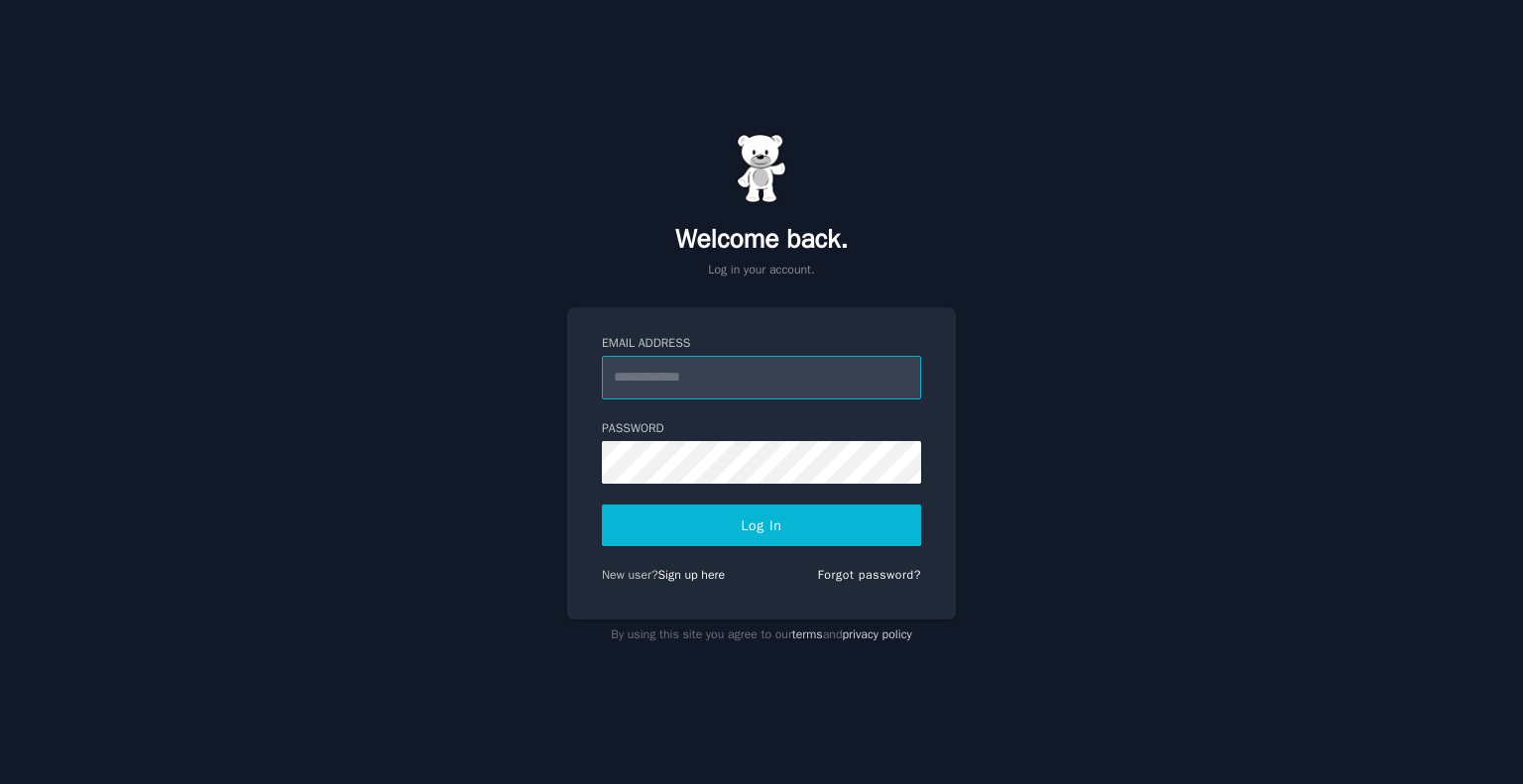 click on "Email Address" at bounding box center (762, 378) 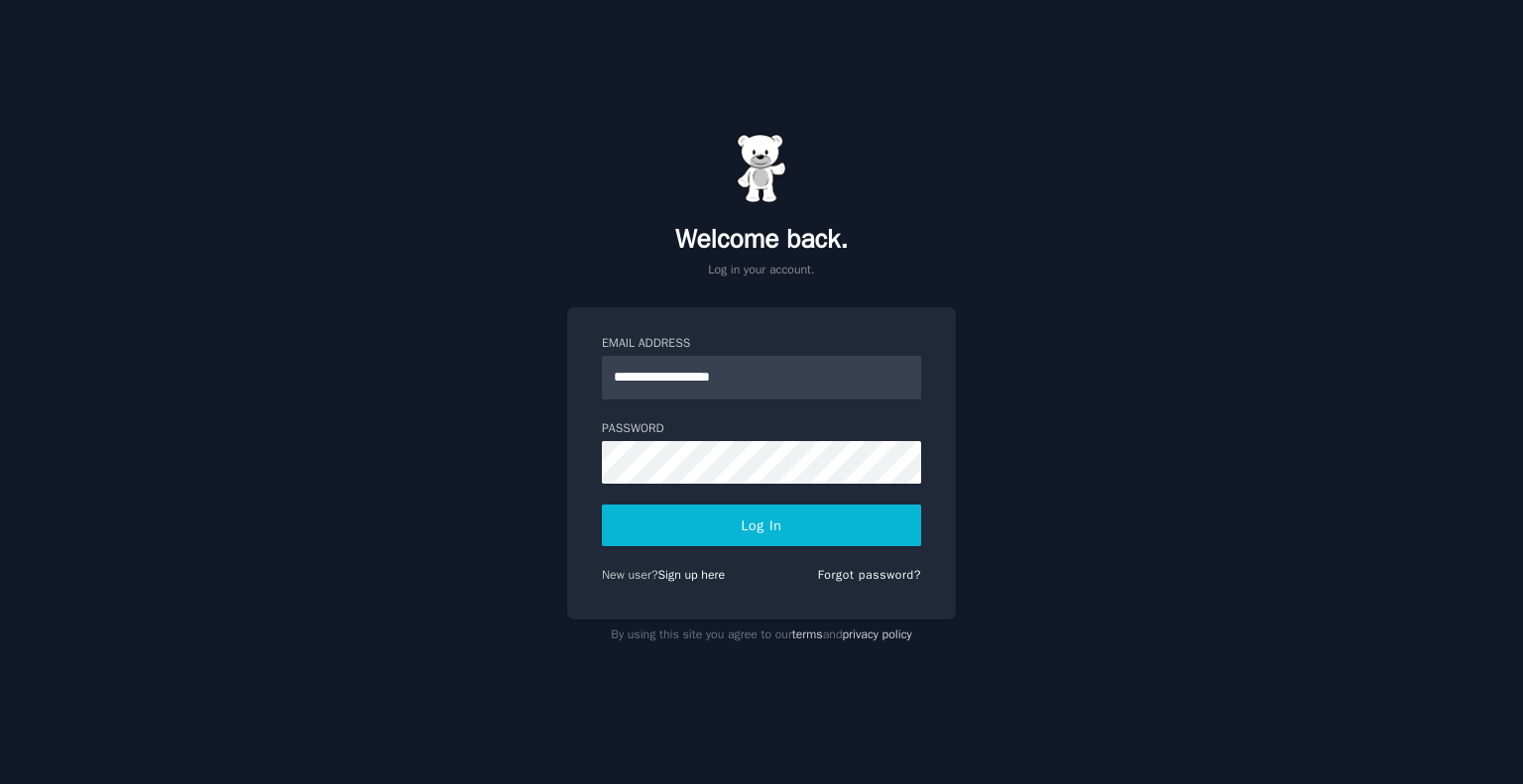 click on "Log In" at bounding box center (762, 525) 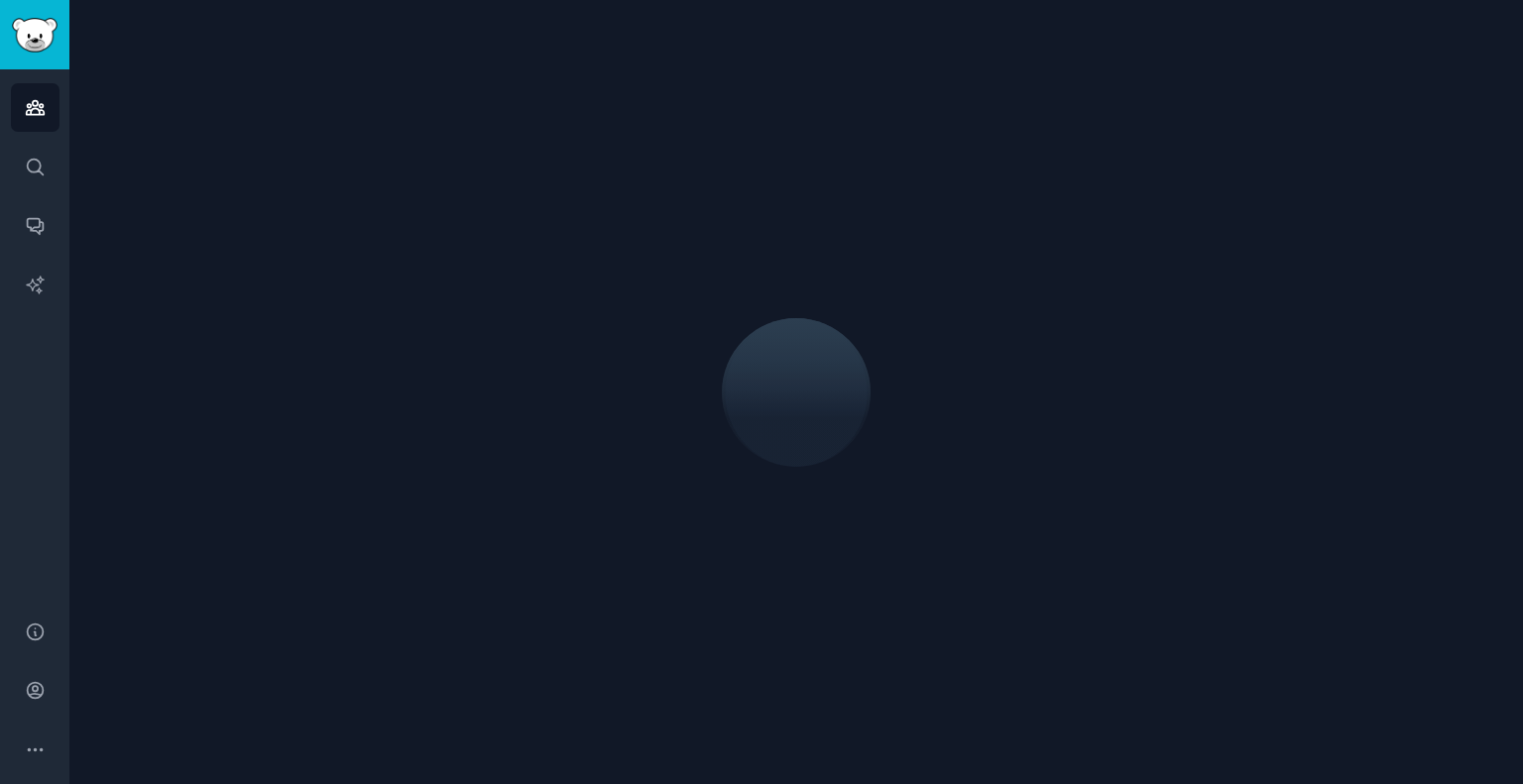 scroll, scrollTop: 0, scrollLeft: 0, axis: both 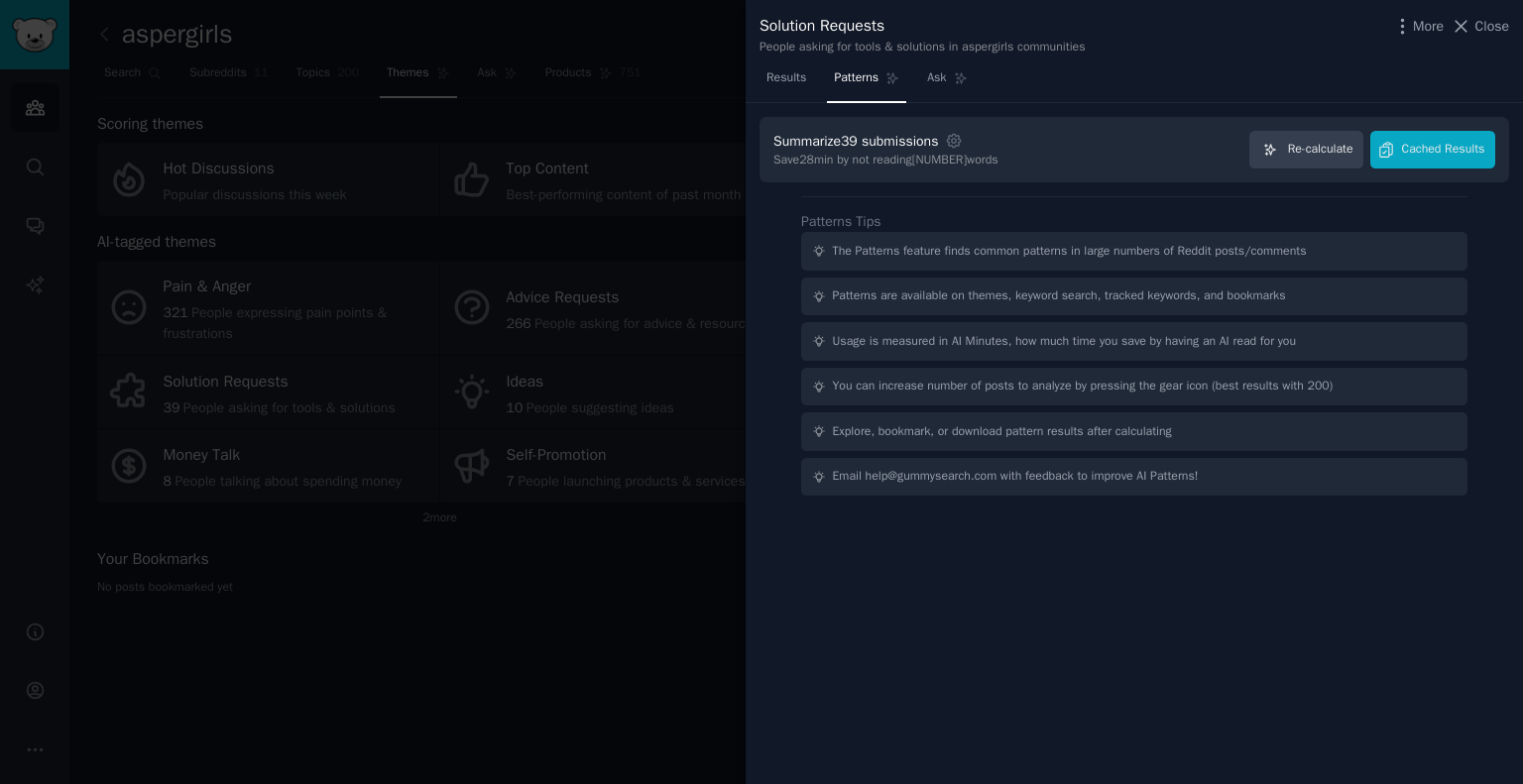 drag, startPoint x: 650, startPoint y: 722, endPoint x: 652, endPoint y: 657, distance: 65.03076 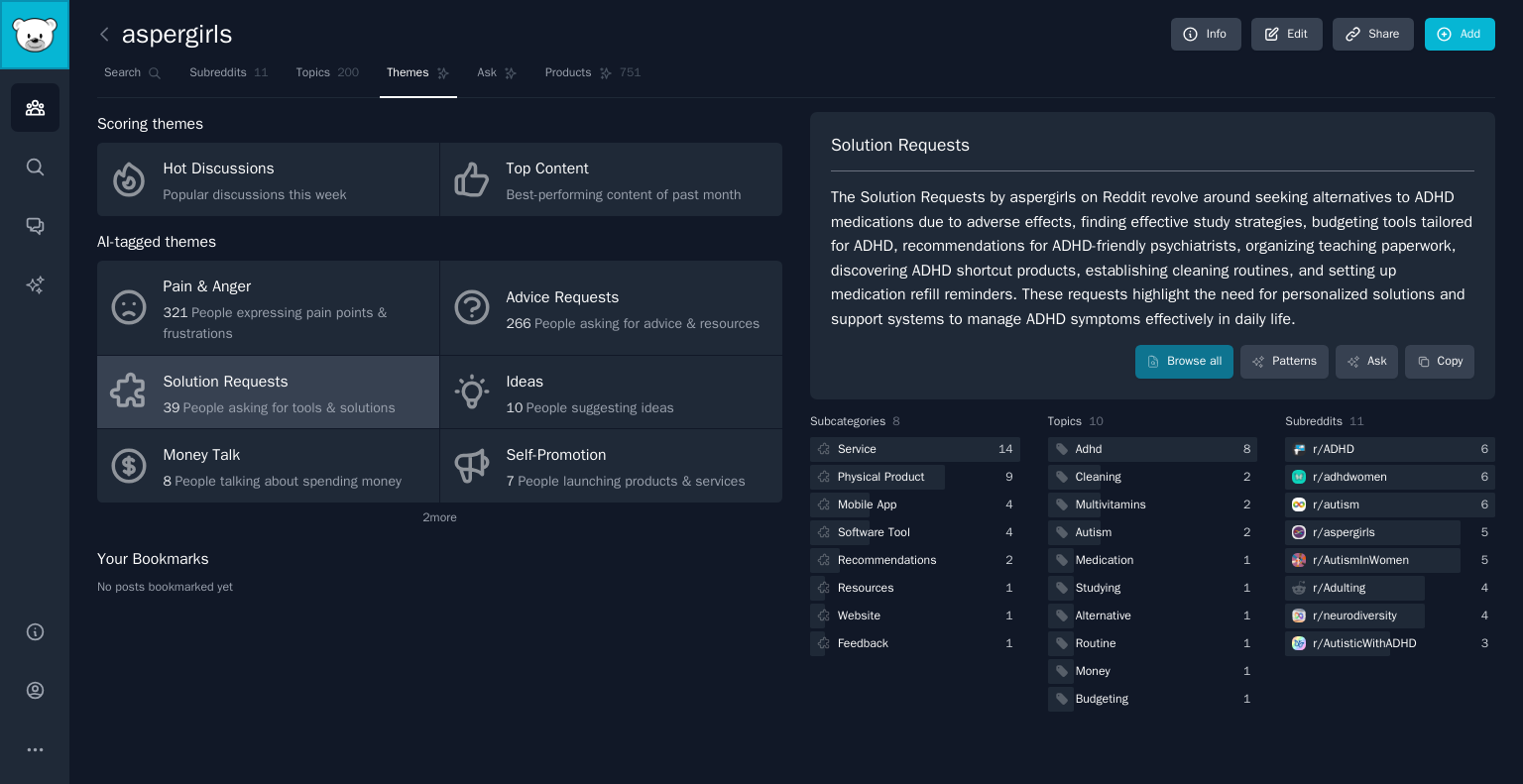 click at bounding box center [35, 35] 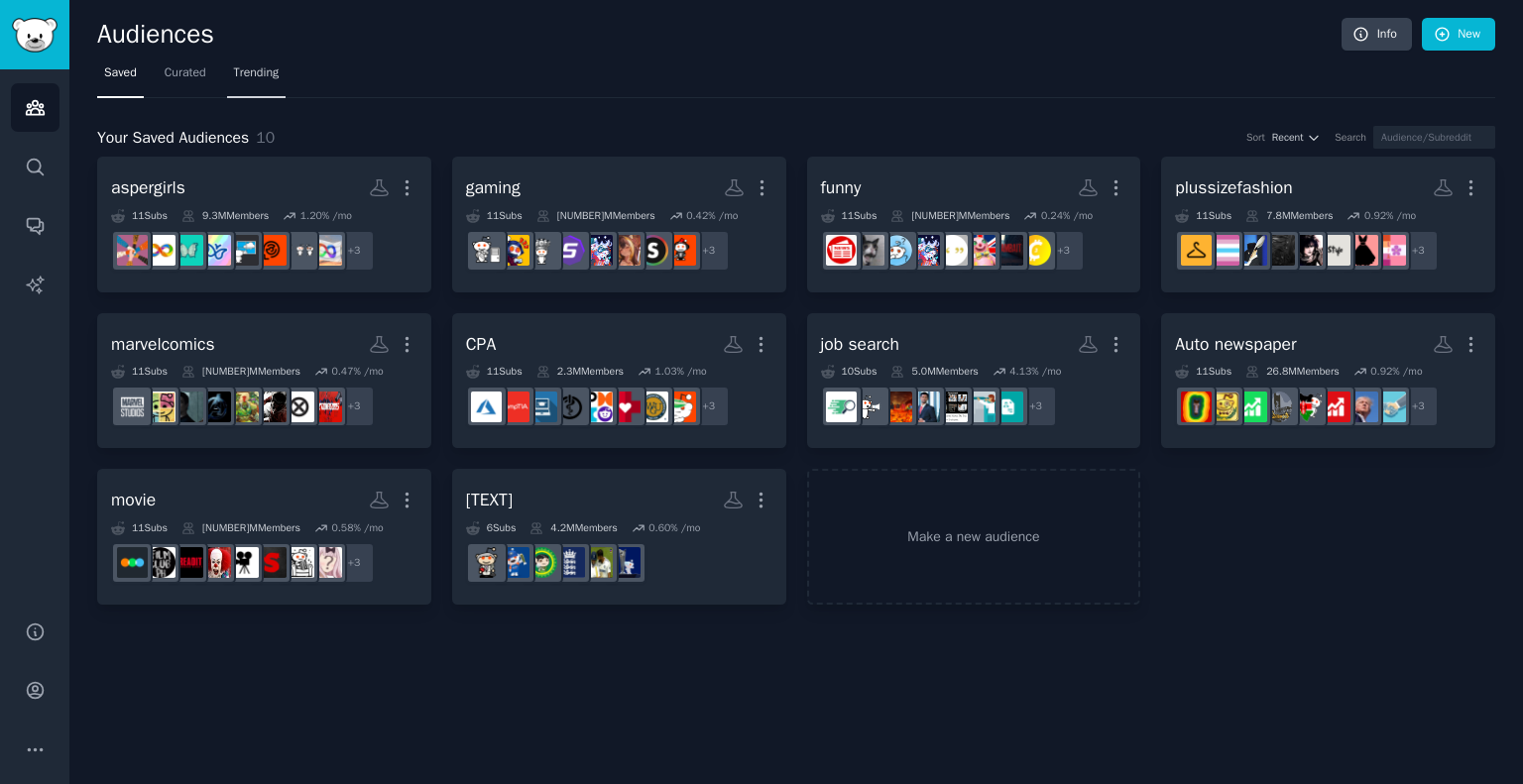 click on "Trending" at bounding box center [257, 73] 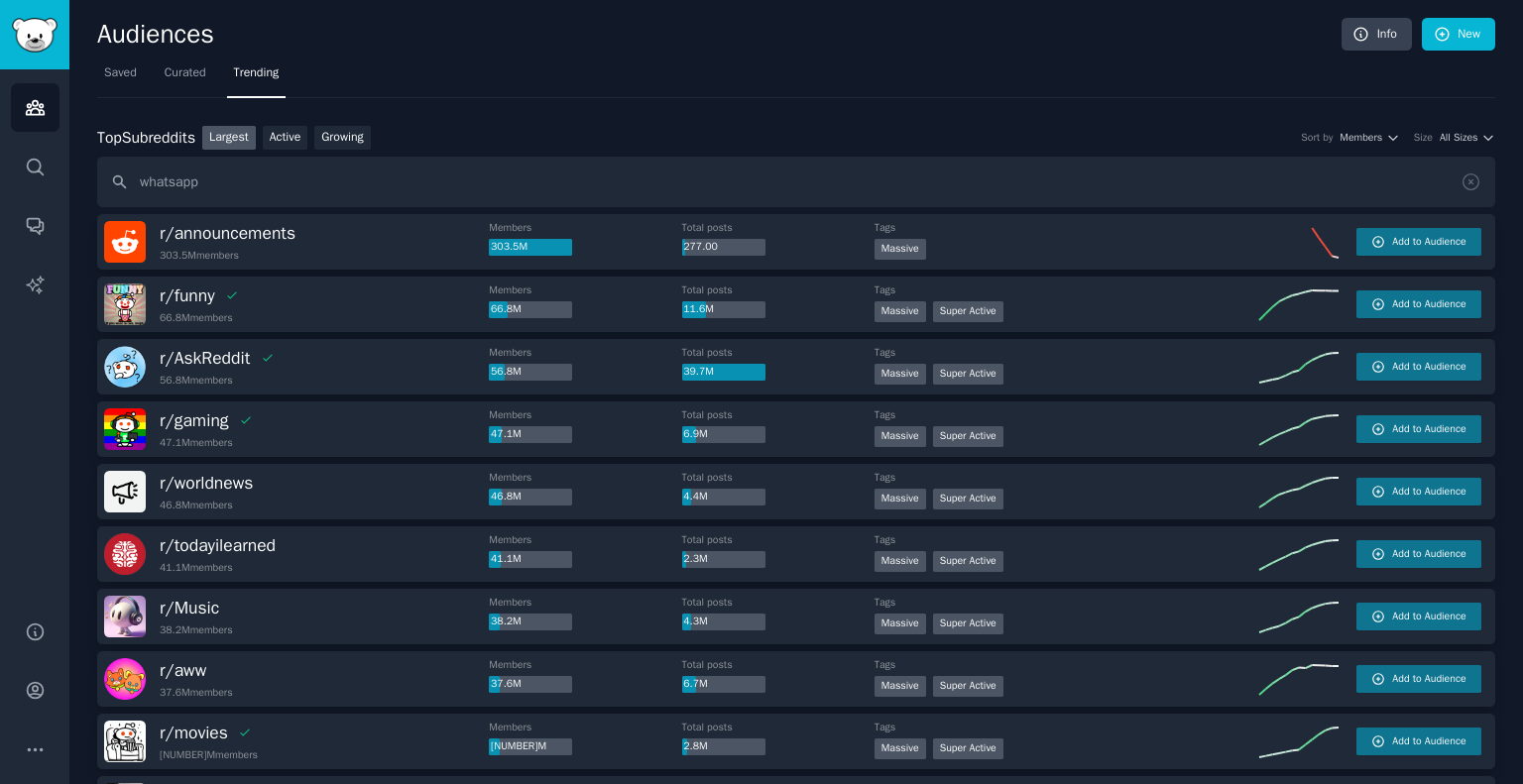 type on "whatsapp" 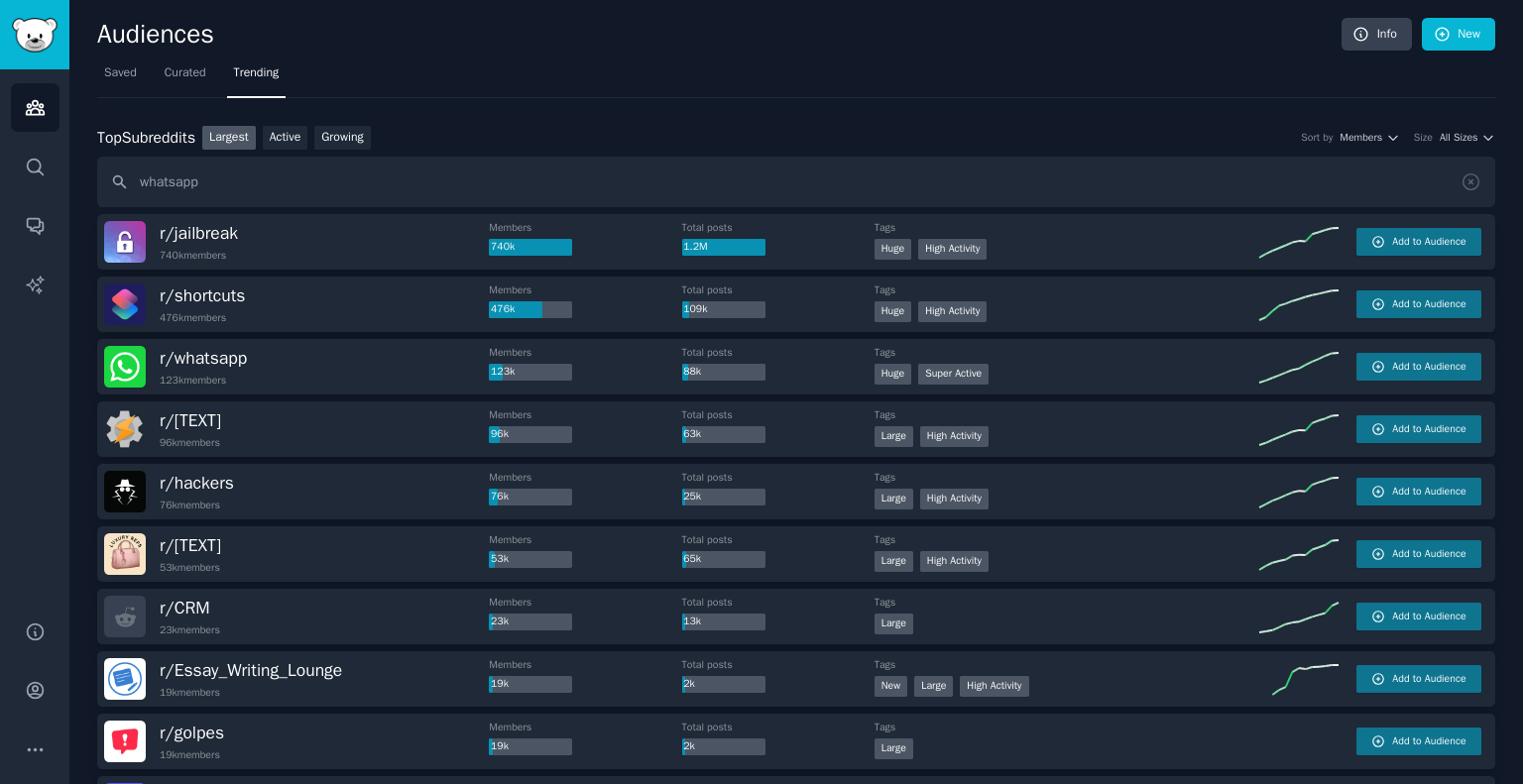 drag, startPoint x: 235, startPoint y: 177, endPoint x: 128, endPoint y: 162, distance: 108.04629 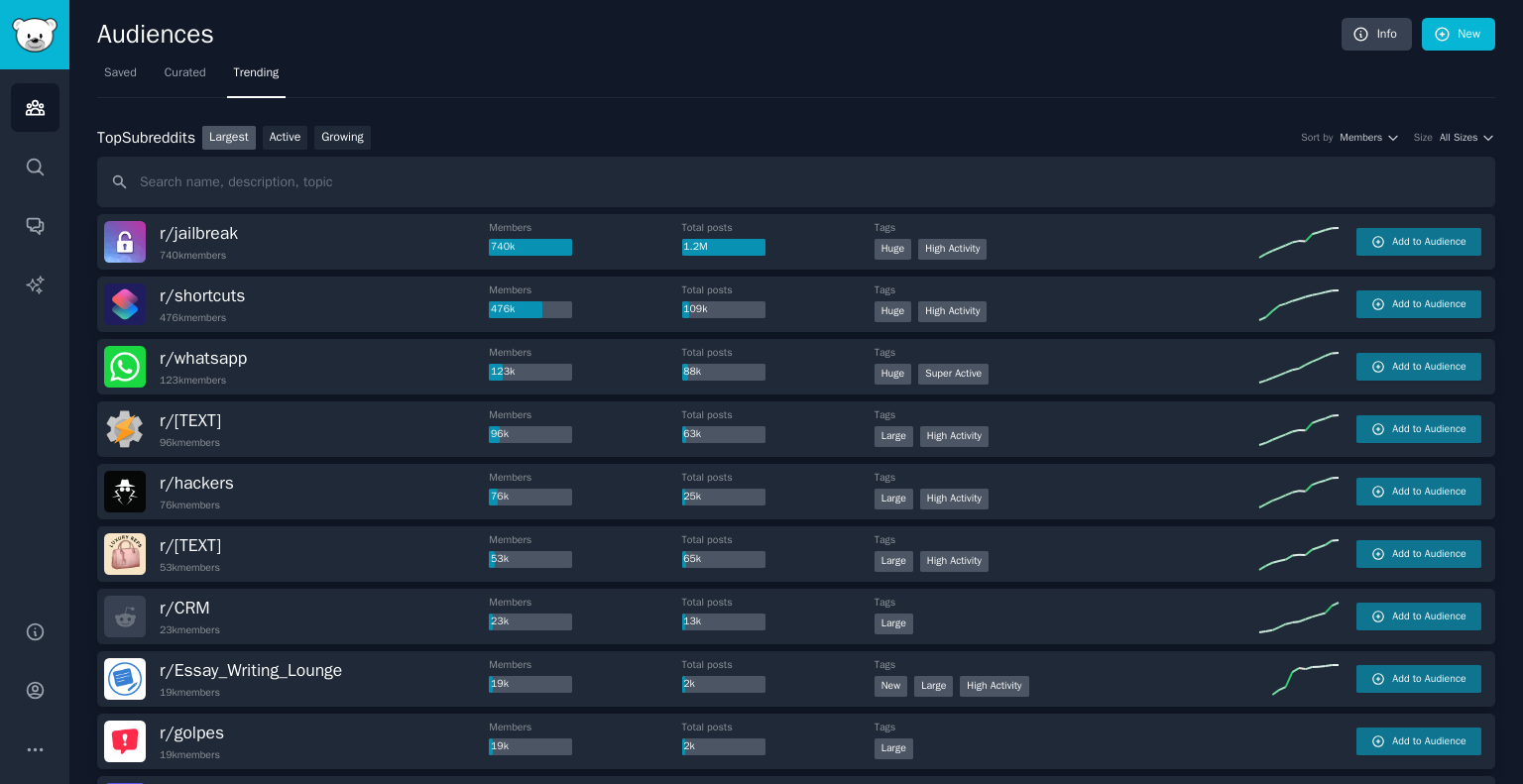 type 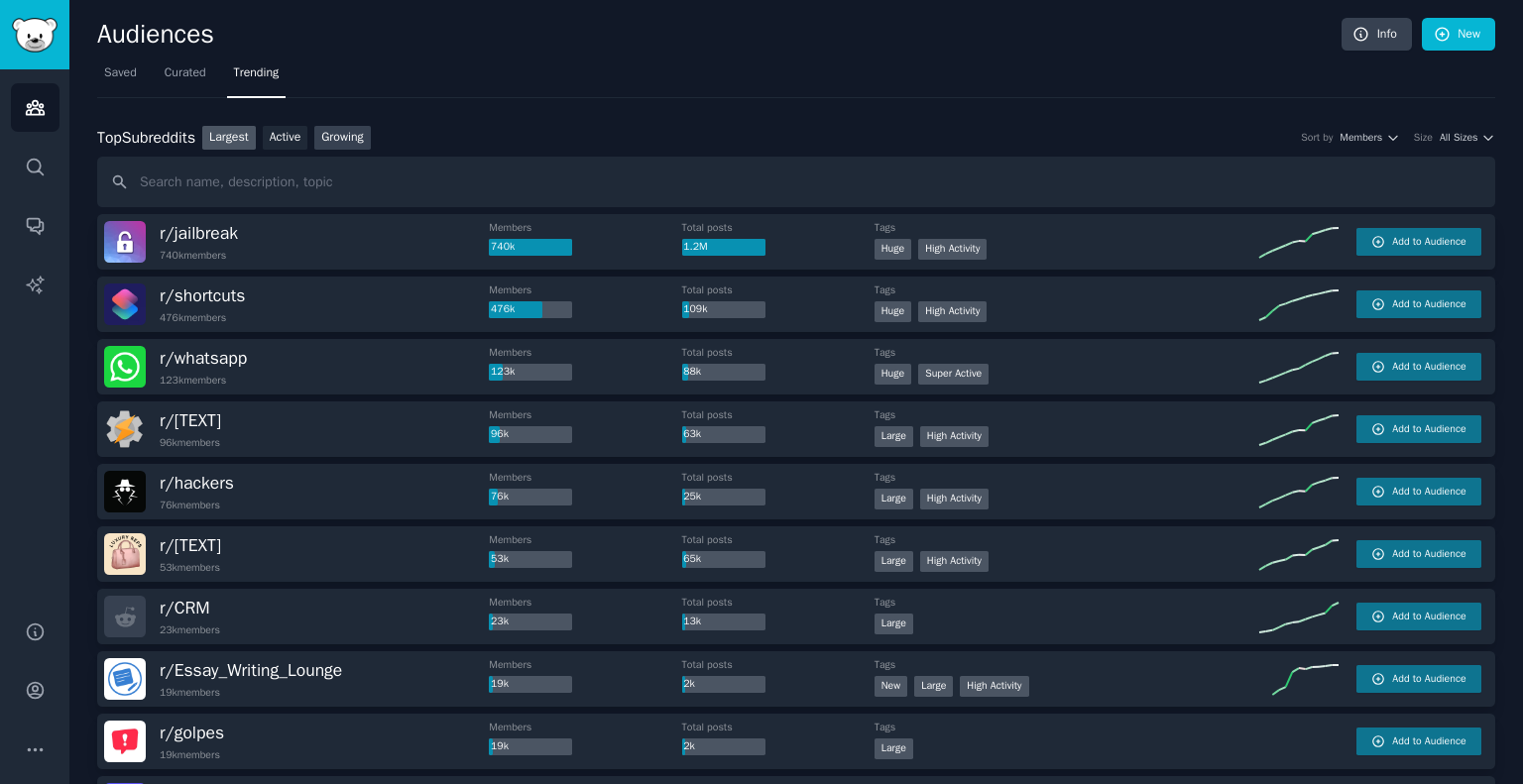 click on "Growing" at bounding box center [342, 138] 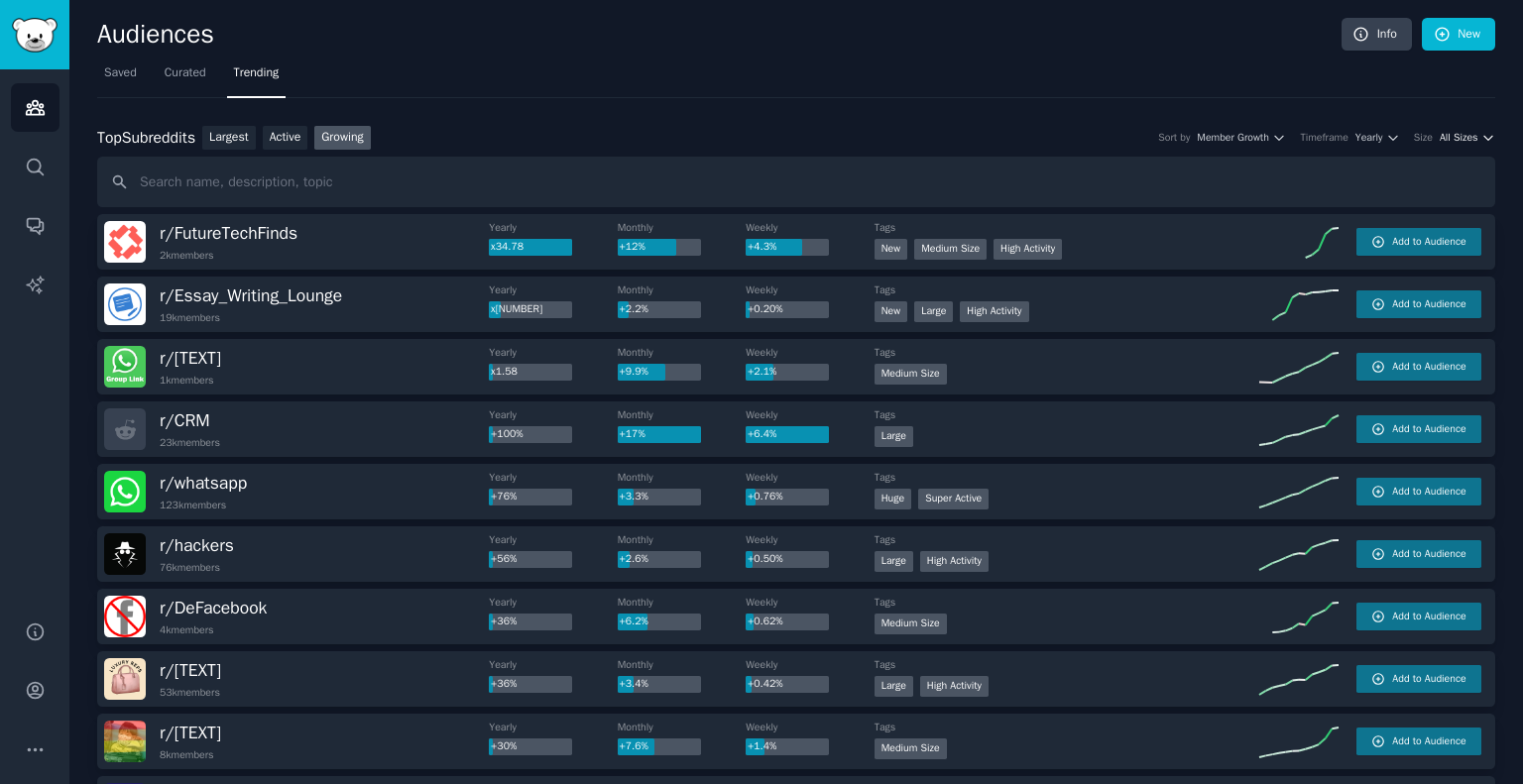 click on "All Sizes" at bounding box center (1459, 138) 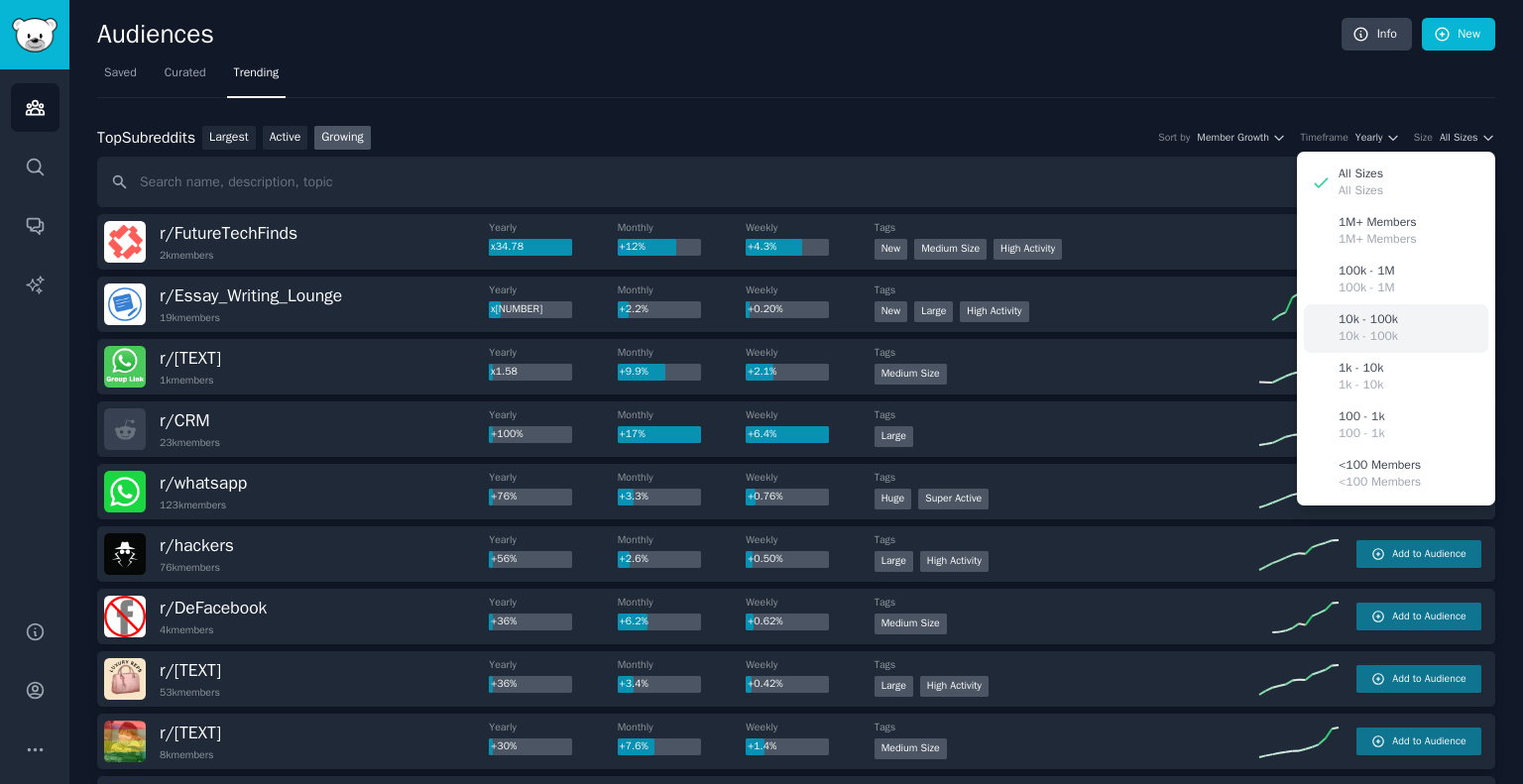 click on "10k - 100k" at bounding box center (1368, 320) 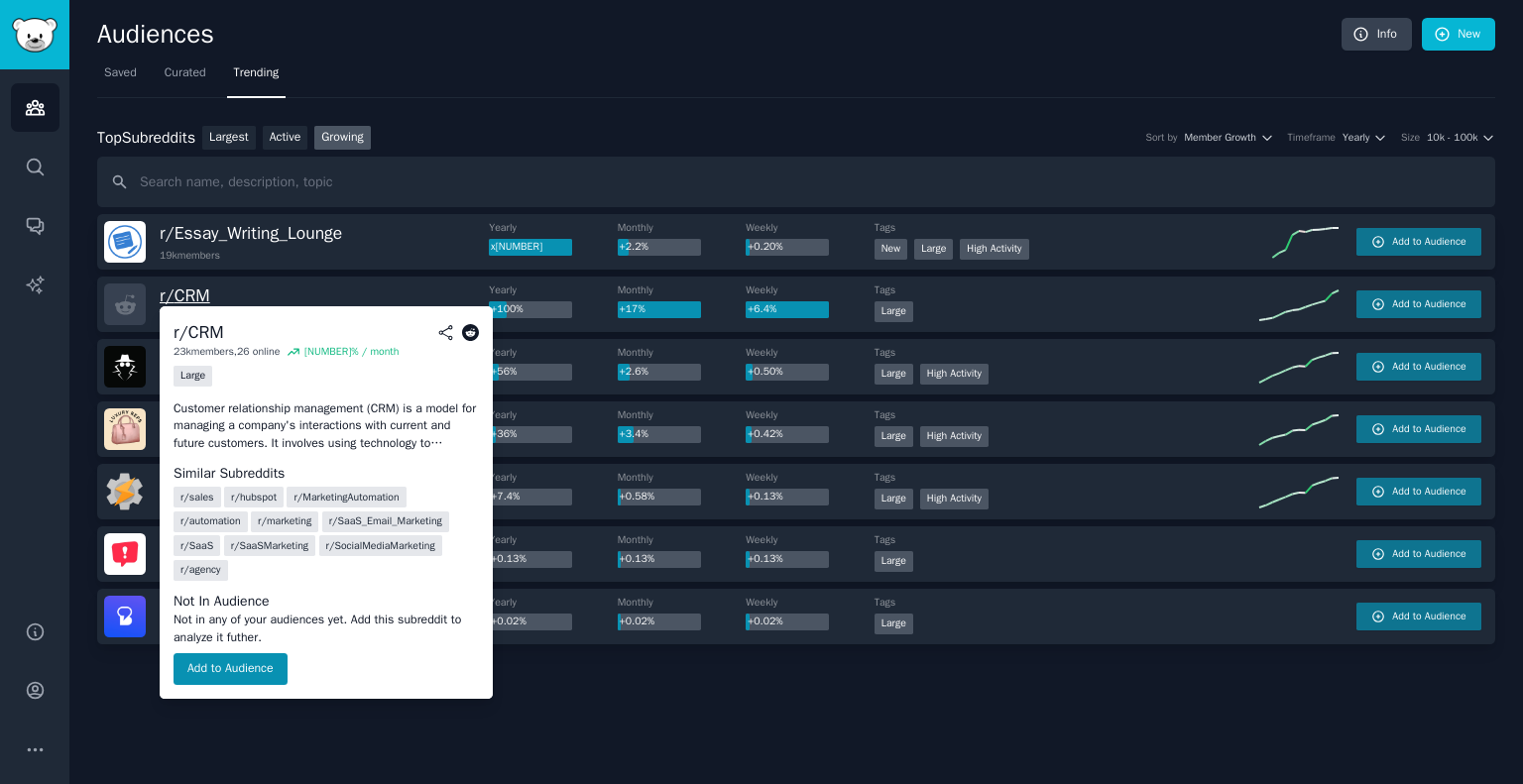 click on "r/ CRM" at bounding box center (184, 295) 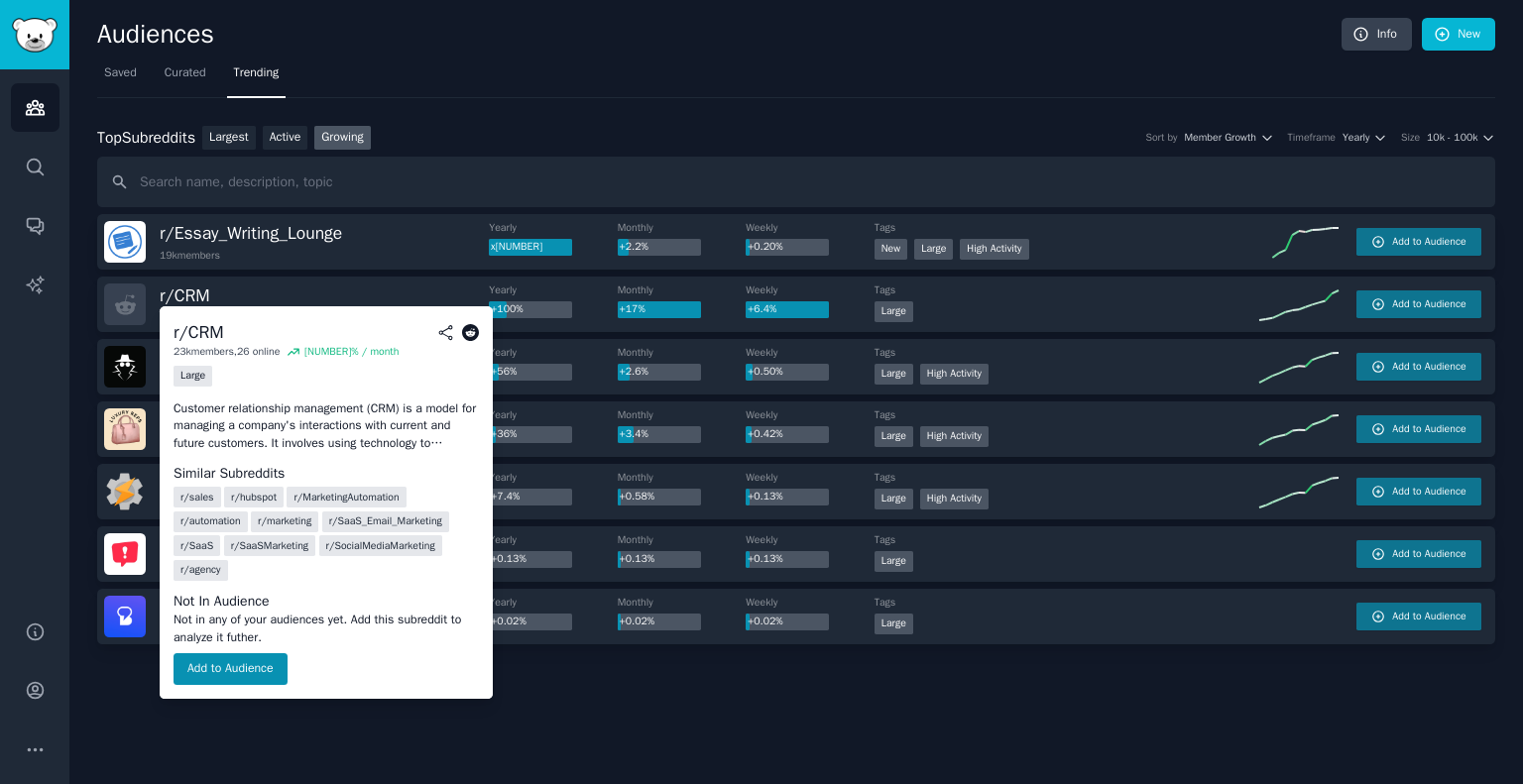 click on "Not In Audience Not in any of your audiences yet. Add this subreddit to analyze it futher. Add to Audience" at bounding box center [326, 637] 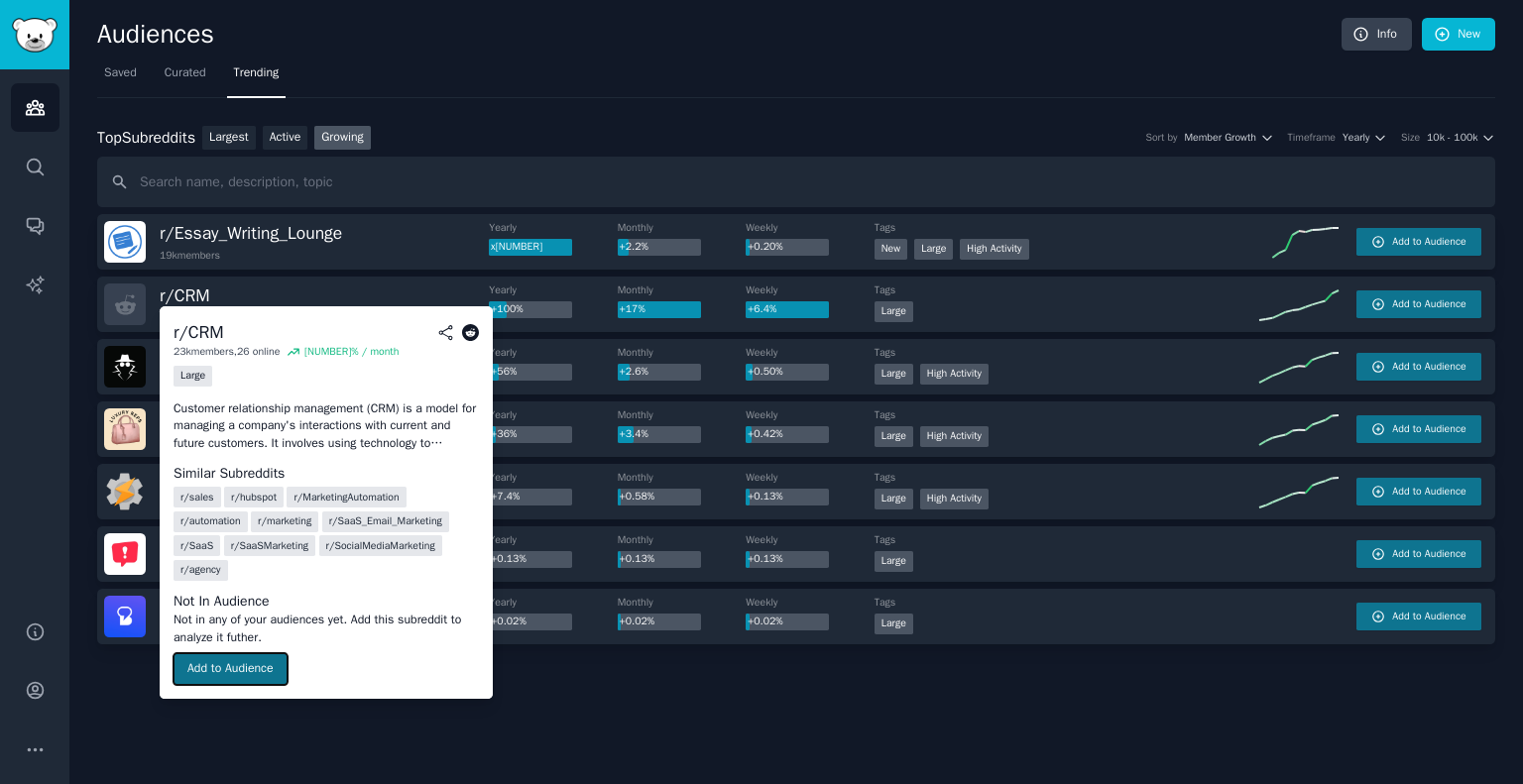 click on "Add to Audience" at bounding box center (230, 669) 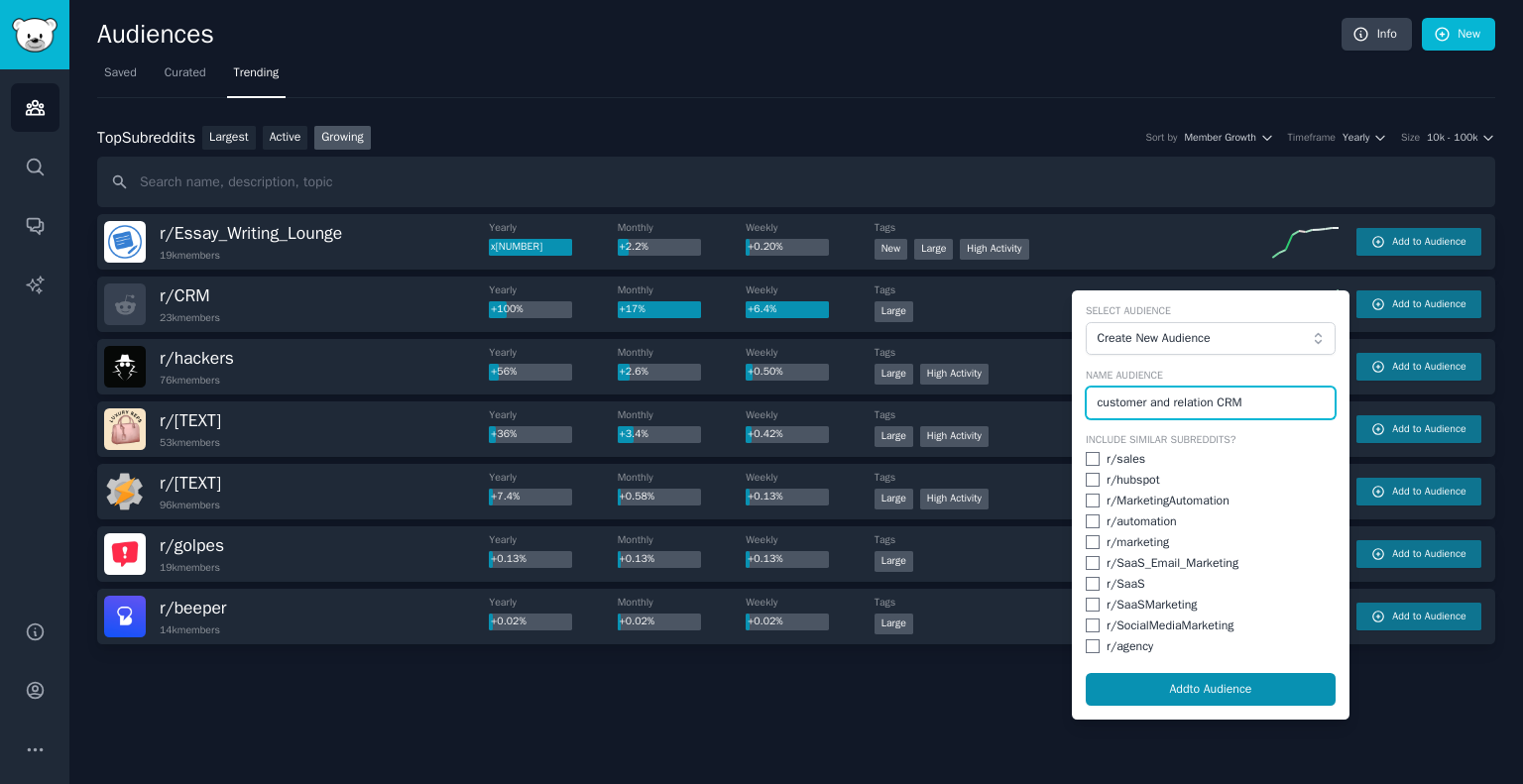 type on "customer and relation CRM" 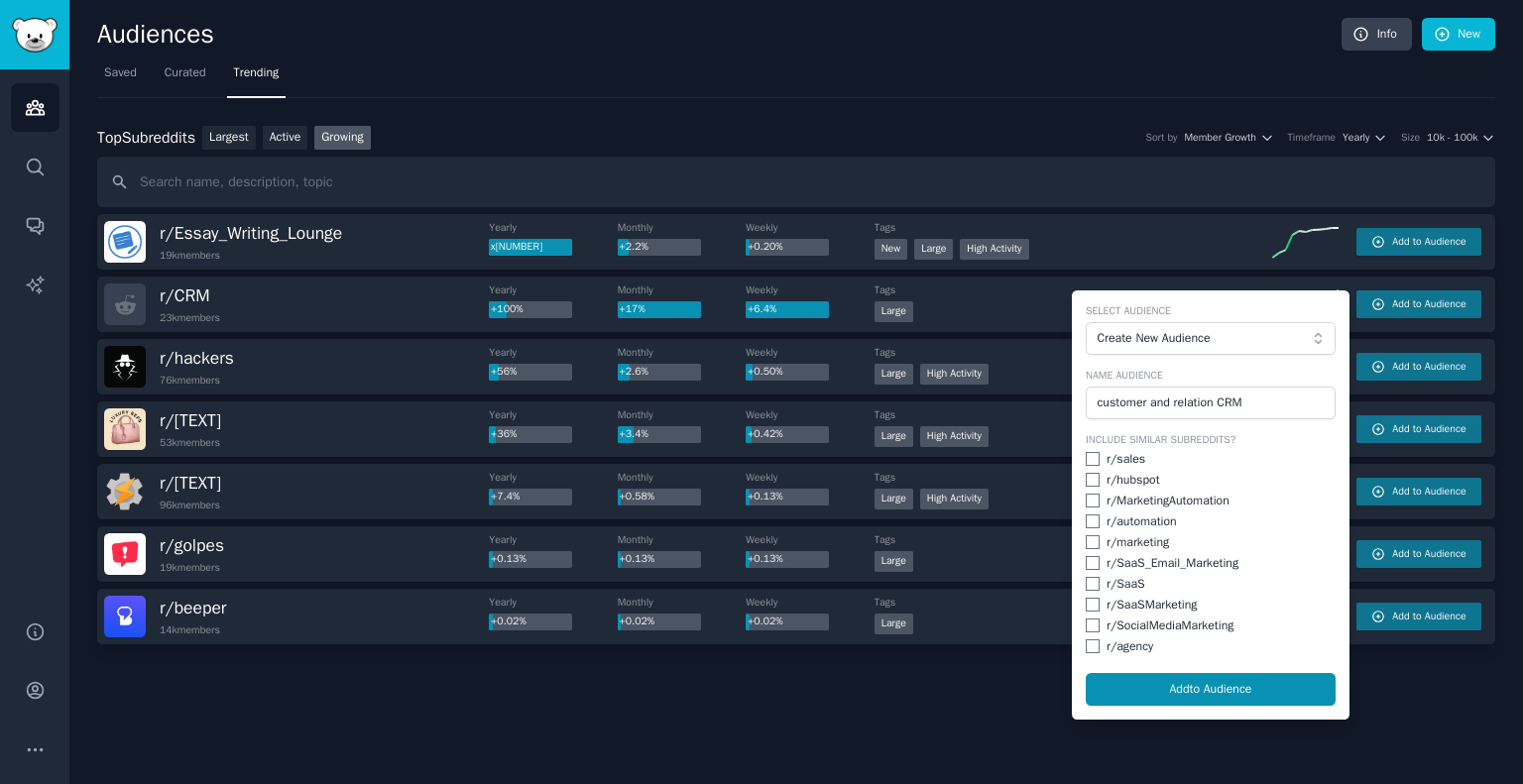 click on "Select Audience Create New Audience Name Audience customer and relation CRM Include Similar Subreddits? r/ sales r/ hubspot r/ MarketingAutomation r/ automation r/ marketing r/ SaaS_Email_Marketing r/ SaaS r/ SaaSMarketing r/ SocialMediaMarketing r/ agency Add to Audience" at bounding box center [1211, 504] 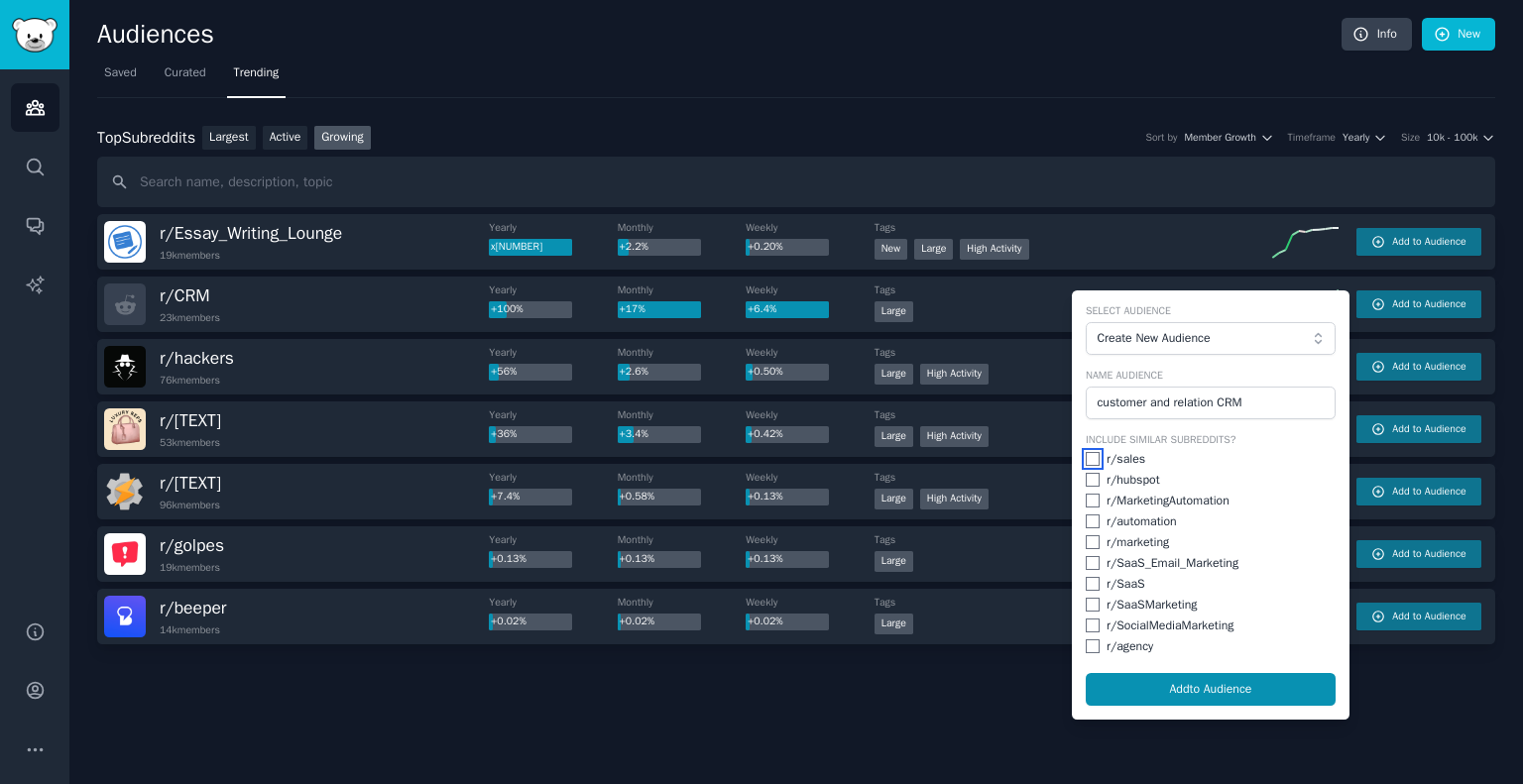click at bounding box center (1093, 459) 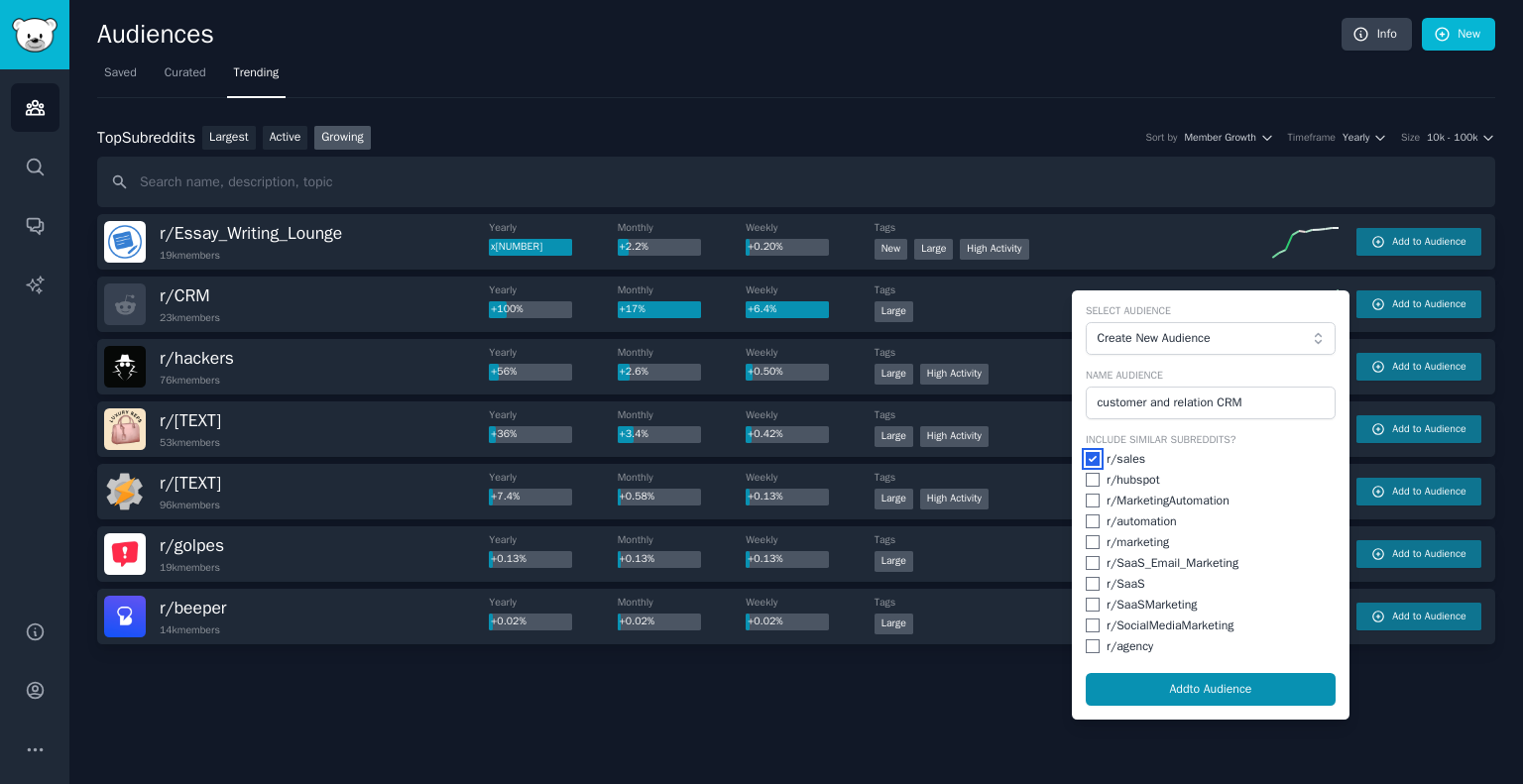 checkbox on "true" 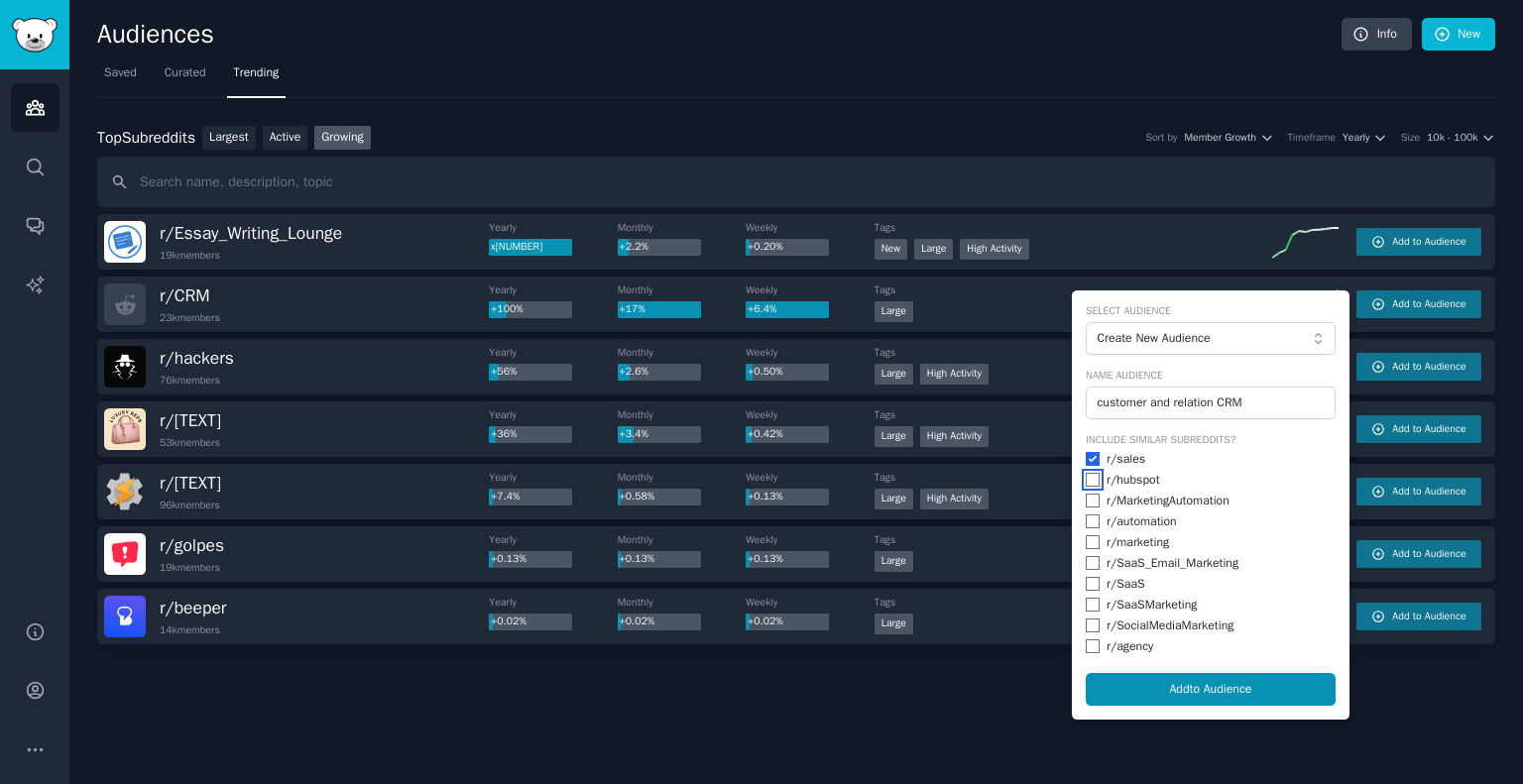 click at bounding box center (1093, 480) 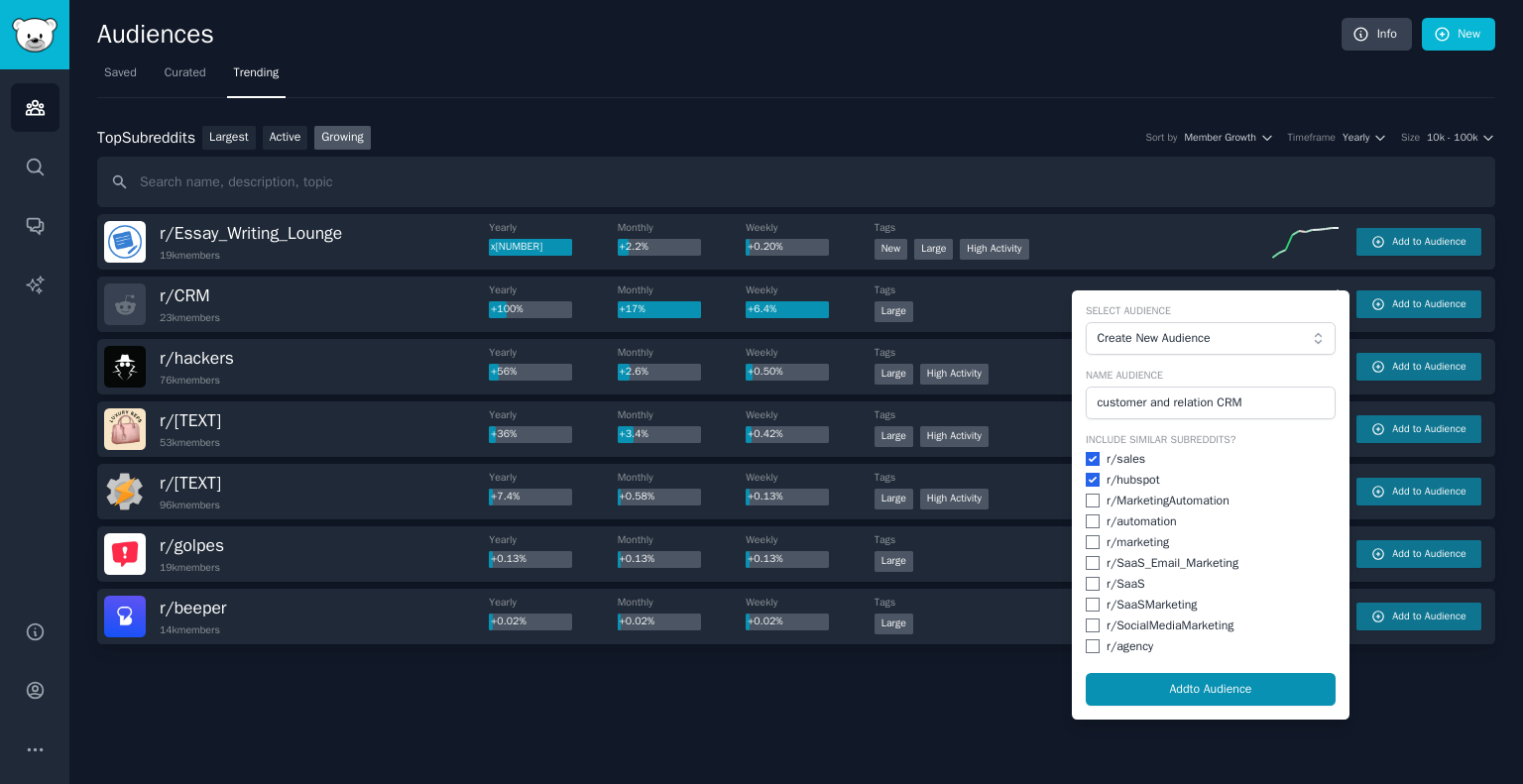 click on "Include Similar Subreddits? r/ sales r/ hubspot r/ MarketingAutomation r/ automation r/ marketing r/ SaaS_Email_Marketing r/ SaaS r/ SaaSMarketing r/ SocialMediaMarketing r/ agency" at bounding box center (1211, 544) 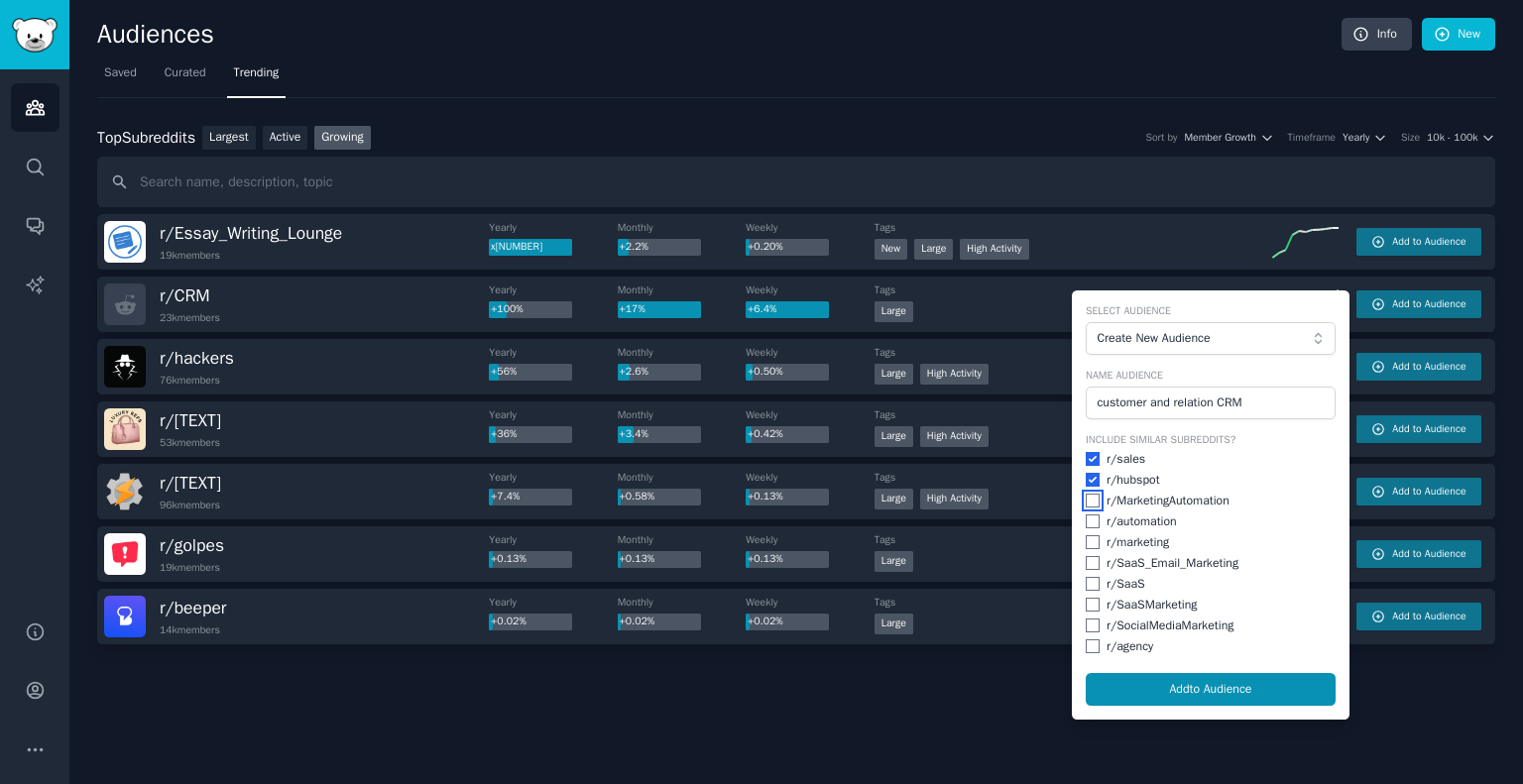 click at bounding box center [1093, 501] 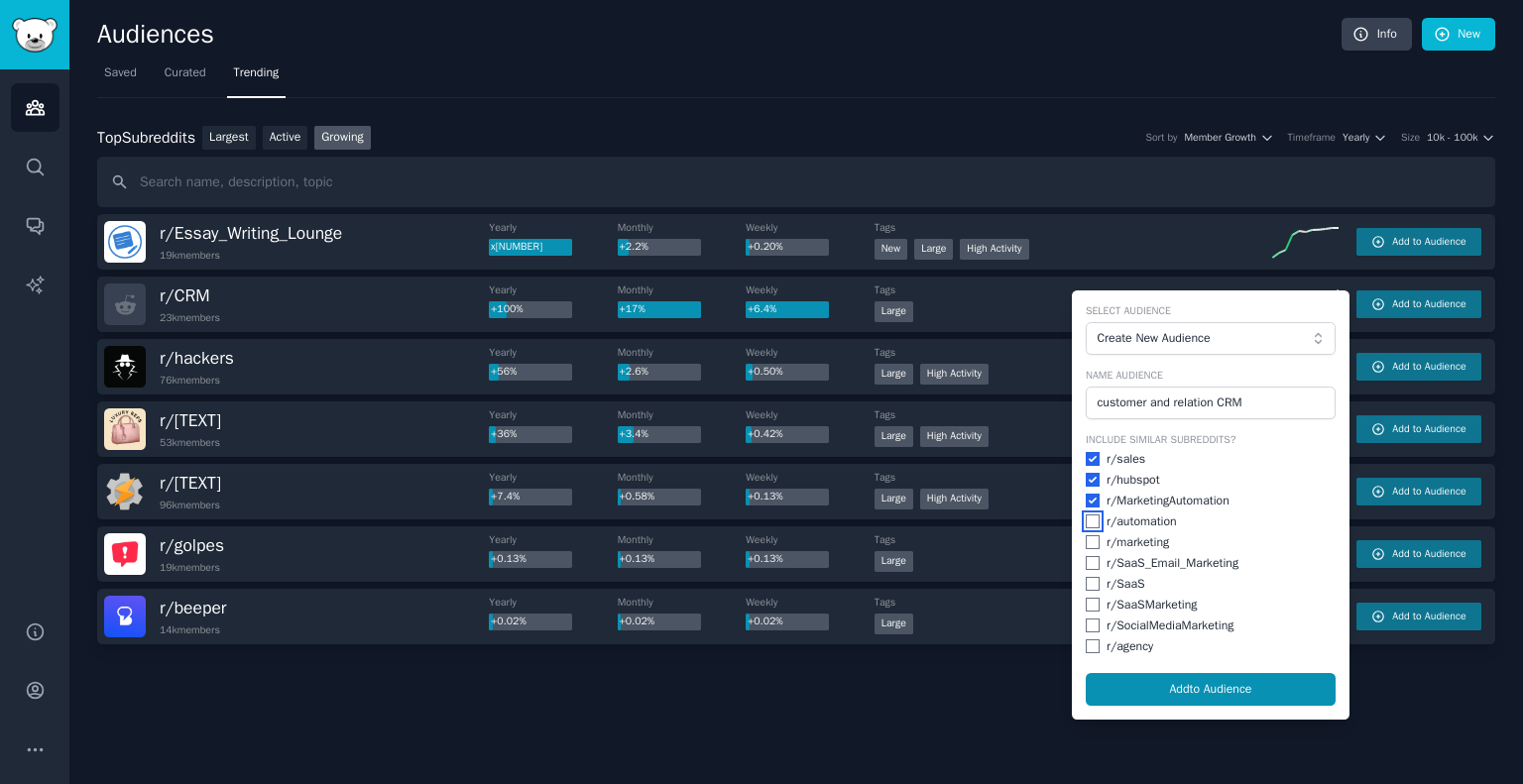 click at bounding box center [1093, 521] 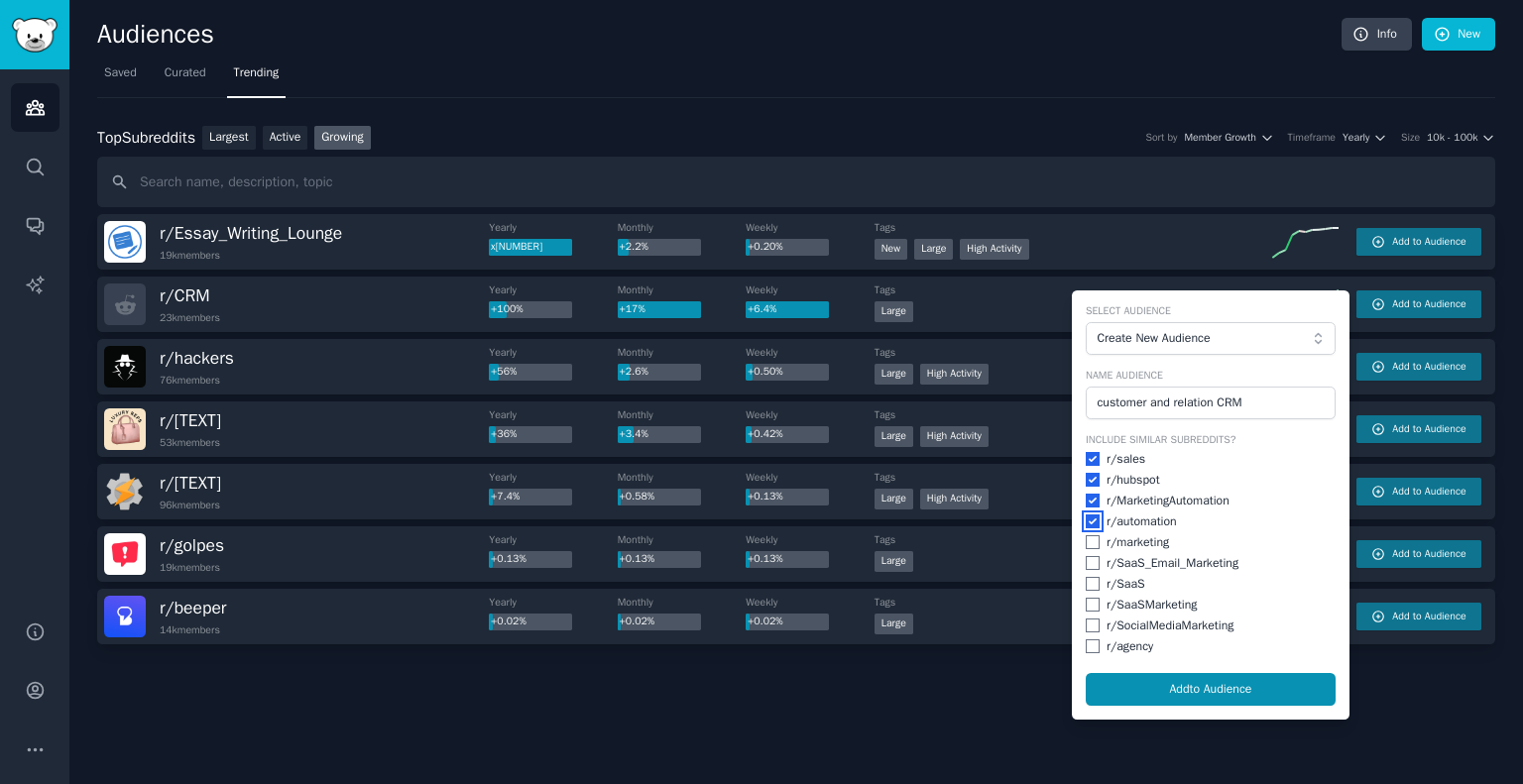 checkbox on "true" 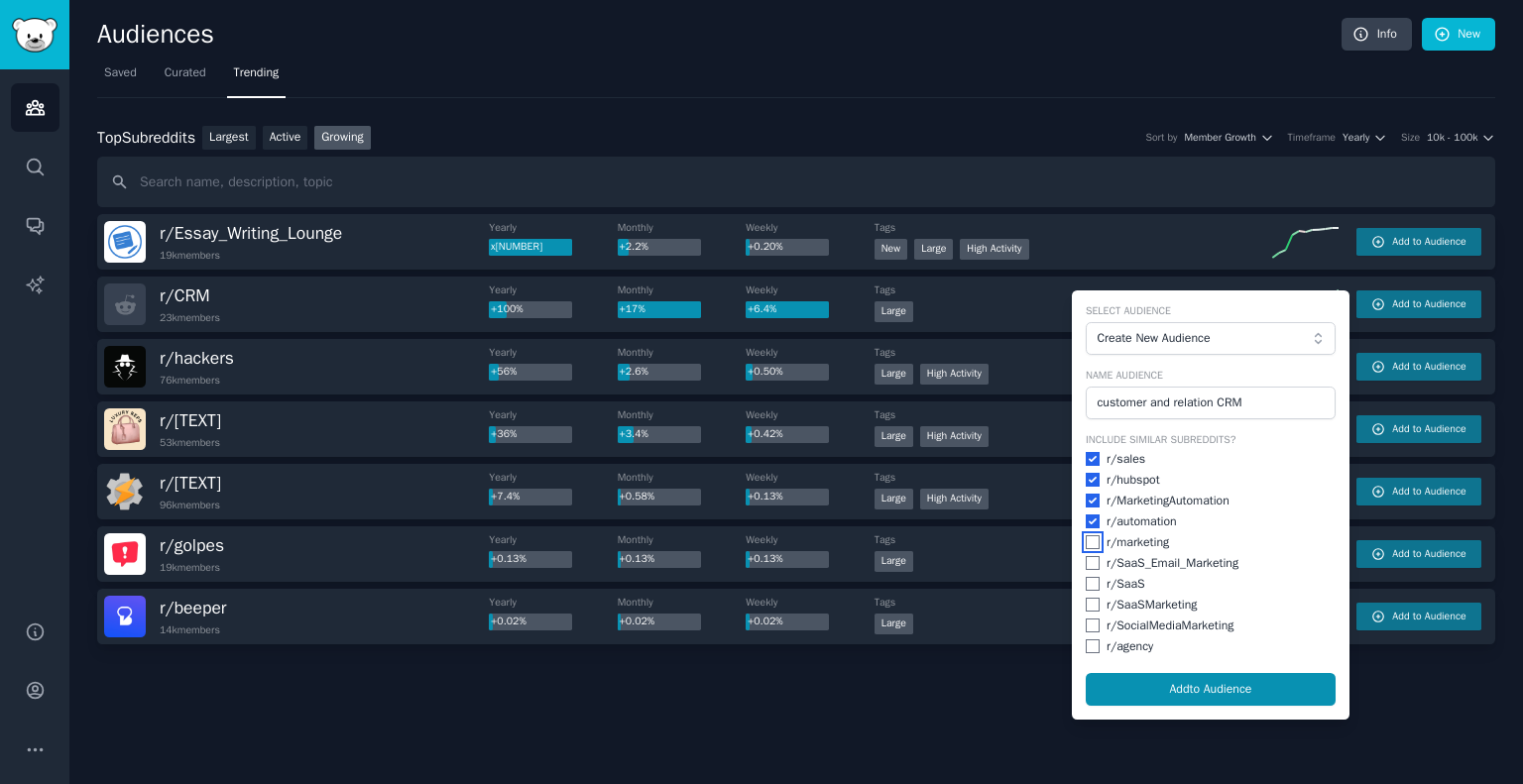 click at bounding box center (1093, 542) 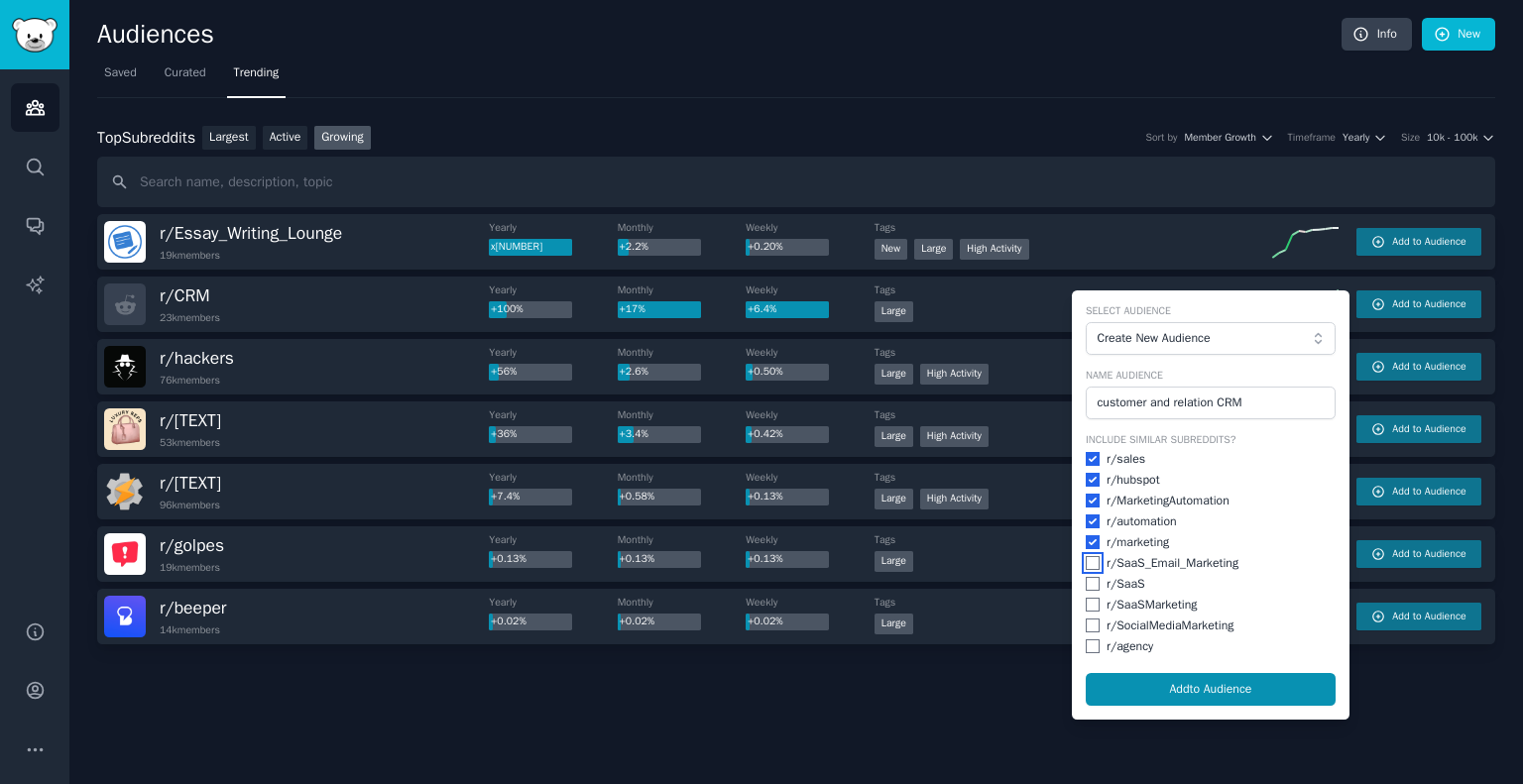 click at bounding box center [1093, 563] 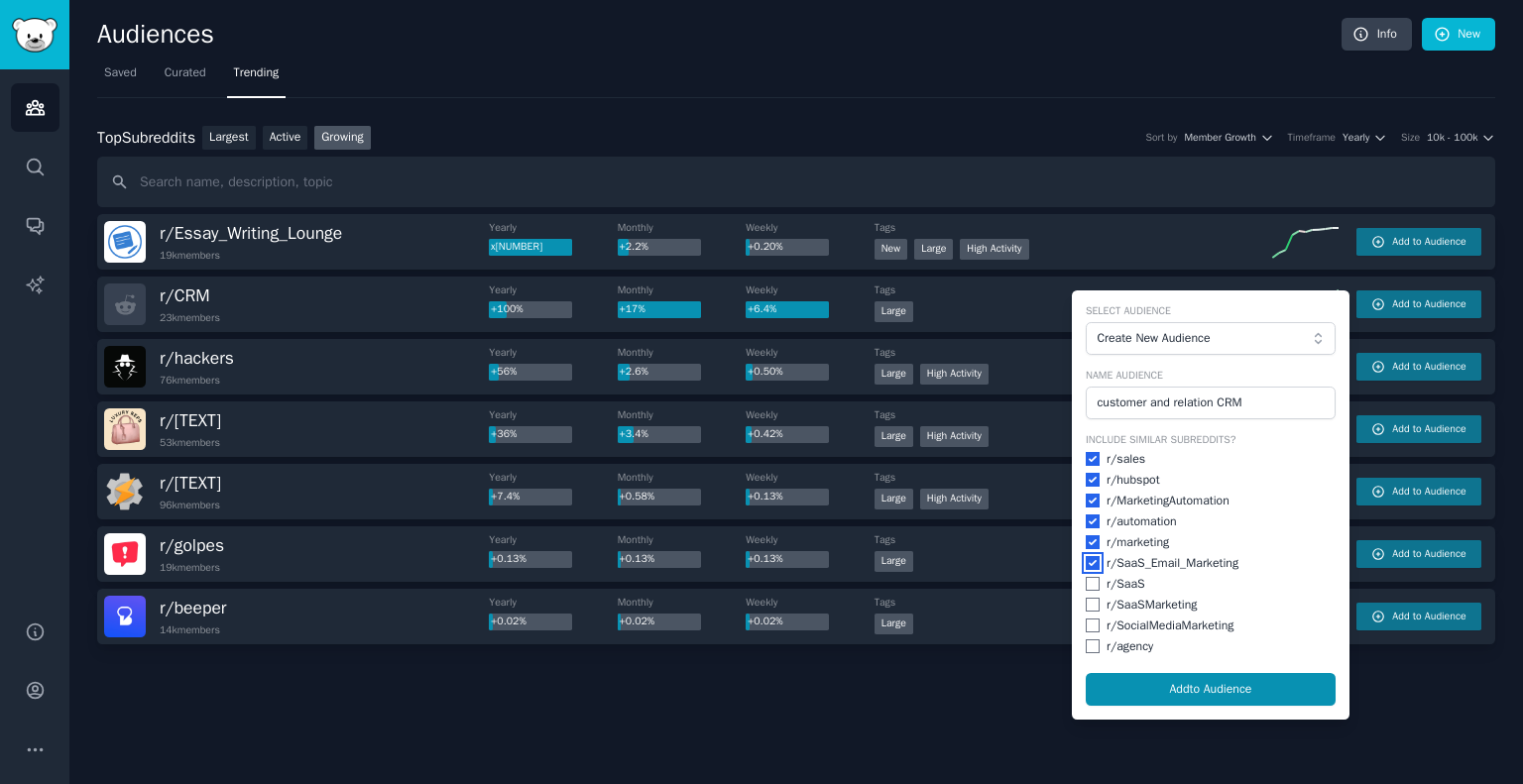 checkbox on "true" 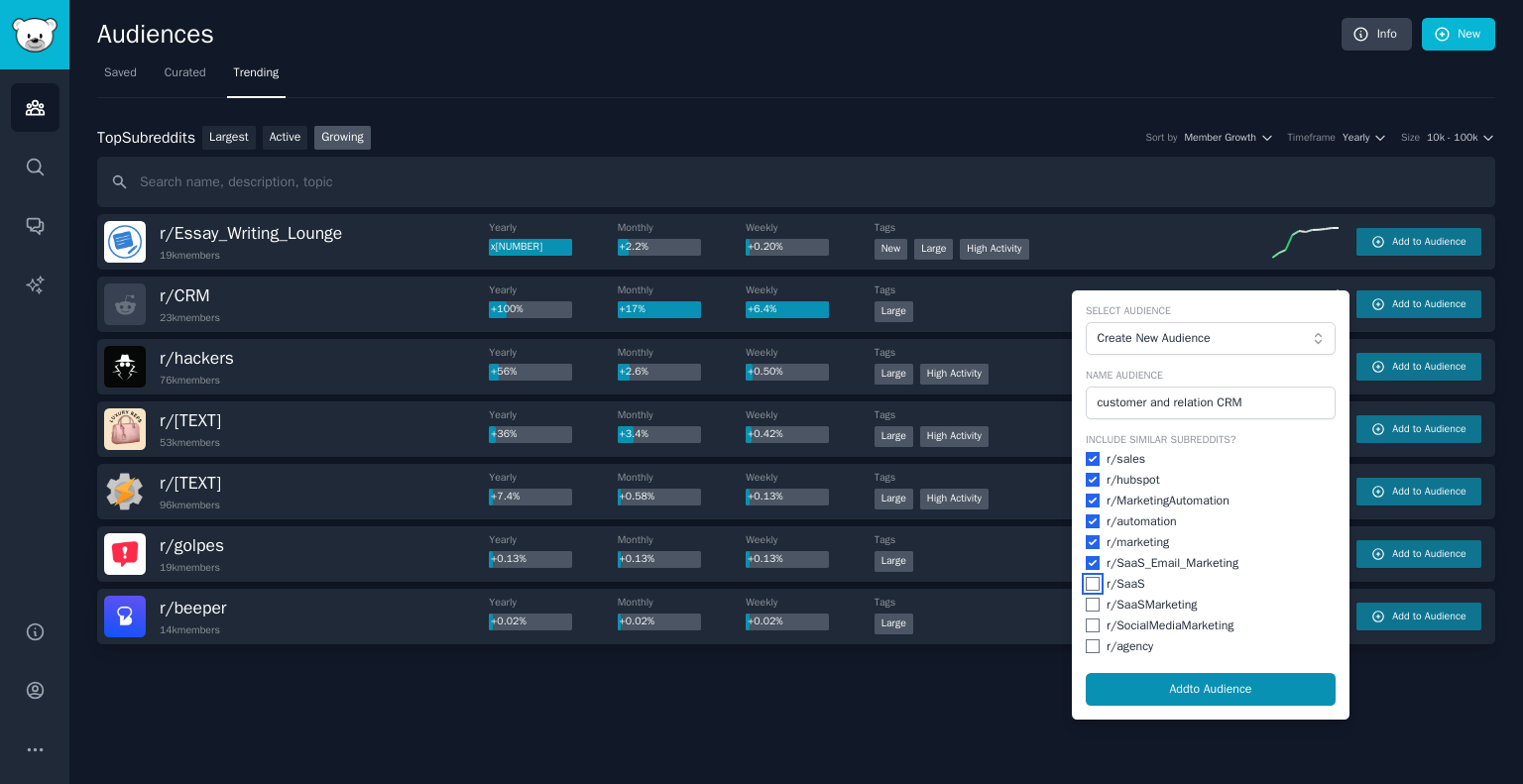 click at bounding box center [1093, 584] 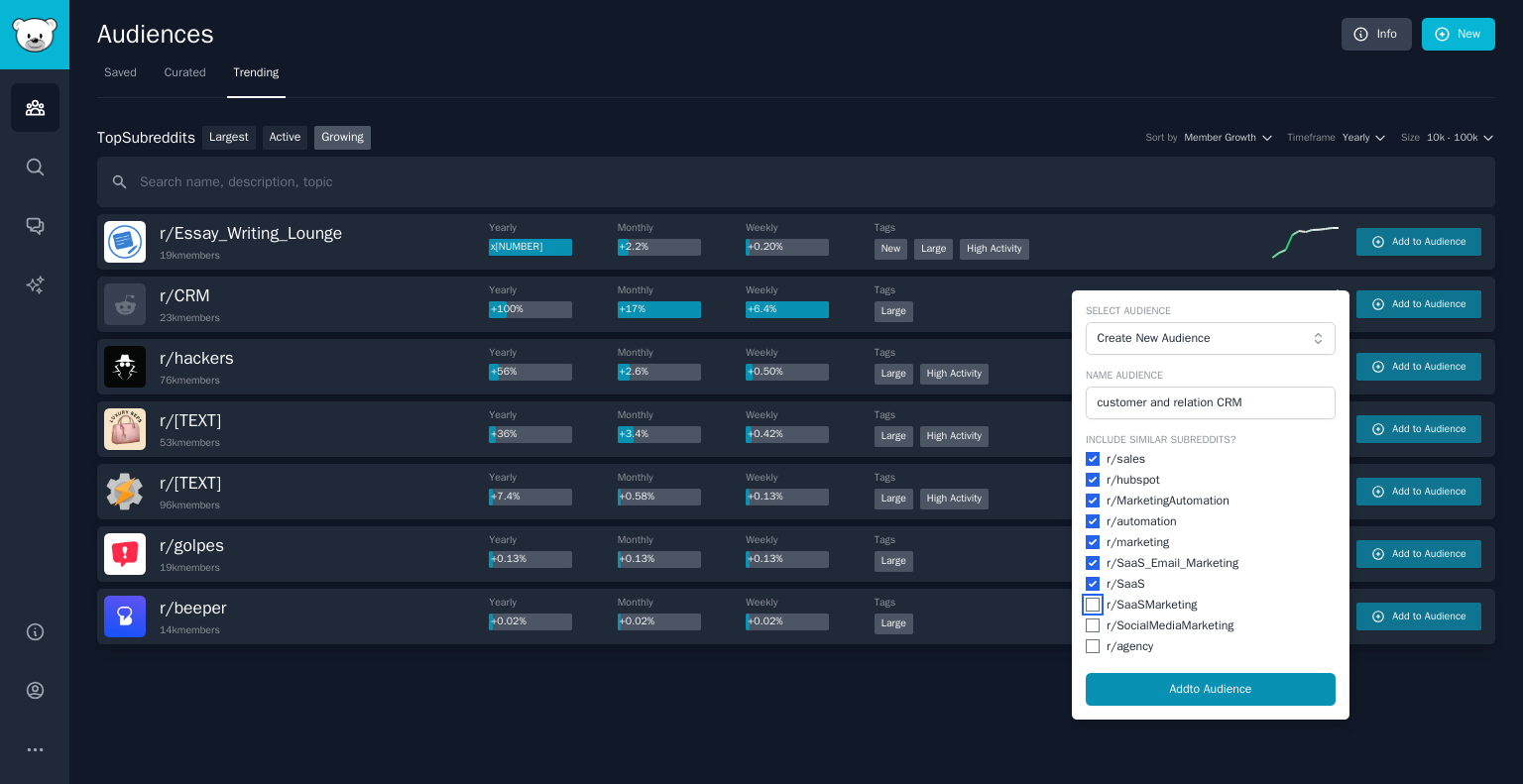 click at bounding box center [1093, 605] 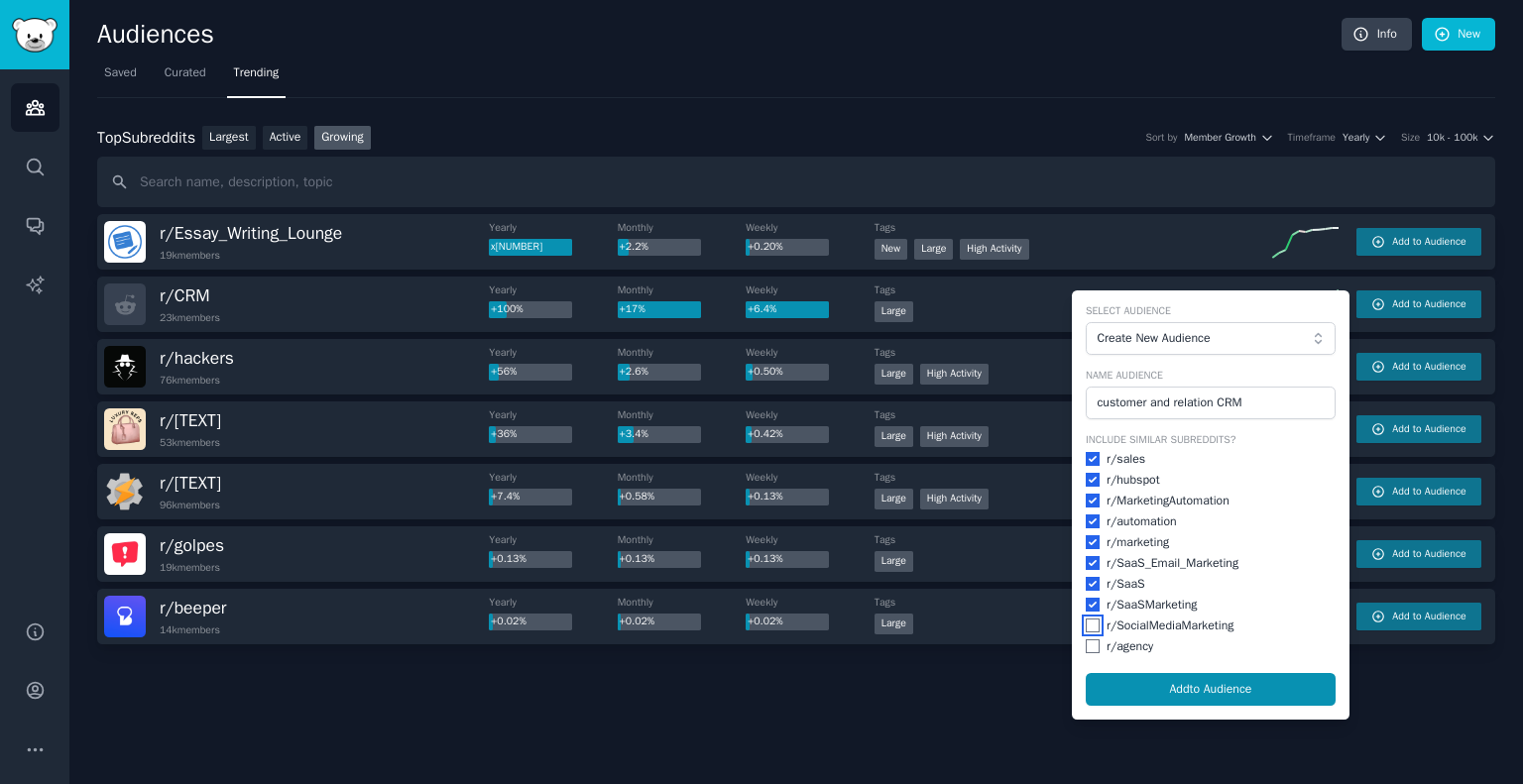 click at bounding box center [1093, 625] 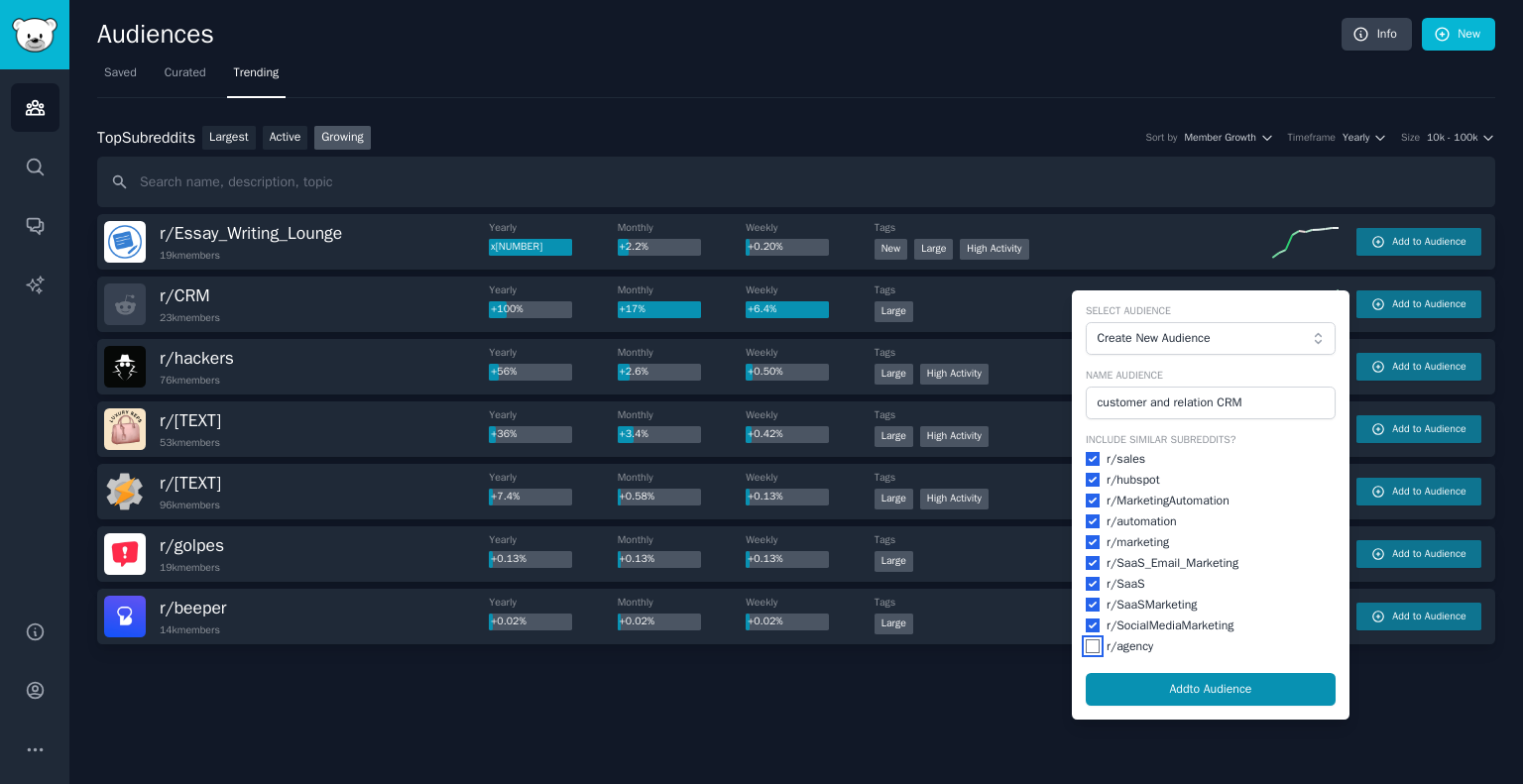 click at bounding box center (1093, 646) 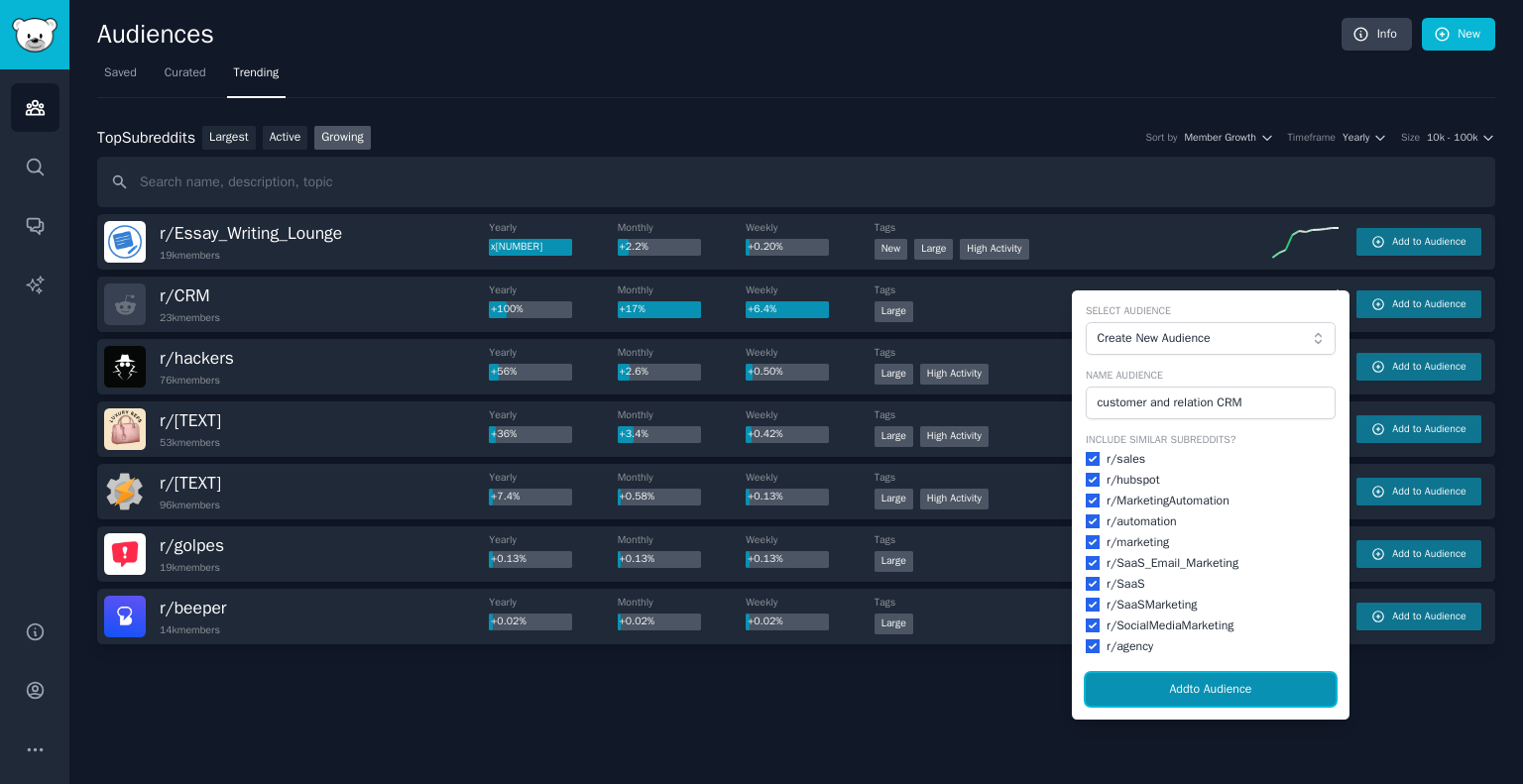 click on "Add  to Audience" at bounding box center (1211, 690) 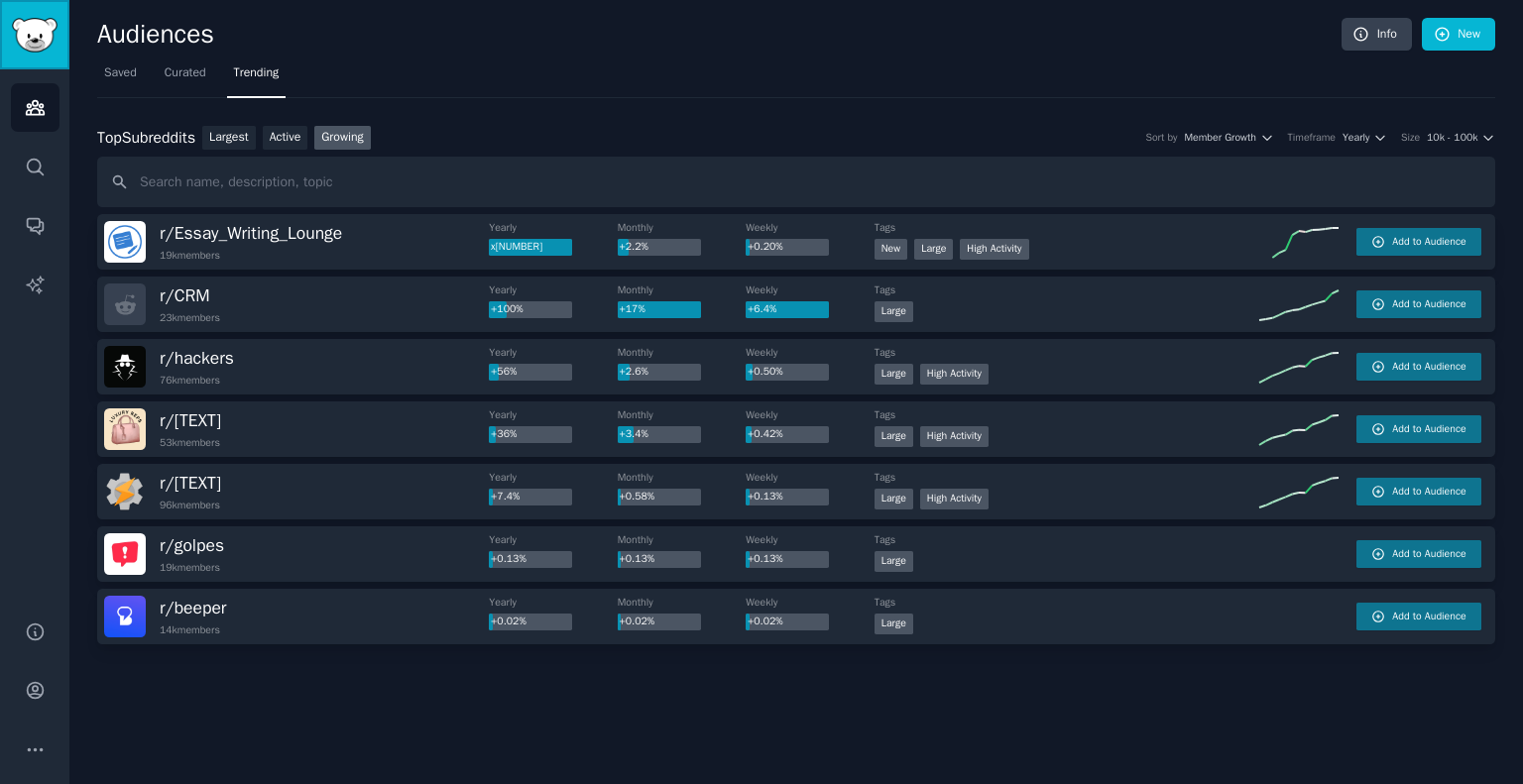 click at bounding box center (35, 35) 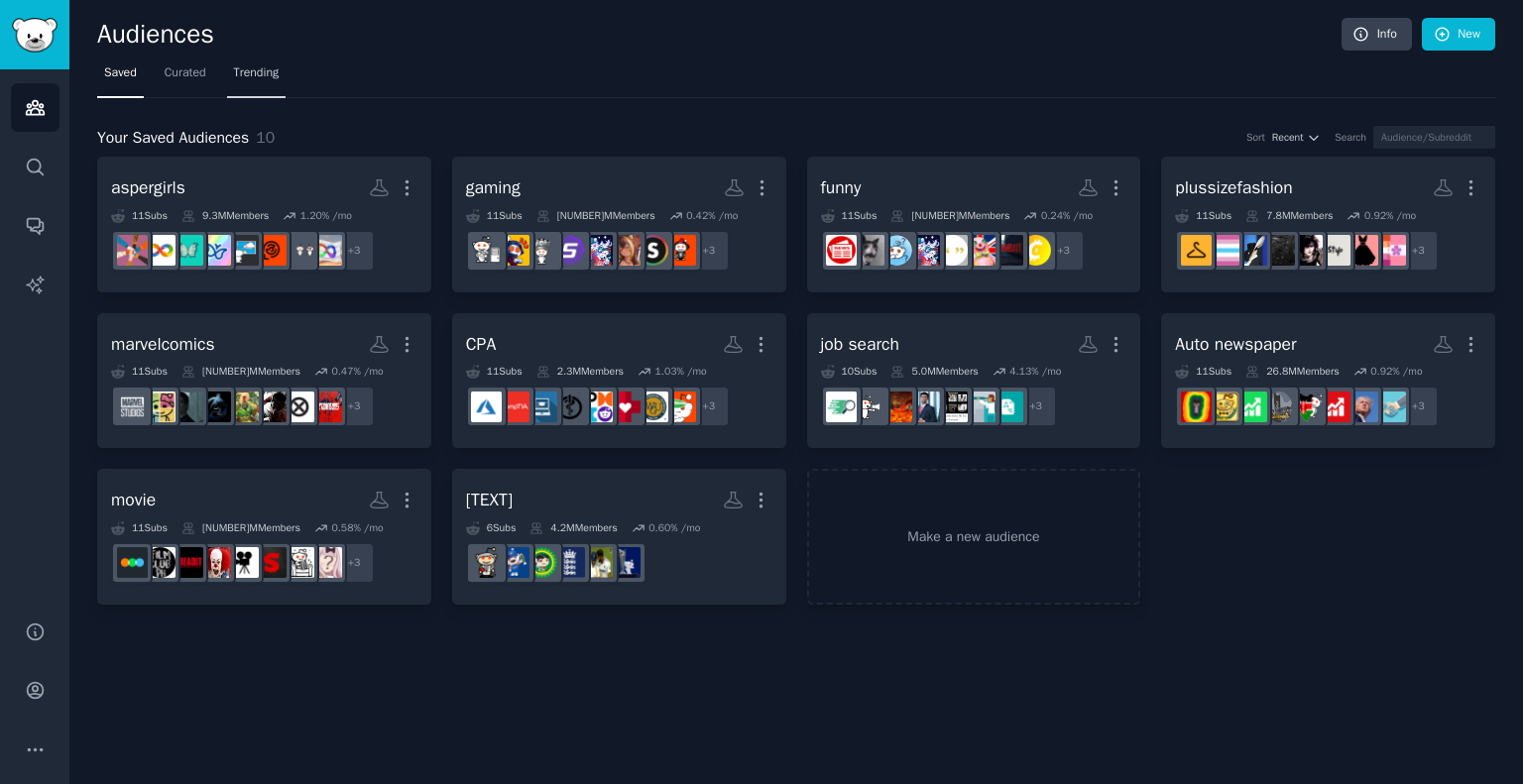 click on "Trending" at bounding box center (257, 73) 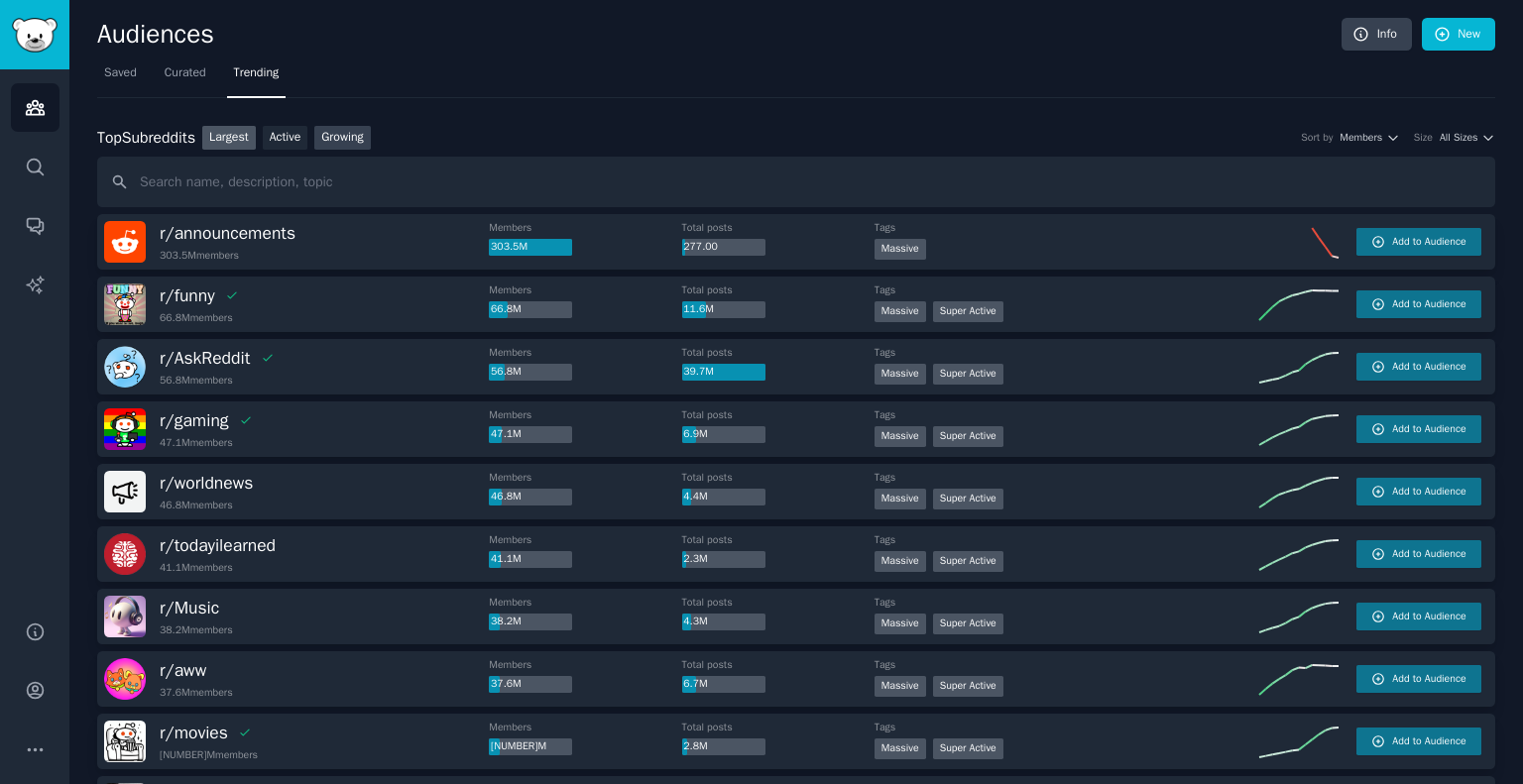 click on "Growing" at bounding box center (342, 138) 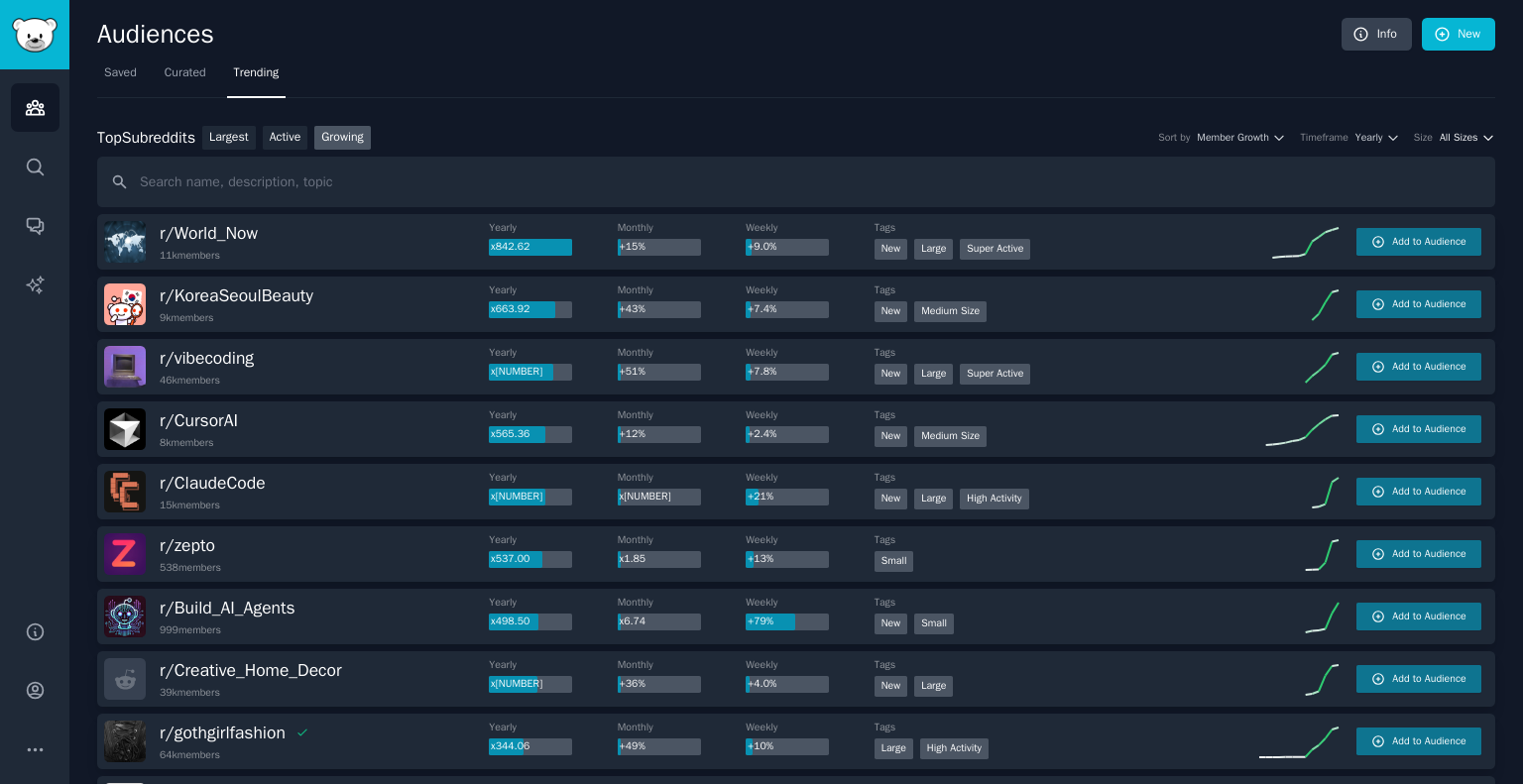 click on "All Sizes" at bounding box center [1459, 138] 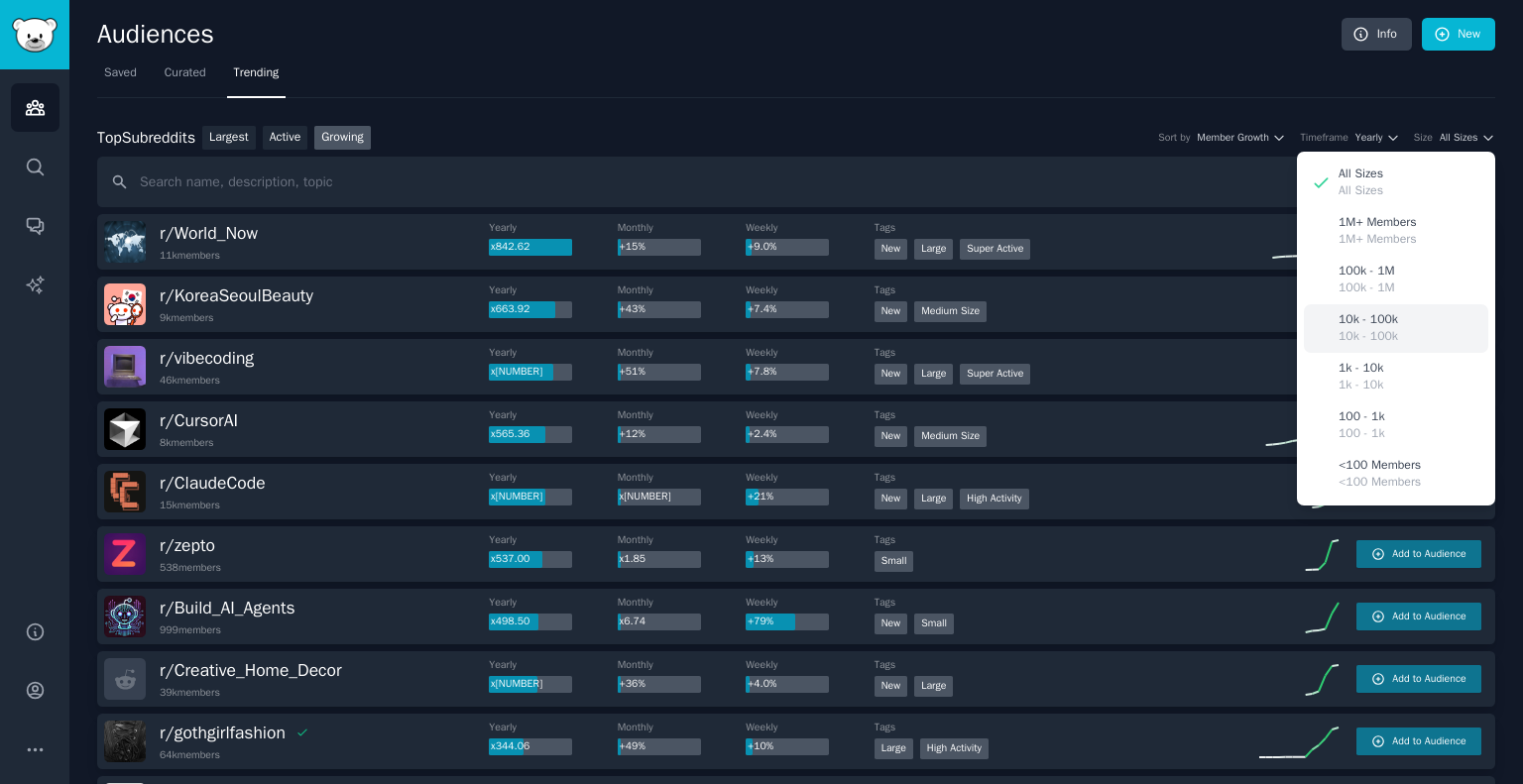 click on "10k - 100k" at bounding box center (1368, 320) 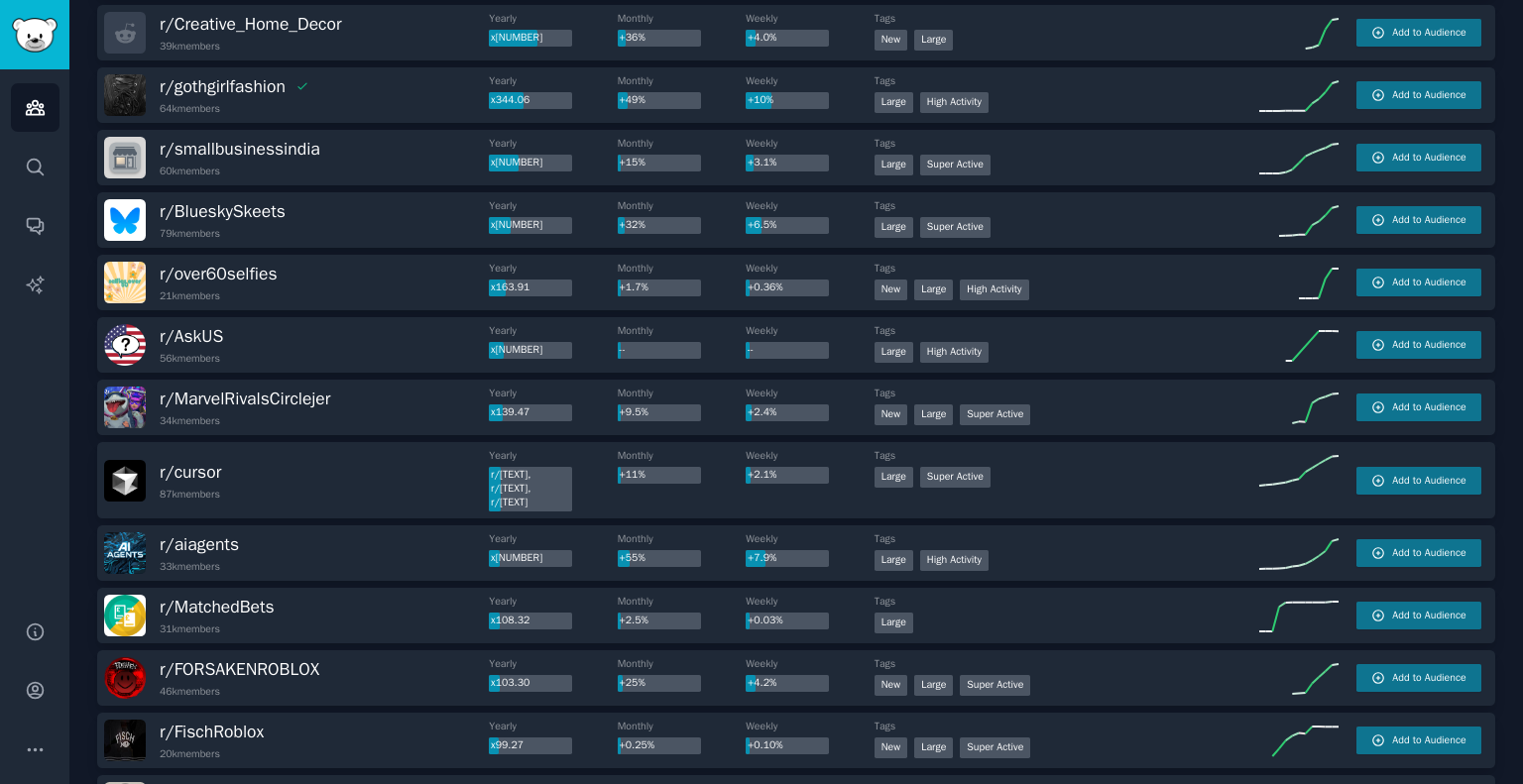 scroll, scrollTop: 0, scrollLeft: 0, axis: both 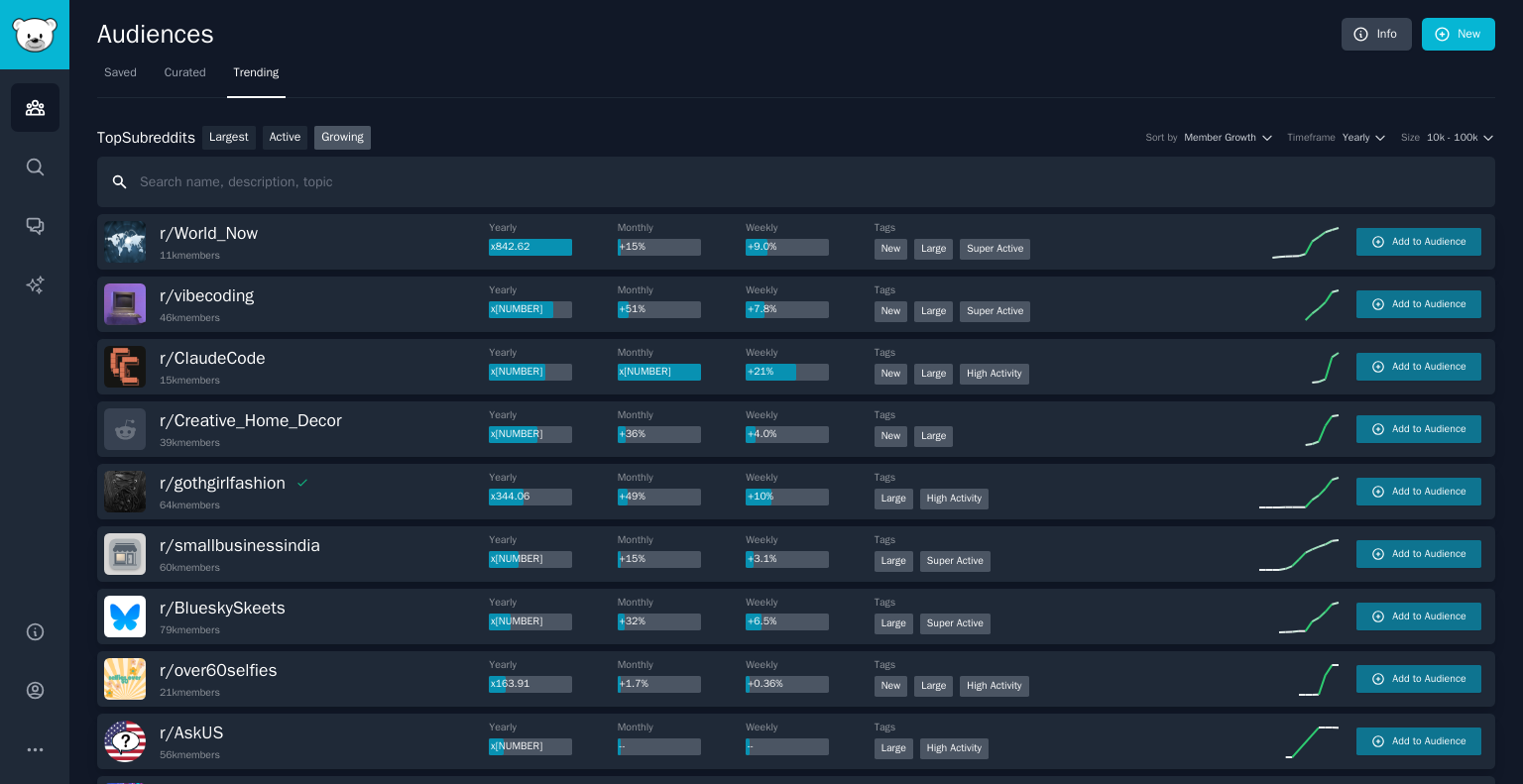 click at bounding box center [796, 181] 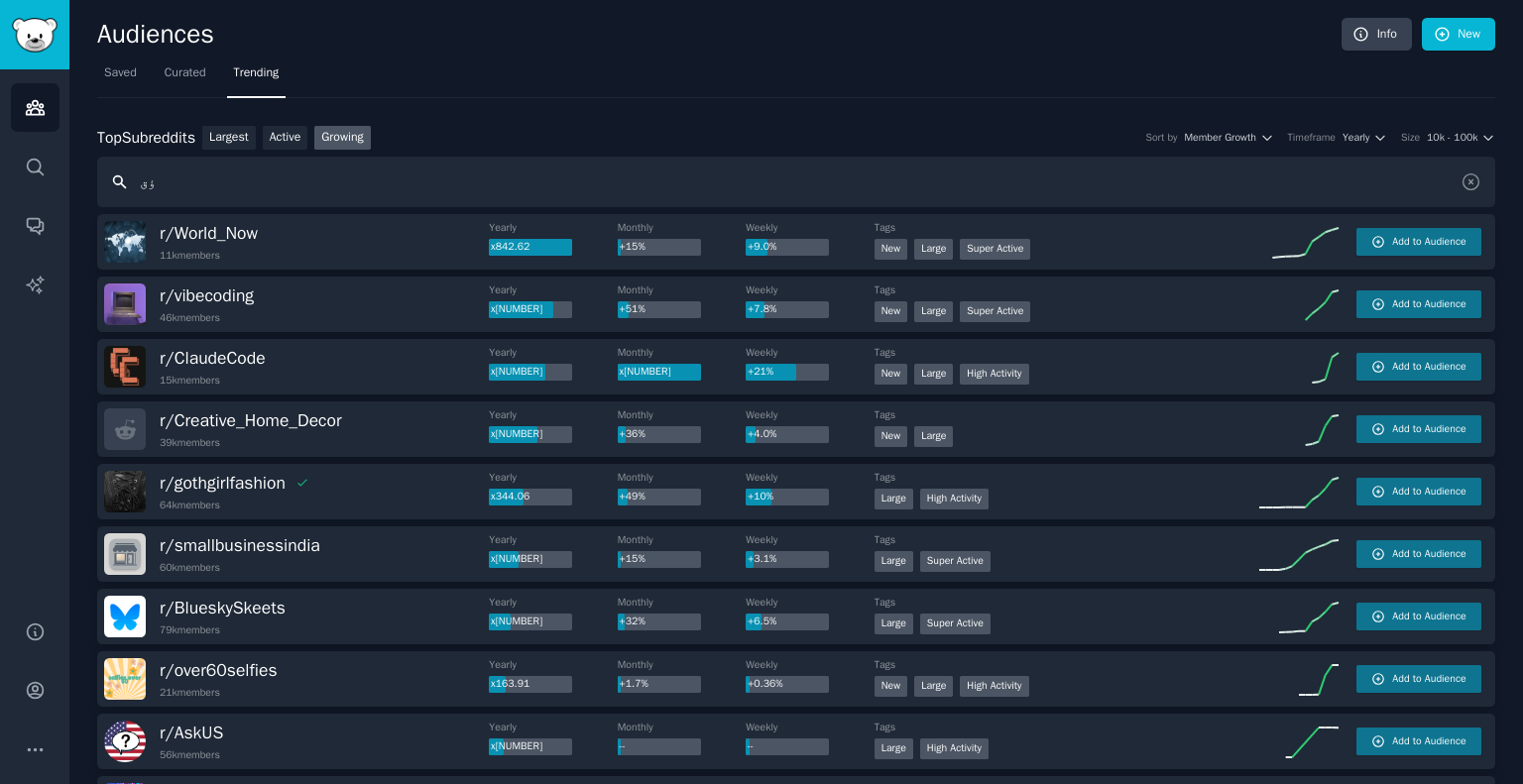 type on "ؤ" 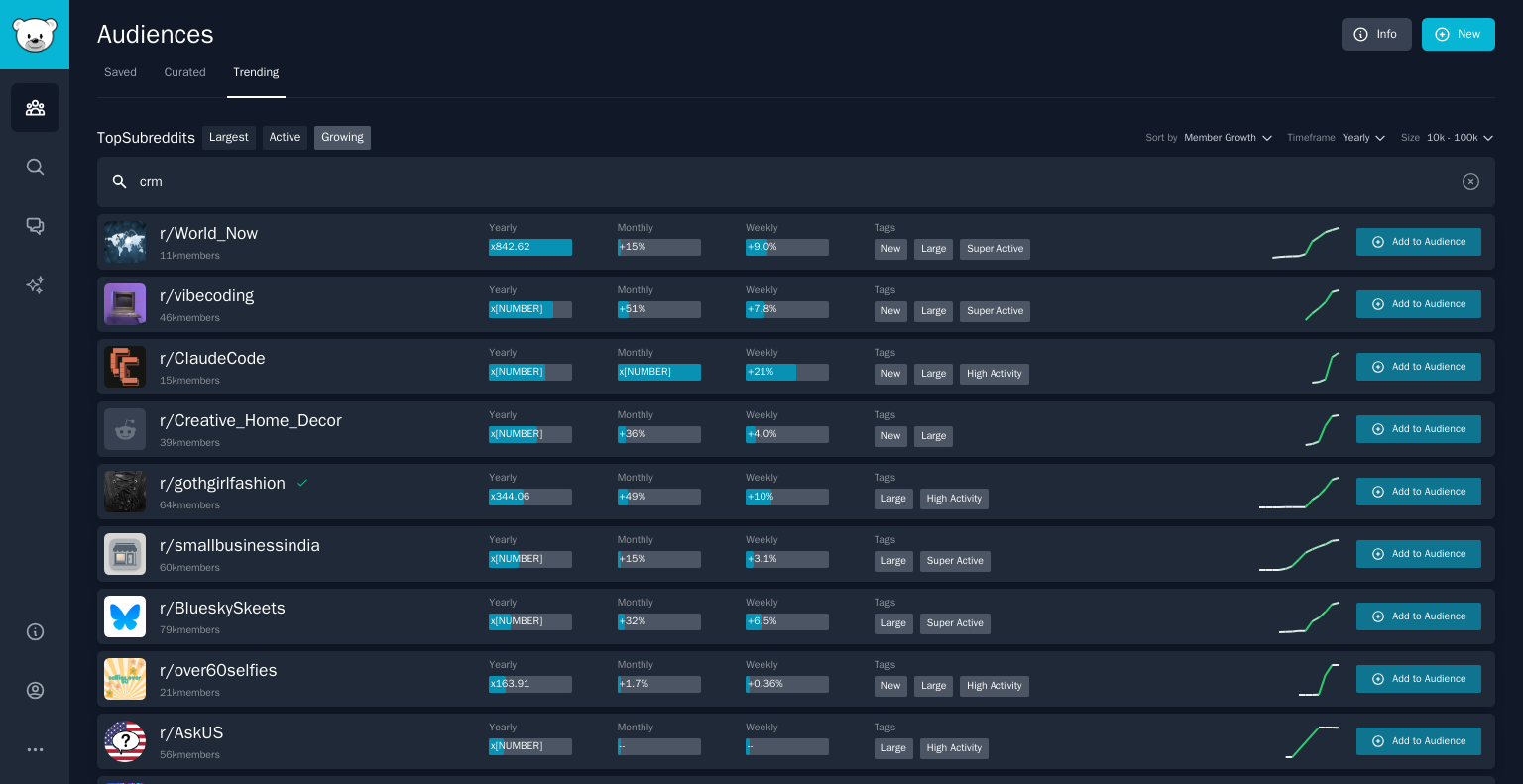 type on "crm" 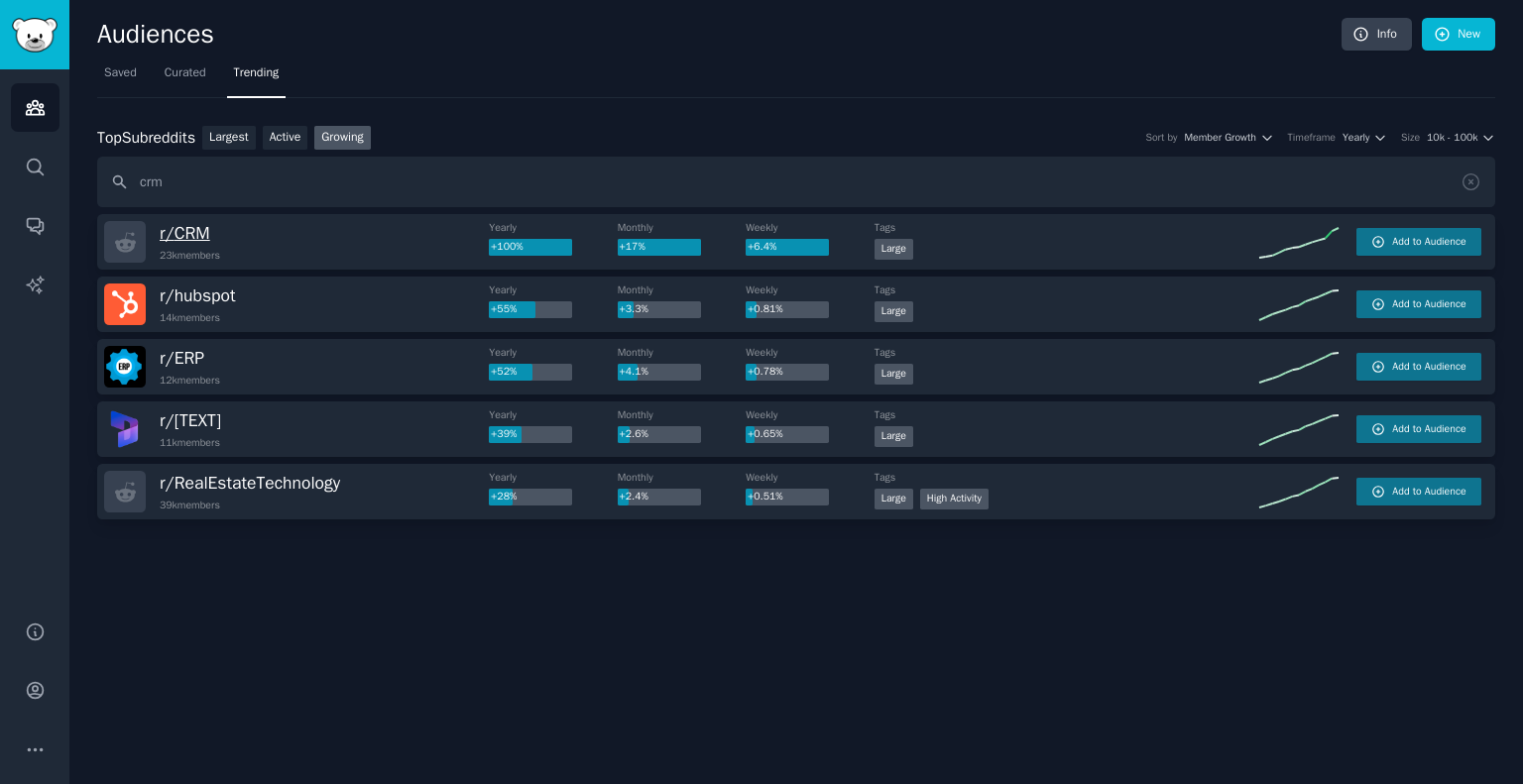 click on "r/ CRM" at bounding box center [184, 233] 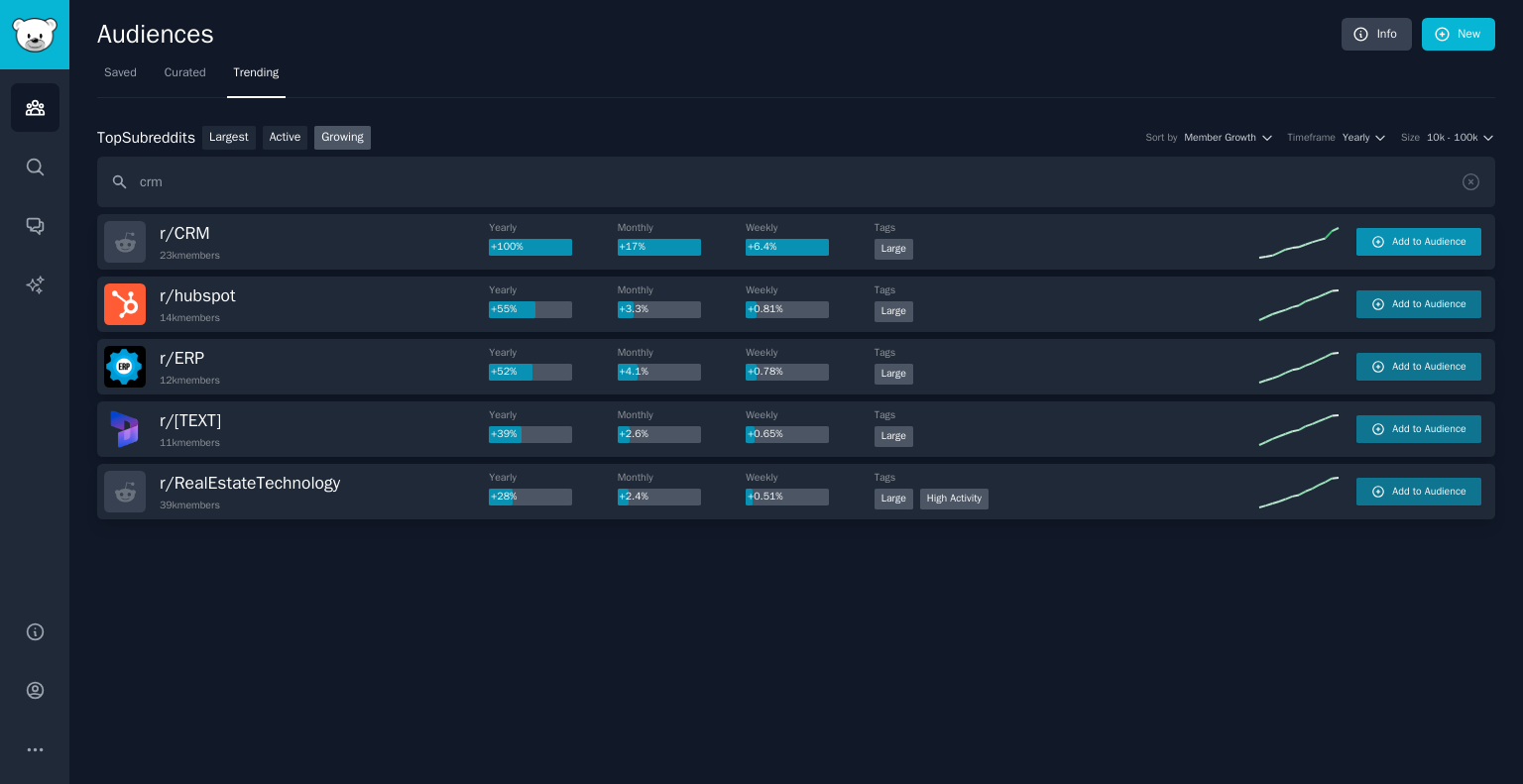 click 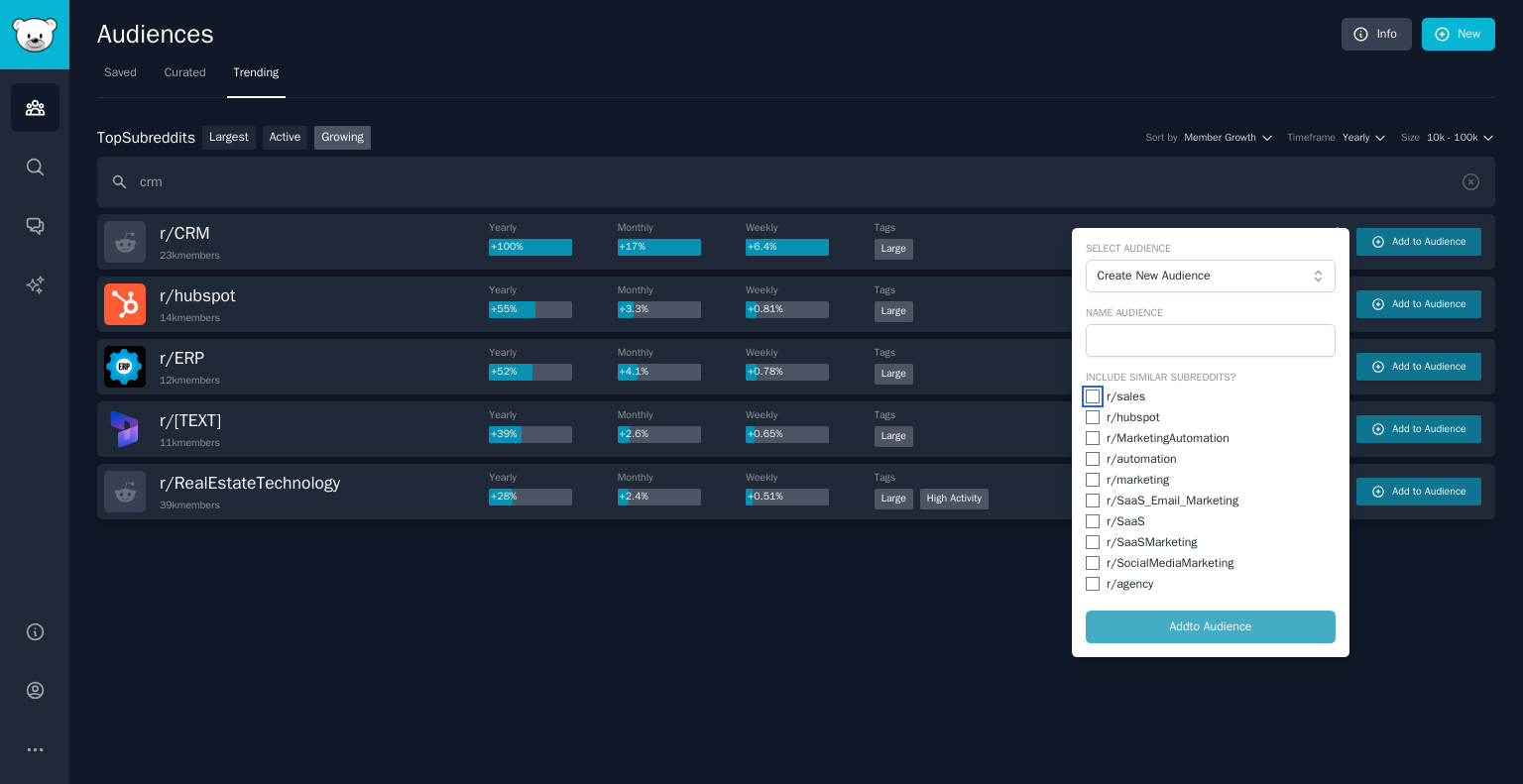click at bounding box center [1093, 396] 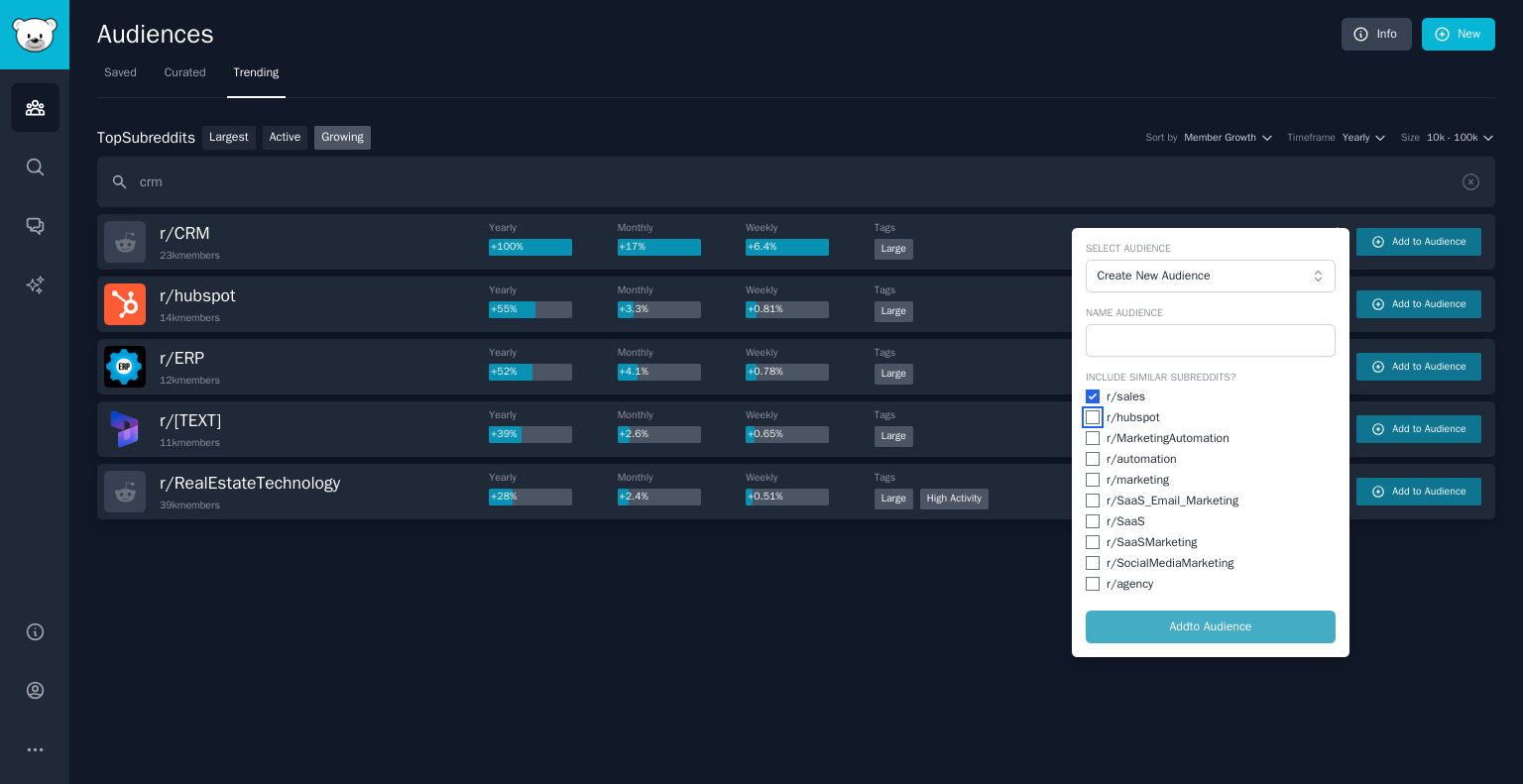 click at bounding box center (1093, 417) 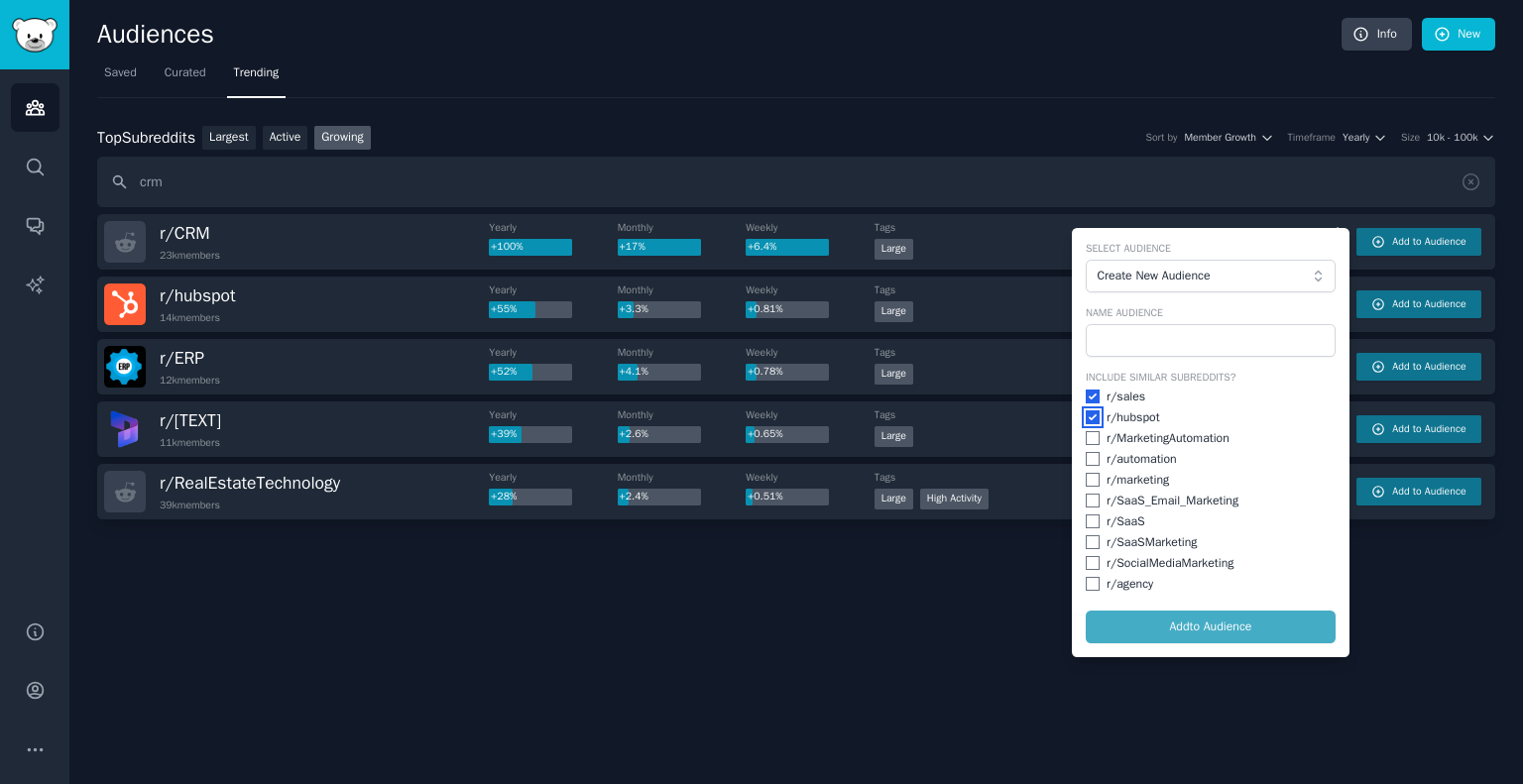 checkbox on "true" 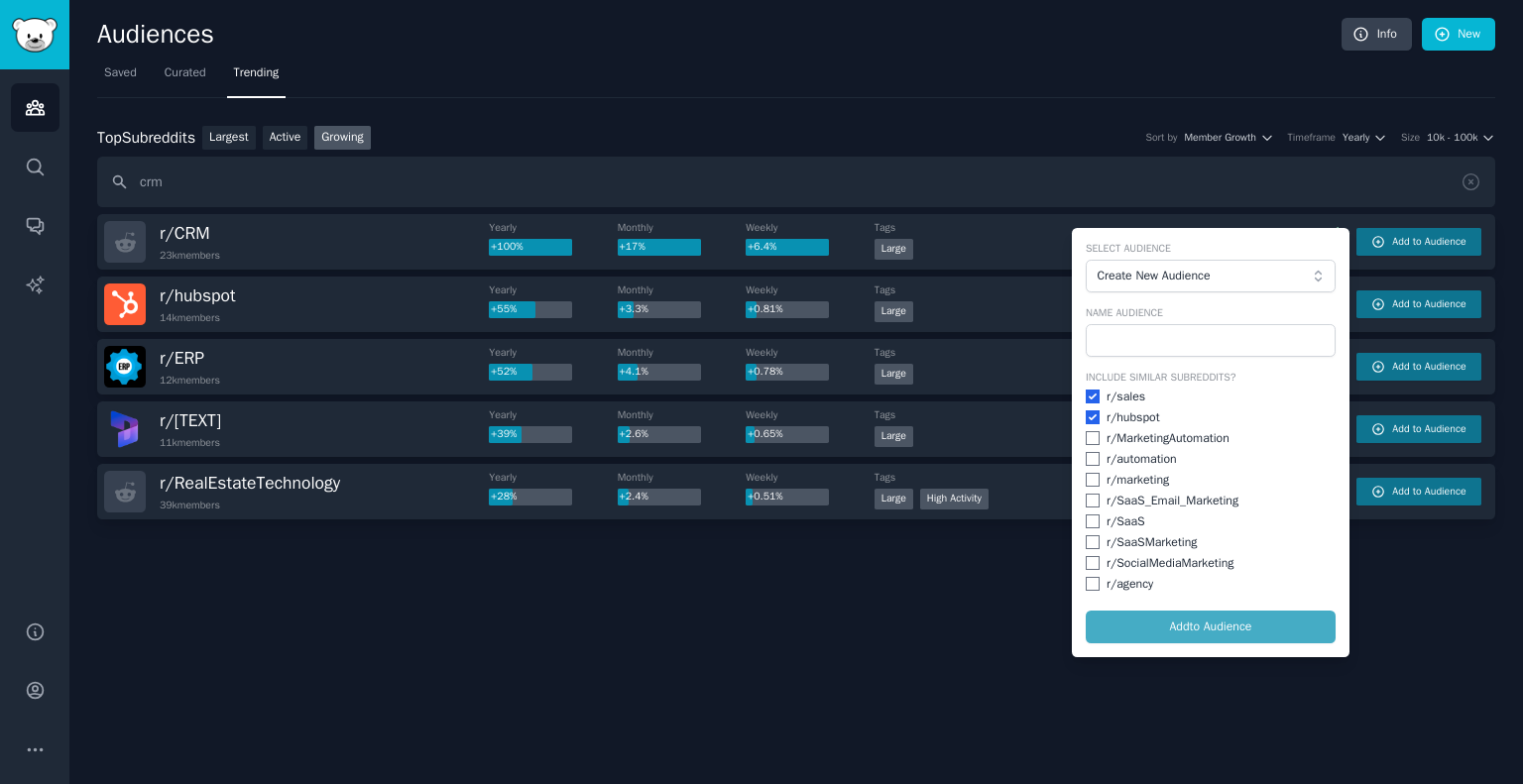 click on "r/ automation" at bounding box center [1211, 460] 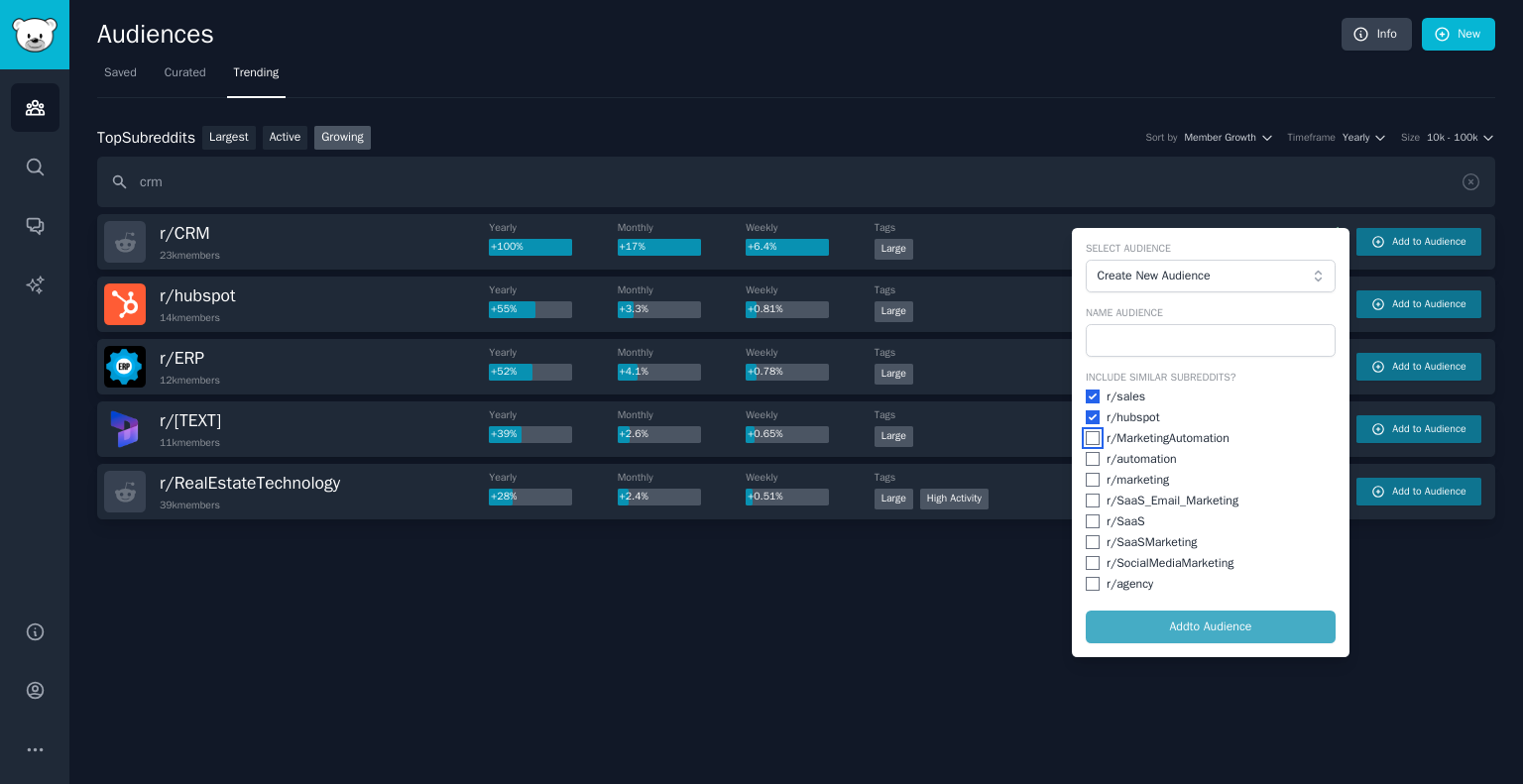 click at bounding box center [1093, 438] 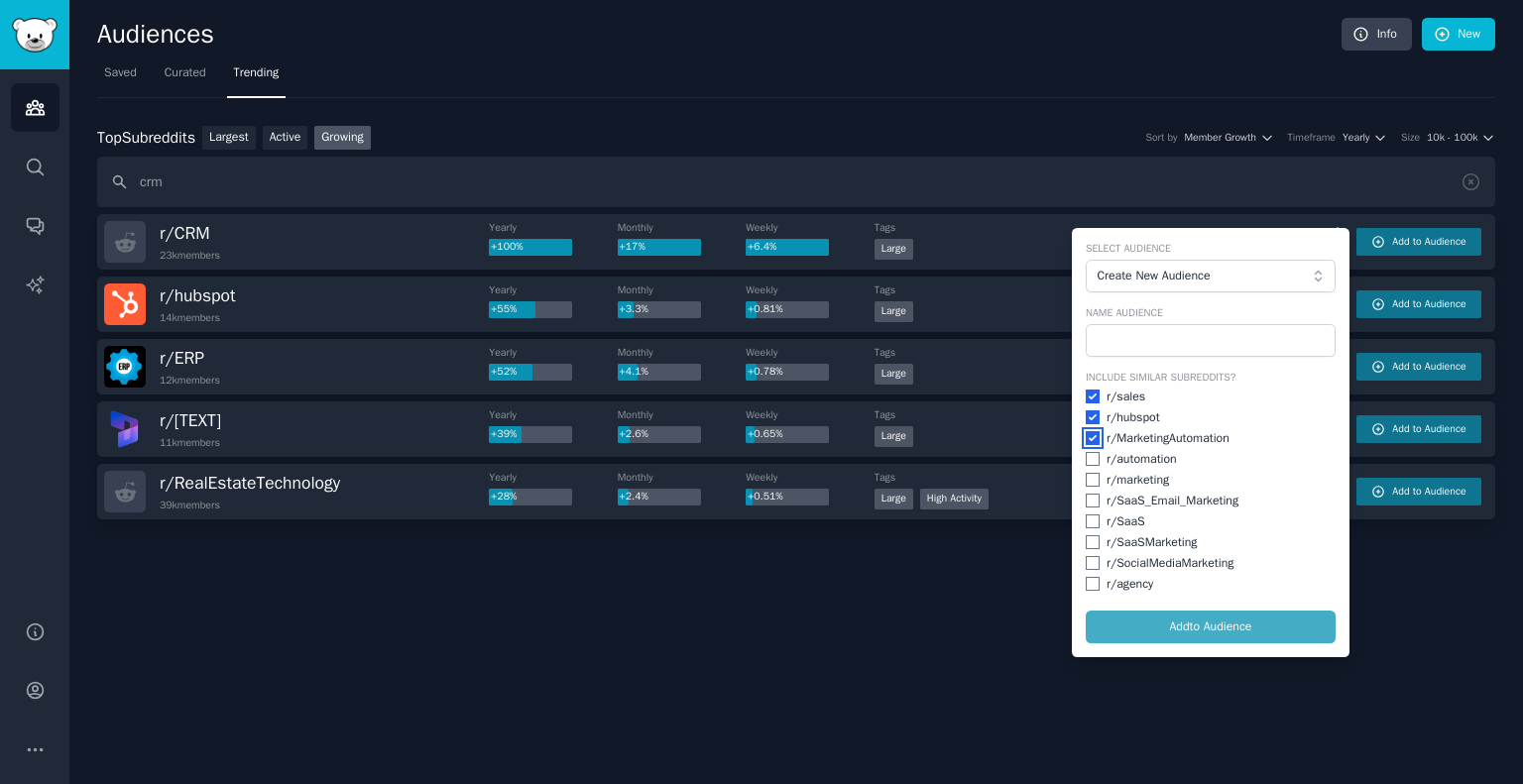 checkbox on "true" 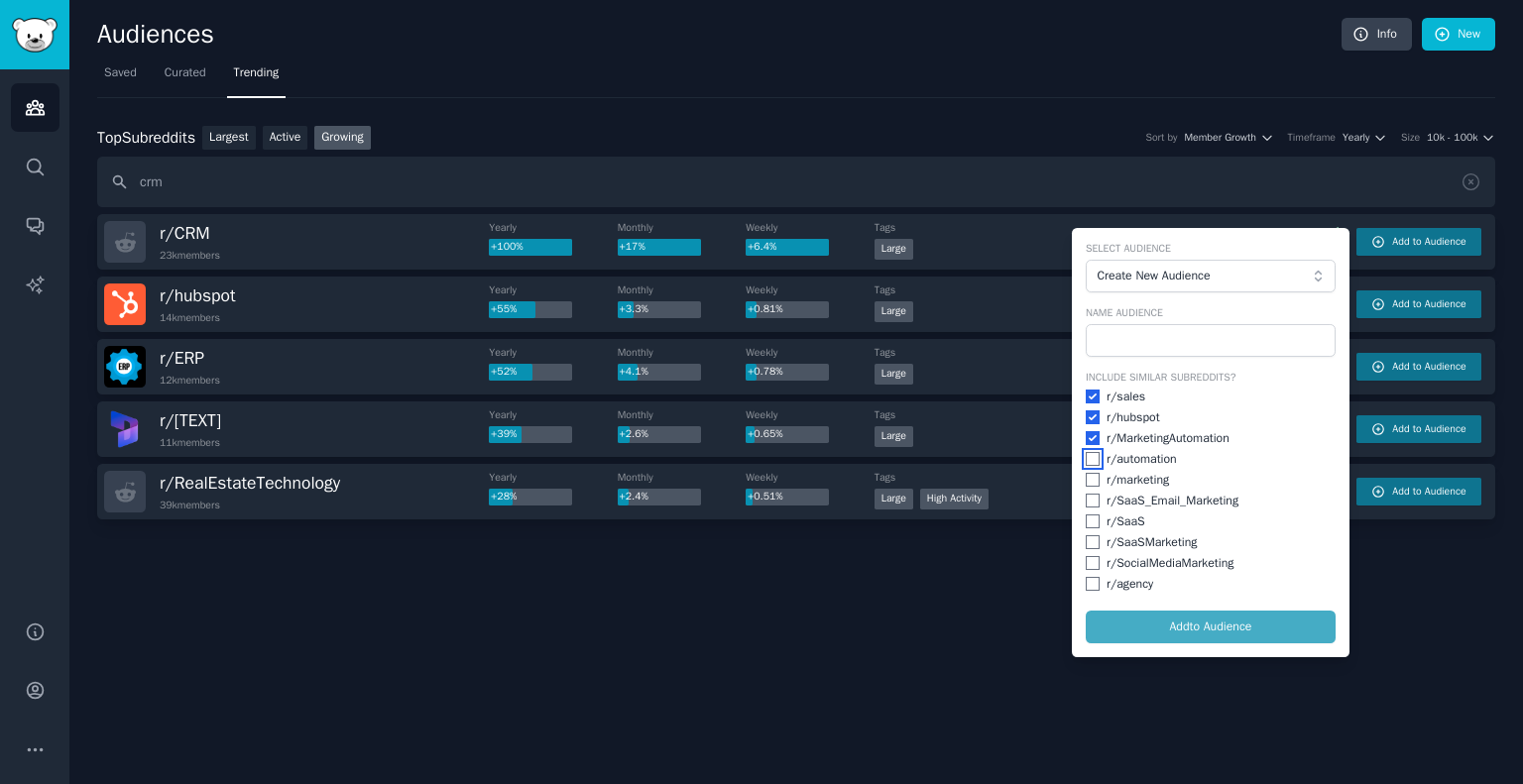 click at bounding box center [1093, 459] 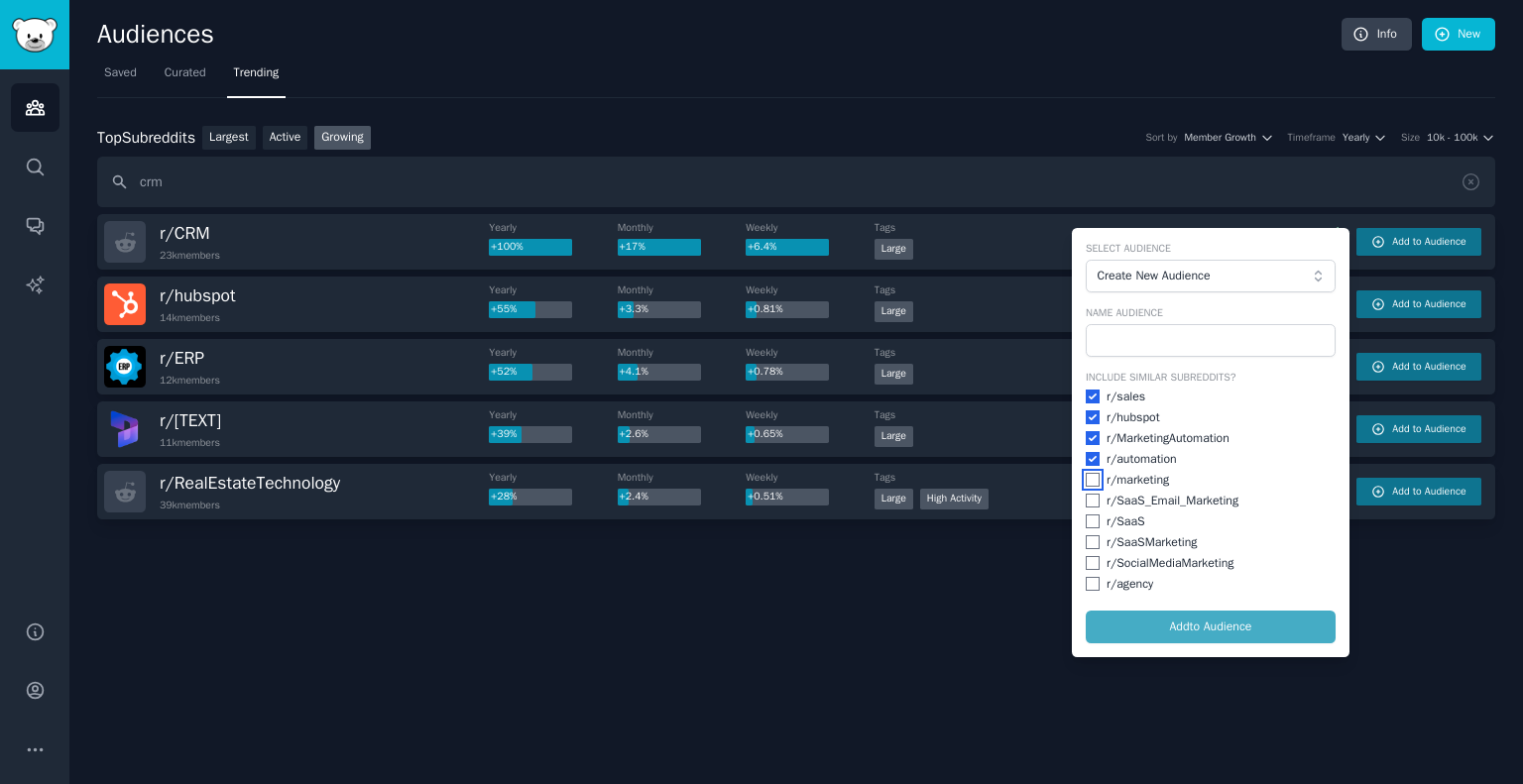click at bounding box center (1093, 480) 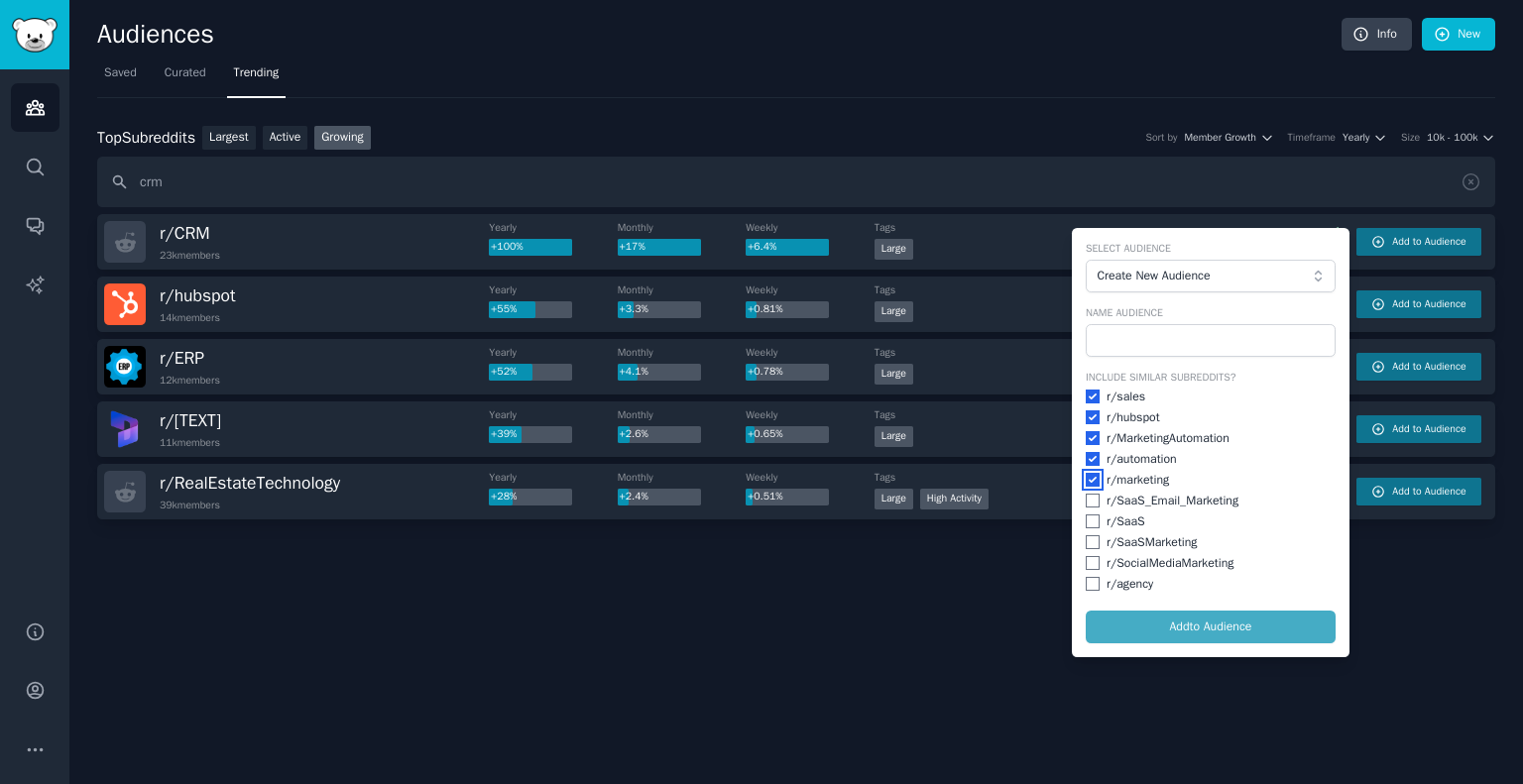 checkbox on "true" 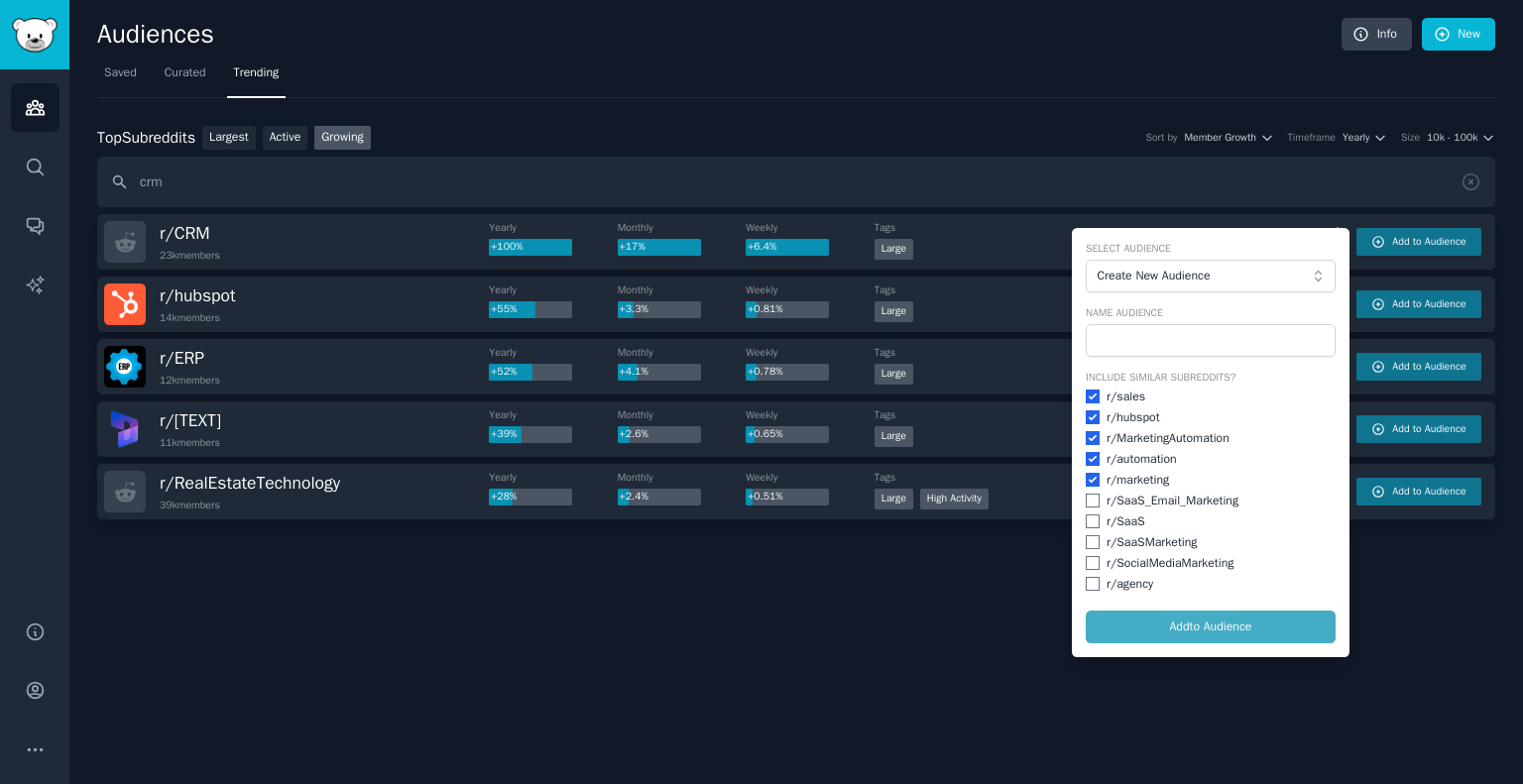 click on "Include Similar Subreddits? r/ sales r/ hubspot r/ MarketingAutomation r/ automation r/ marketing r/ SaaS_Email_Marketing r/ SaaS r/ SaaSMarketing r/ SocialMediaMarketing r/ agency" at bounding box center (1211, 482) 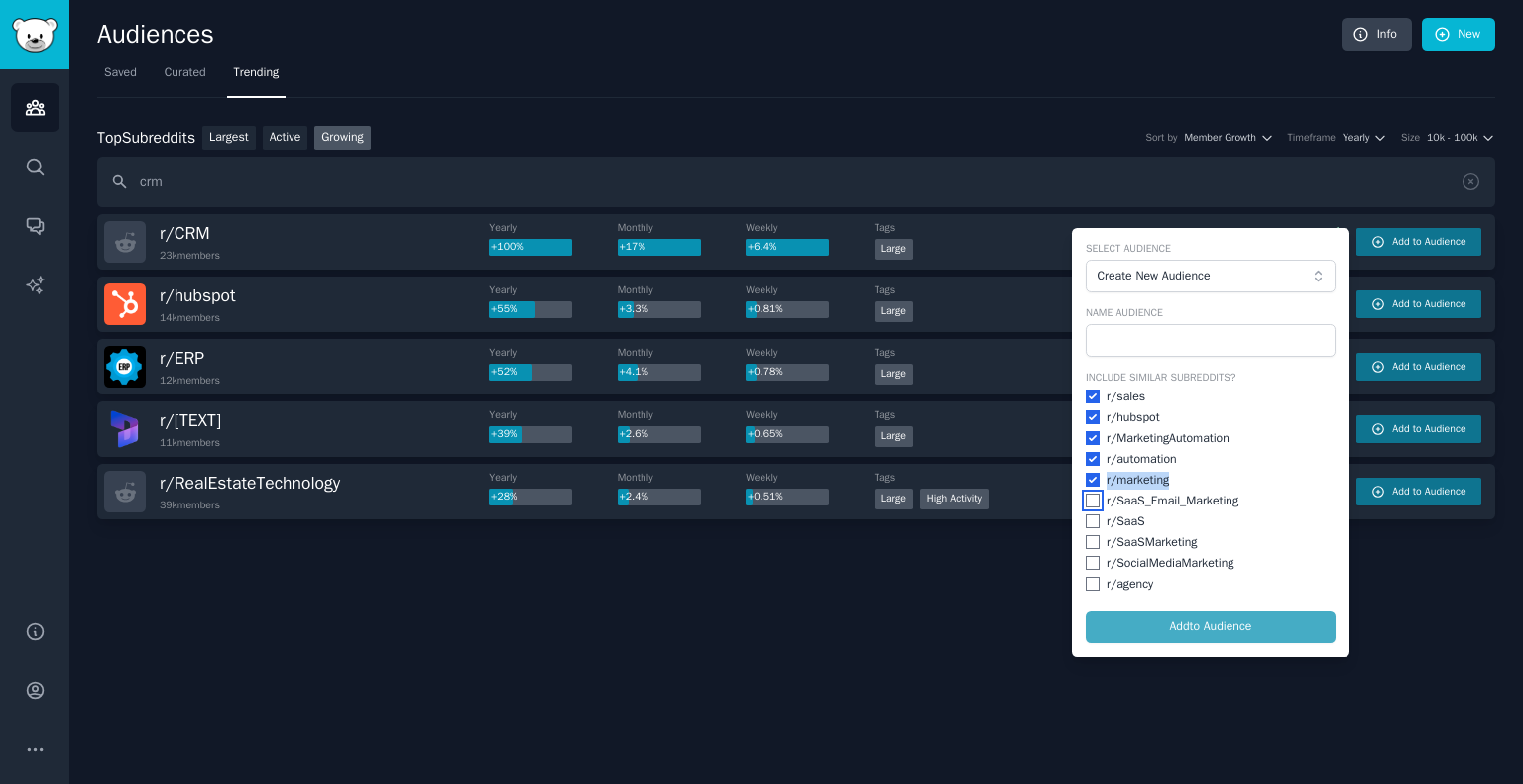 click at bounding box center (1093, 501) 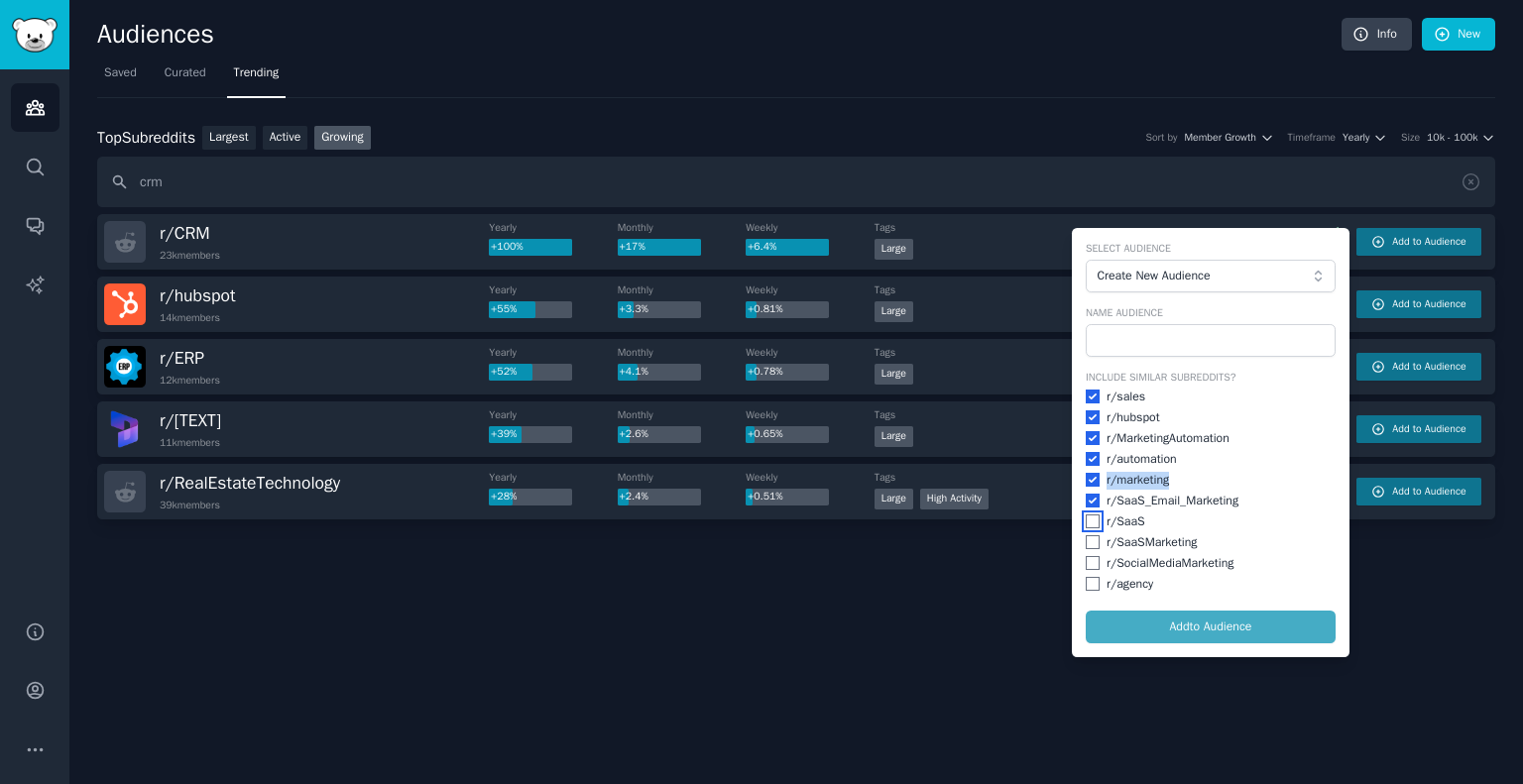 click at bounding box center (1093, 521) 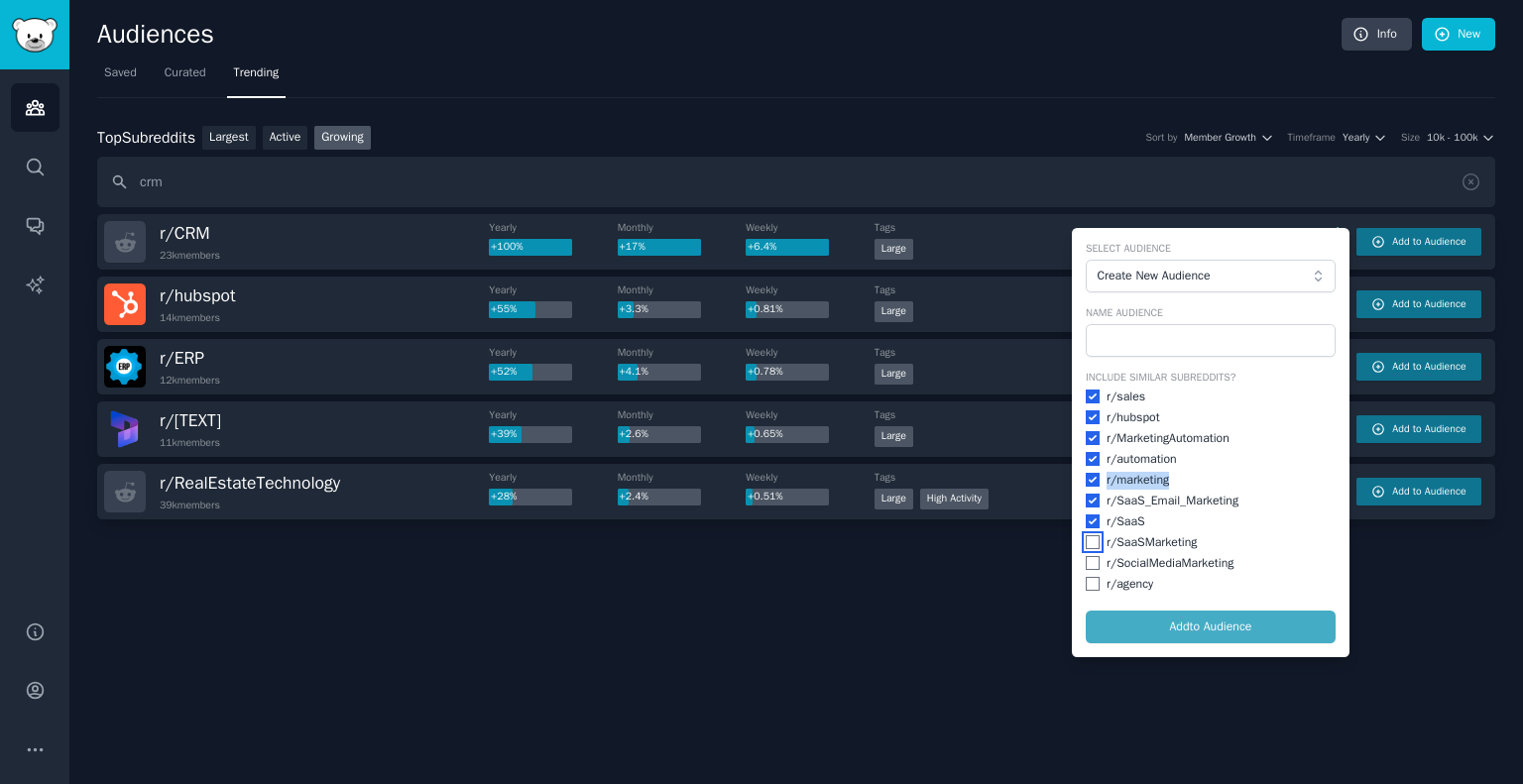 click at bounding box center [1093, 542] 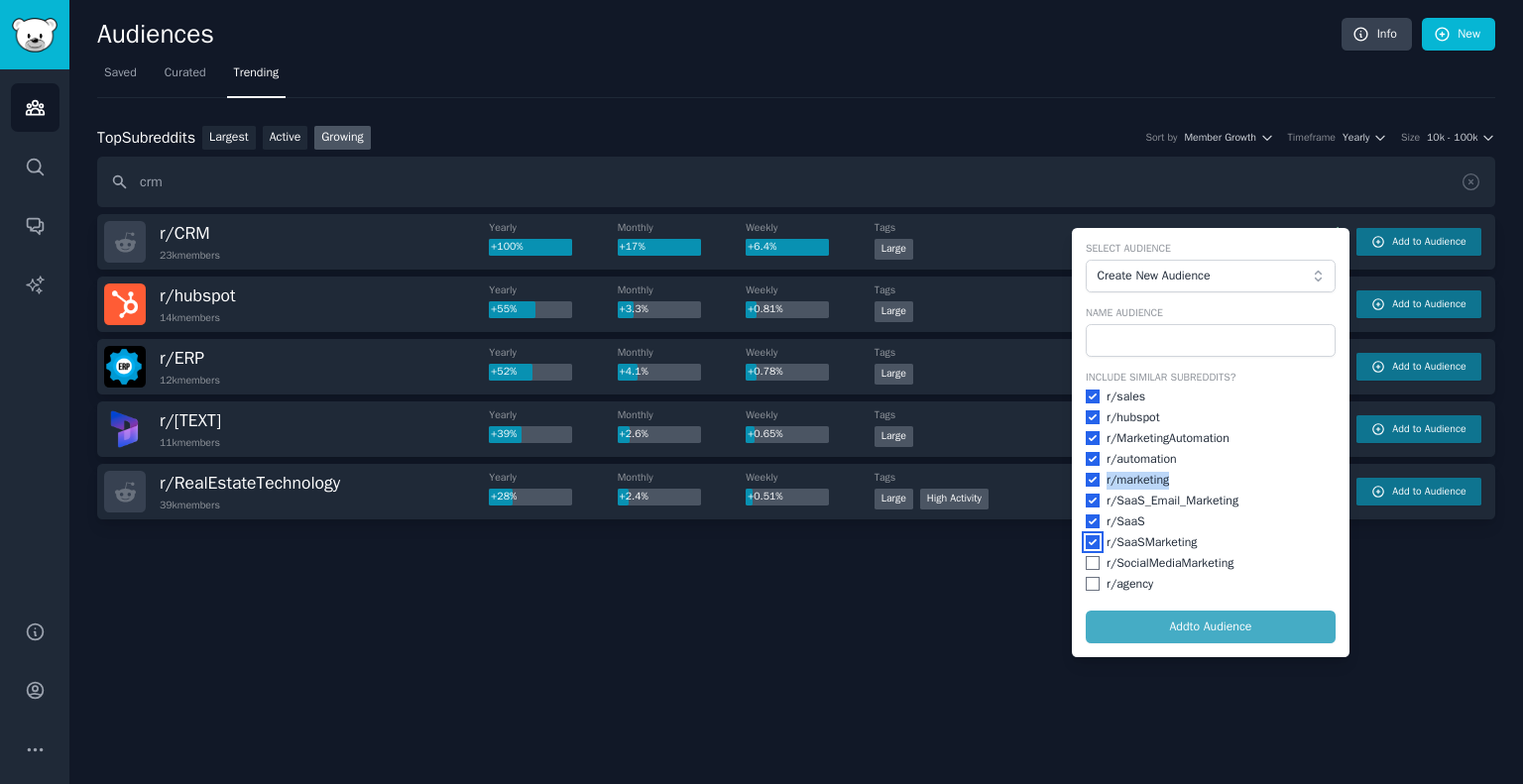 checkbox on "true" 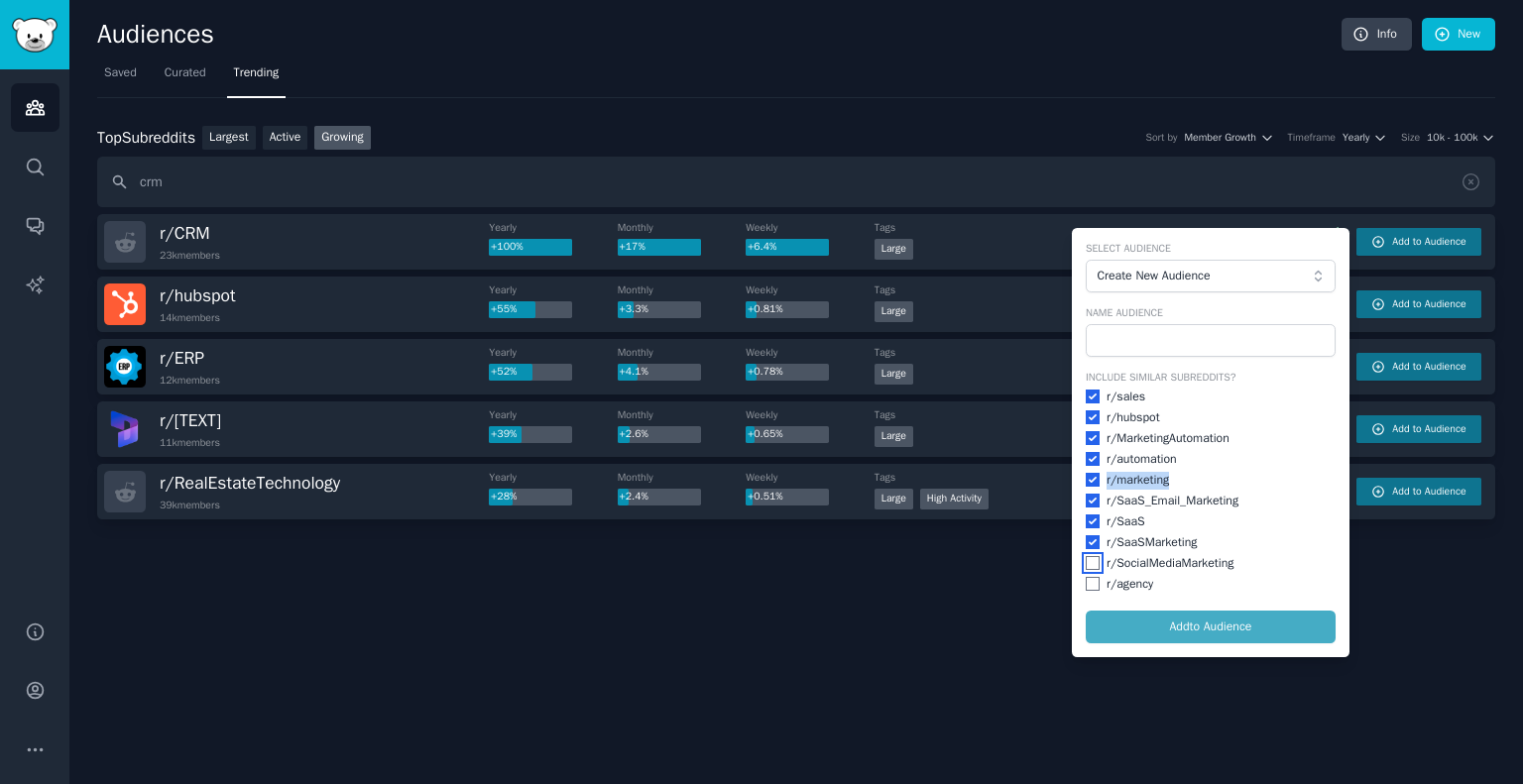 click at bounding box center (1093, 563) 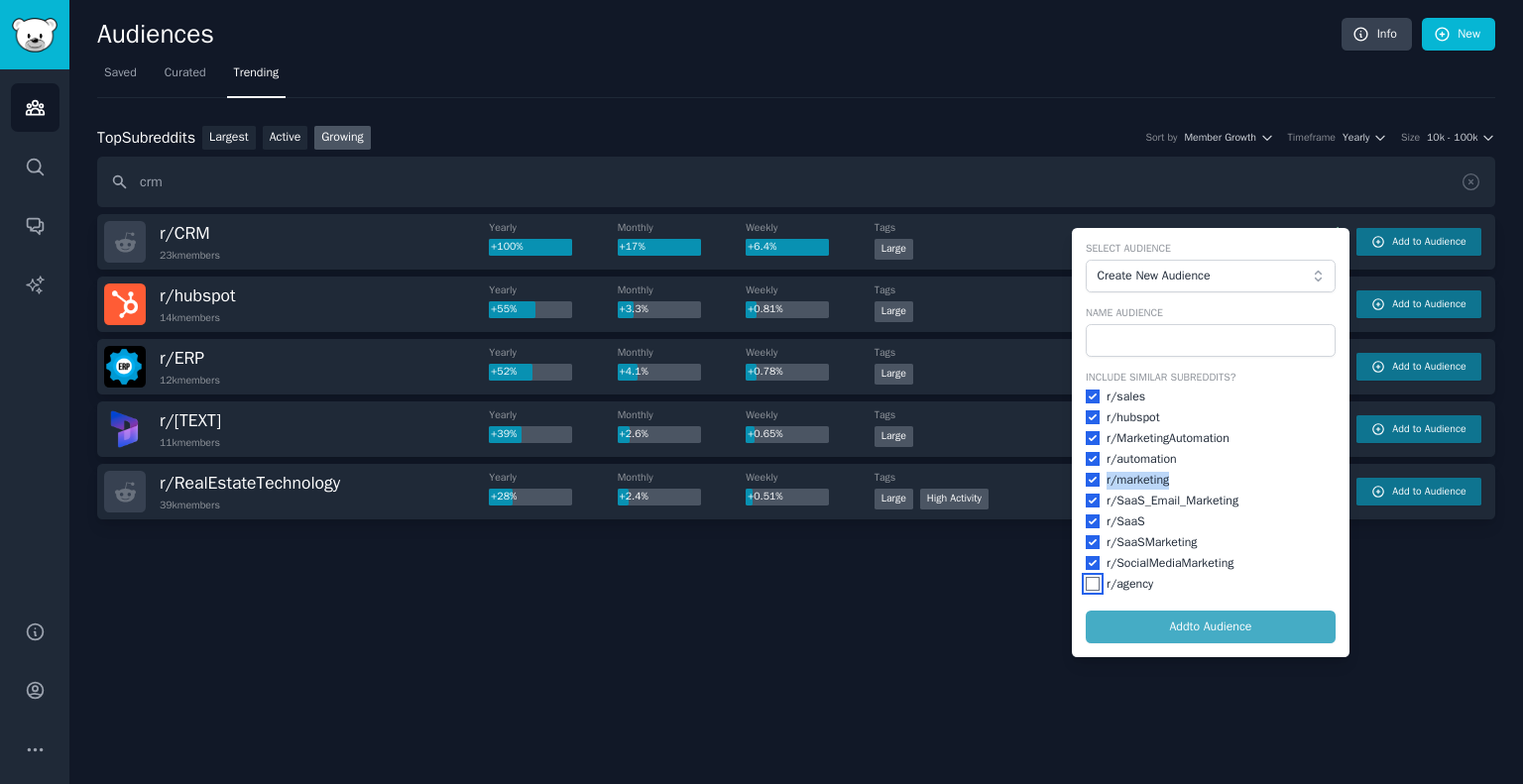 click at bounding box center [1093, 584] 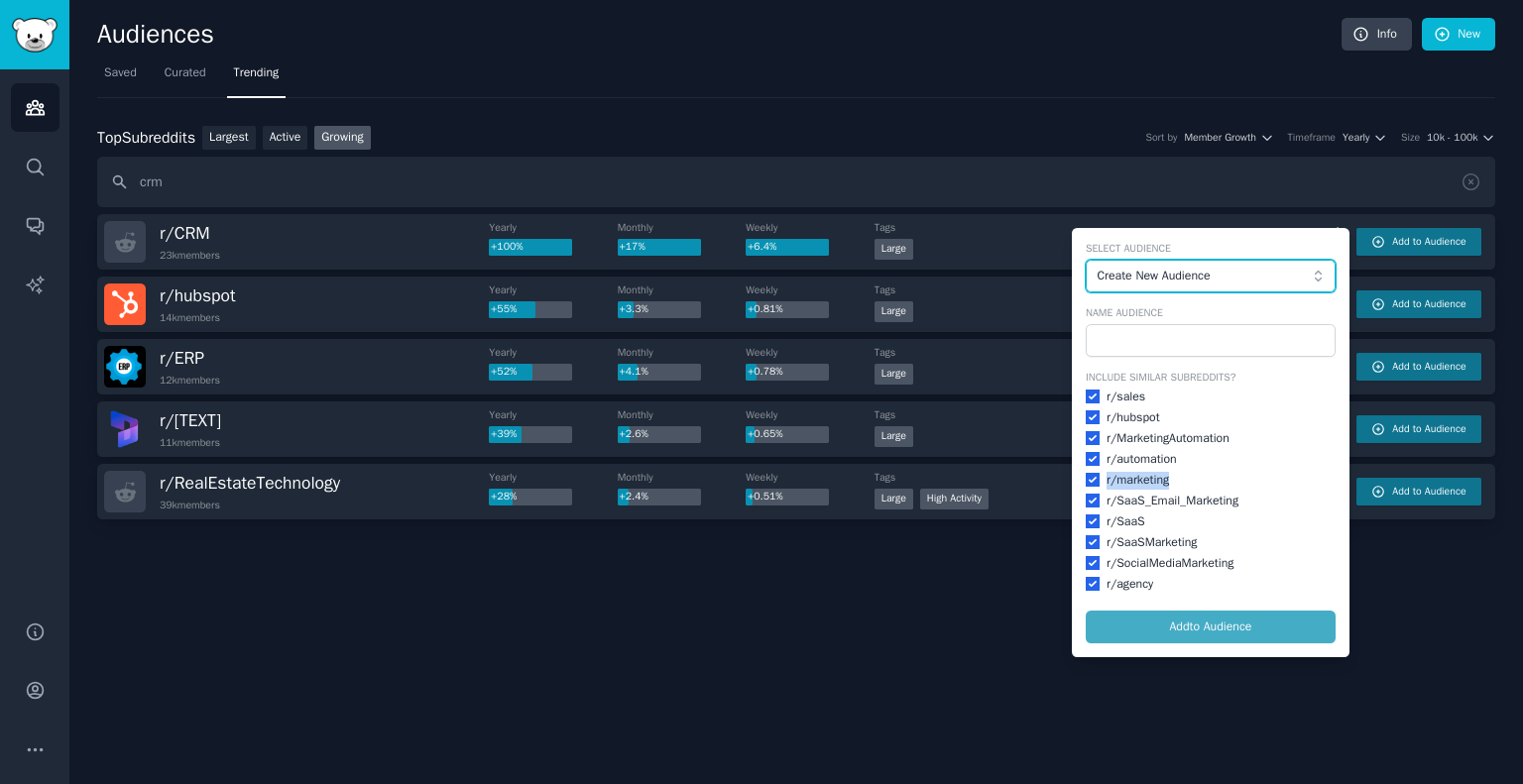 click on "Create New Audience" at bounding box center [1205, 277] 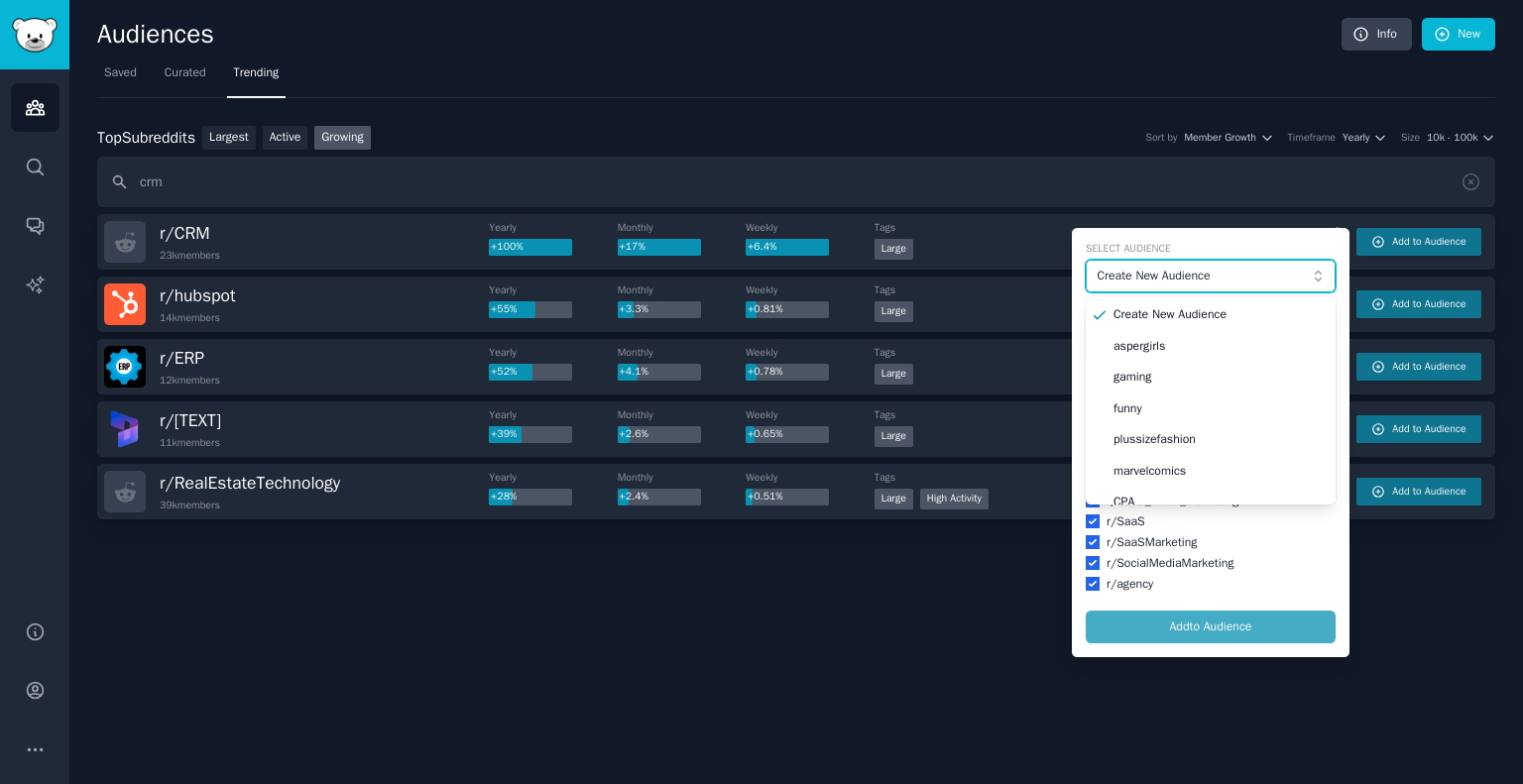 click on "Create New Audience" at bounding box center (1205, 277) 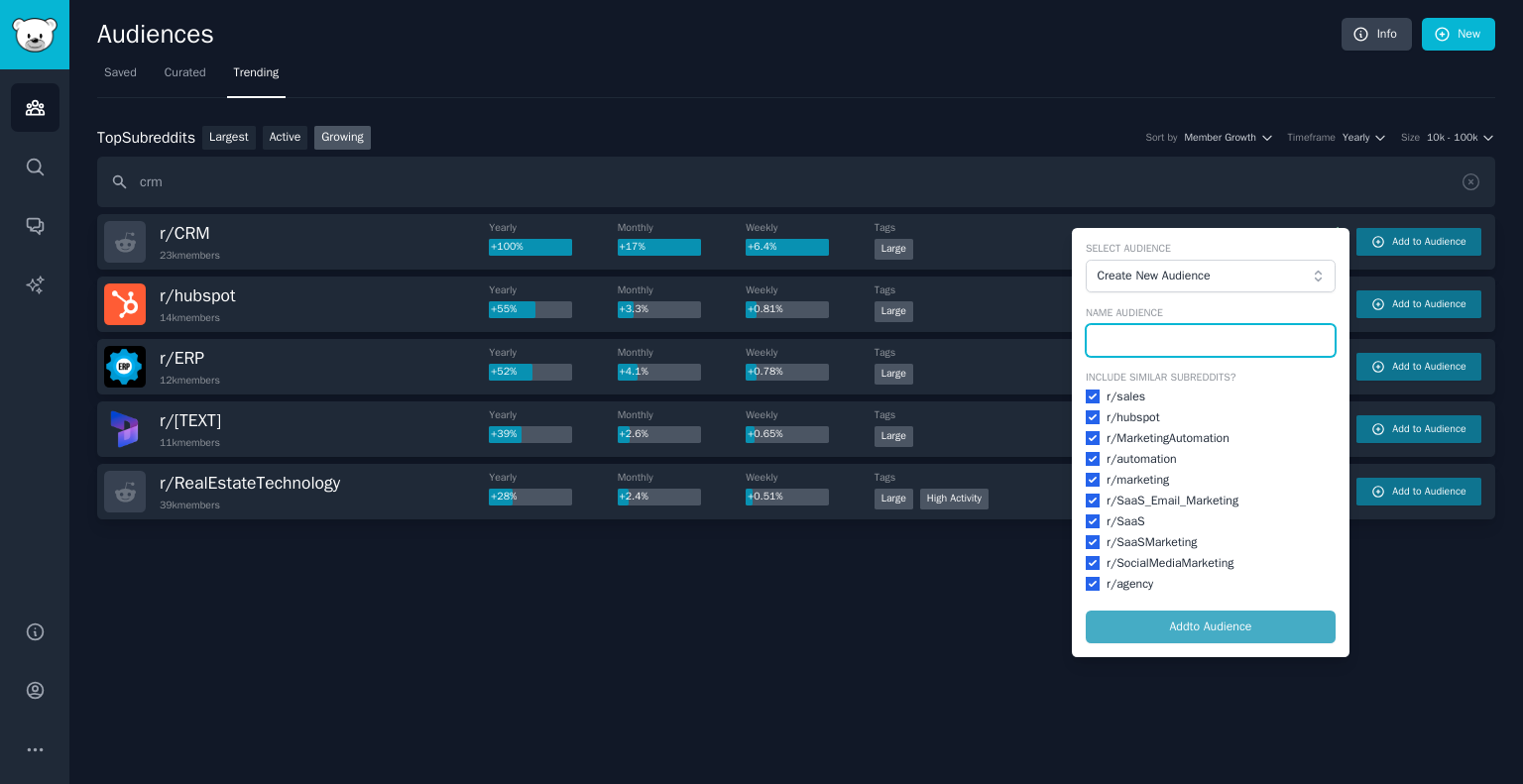 click at bounding box center (1211, 341) 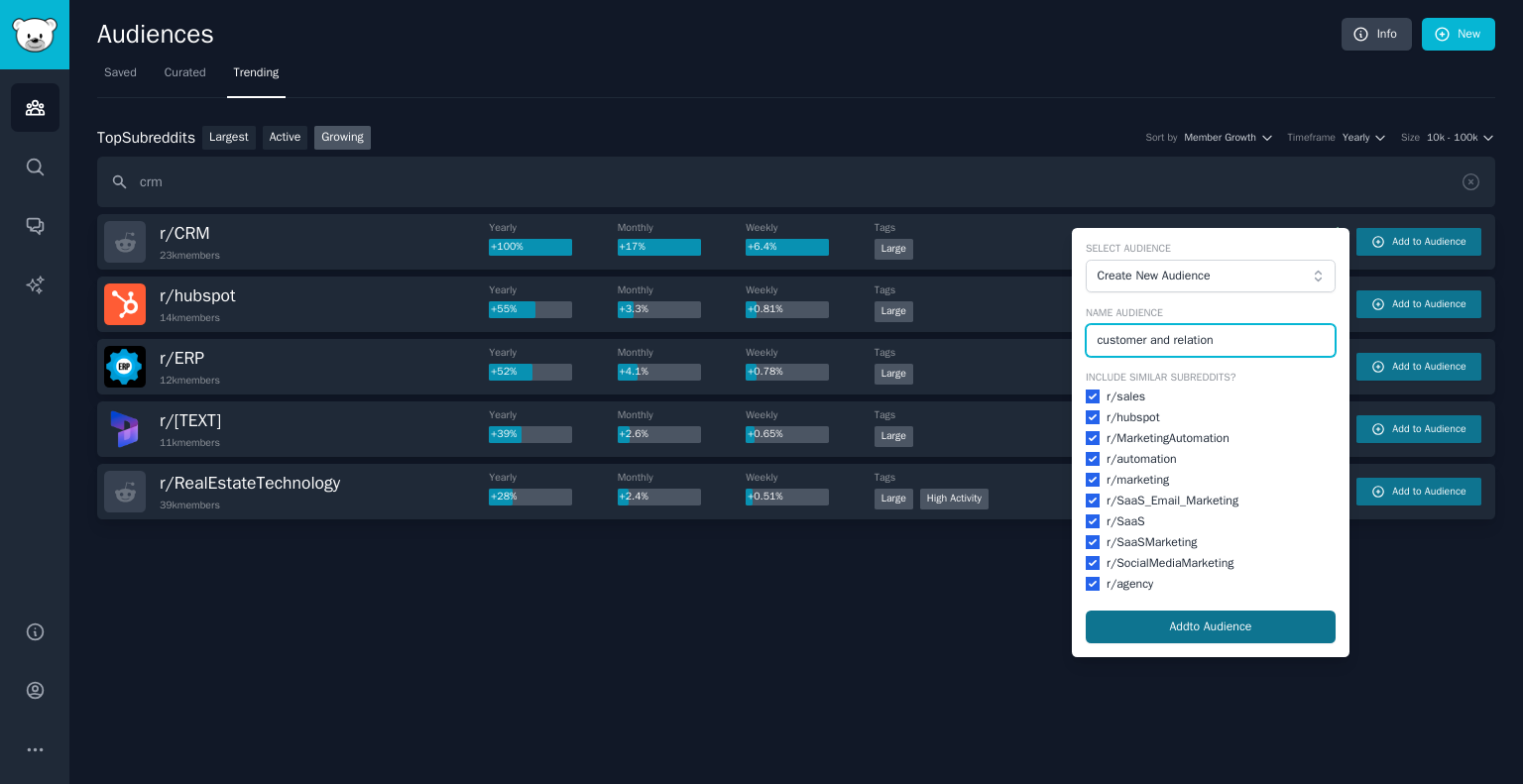 type on "customer and relation" 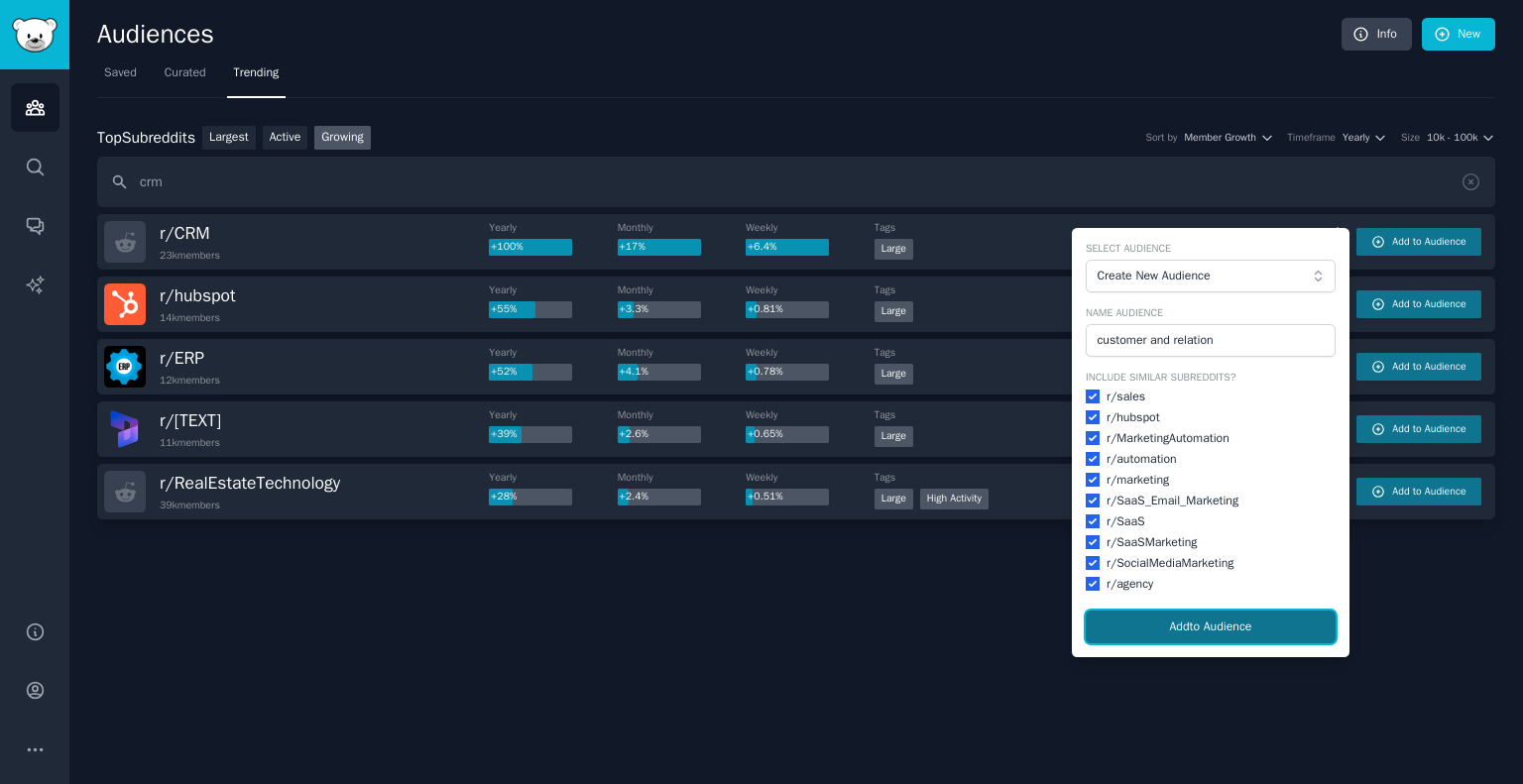 click on "Add  to Audience" at bounding box center (1211, 627) 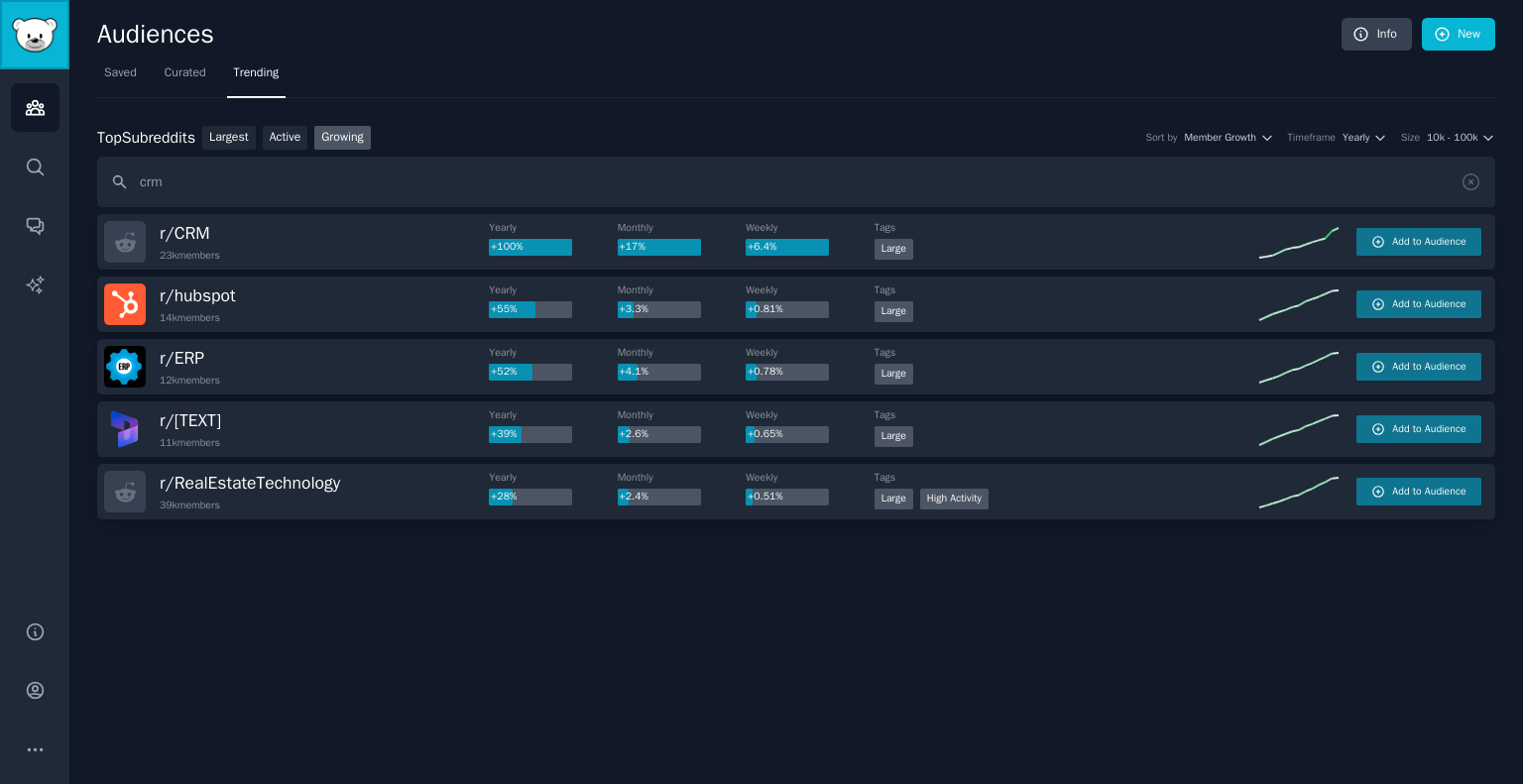 click at bounding box center (35, 35) 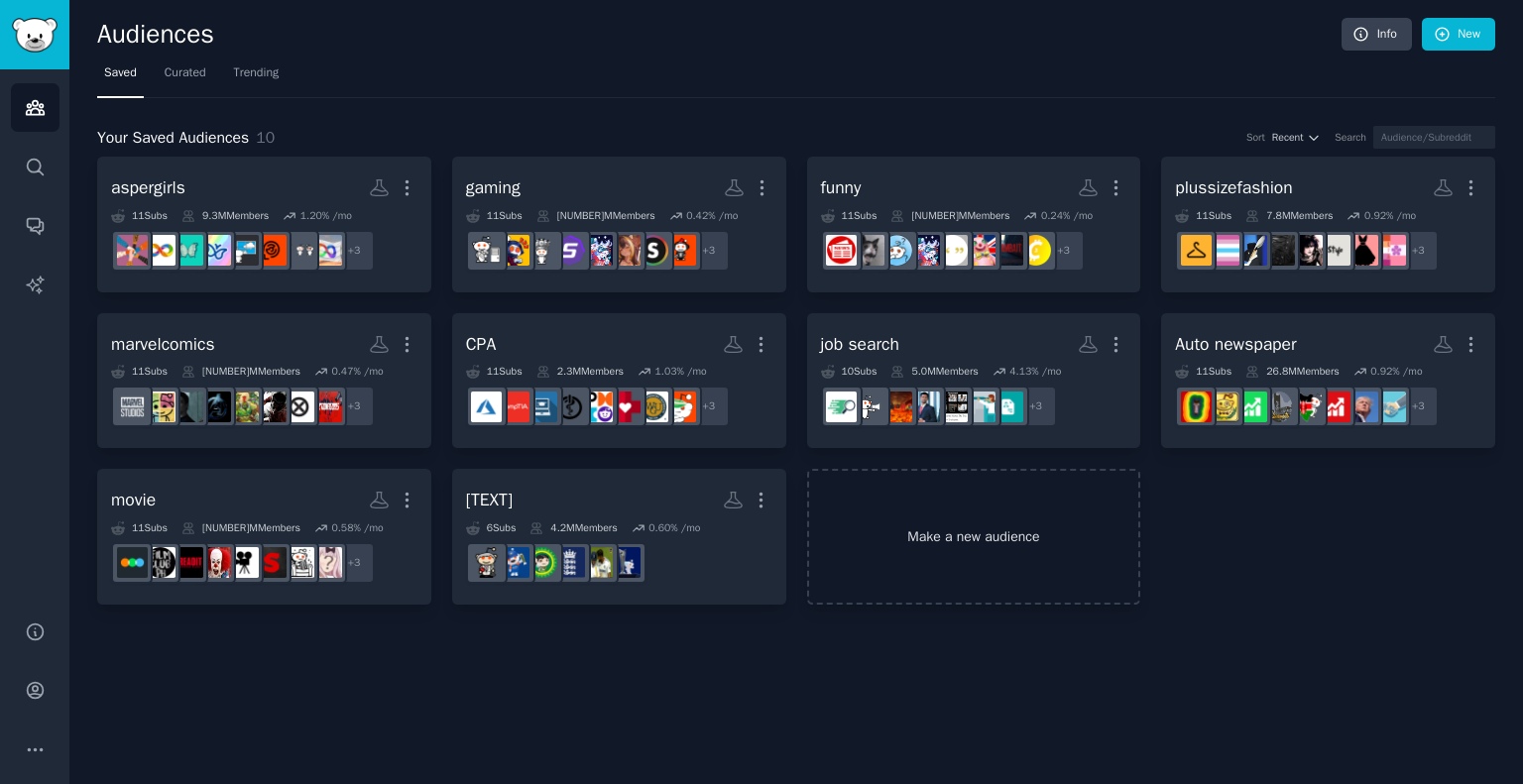 click on "Make a new audience" at bounding box center (974, 536) 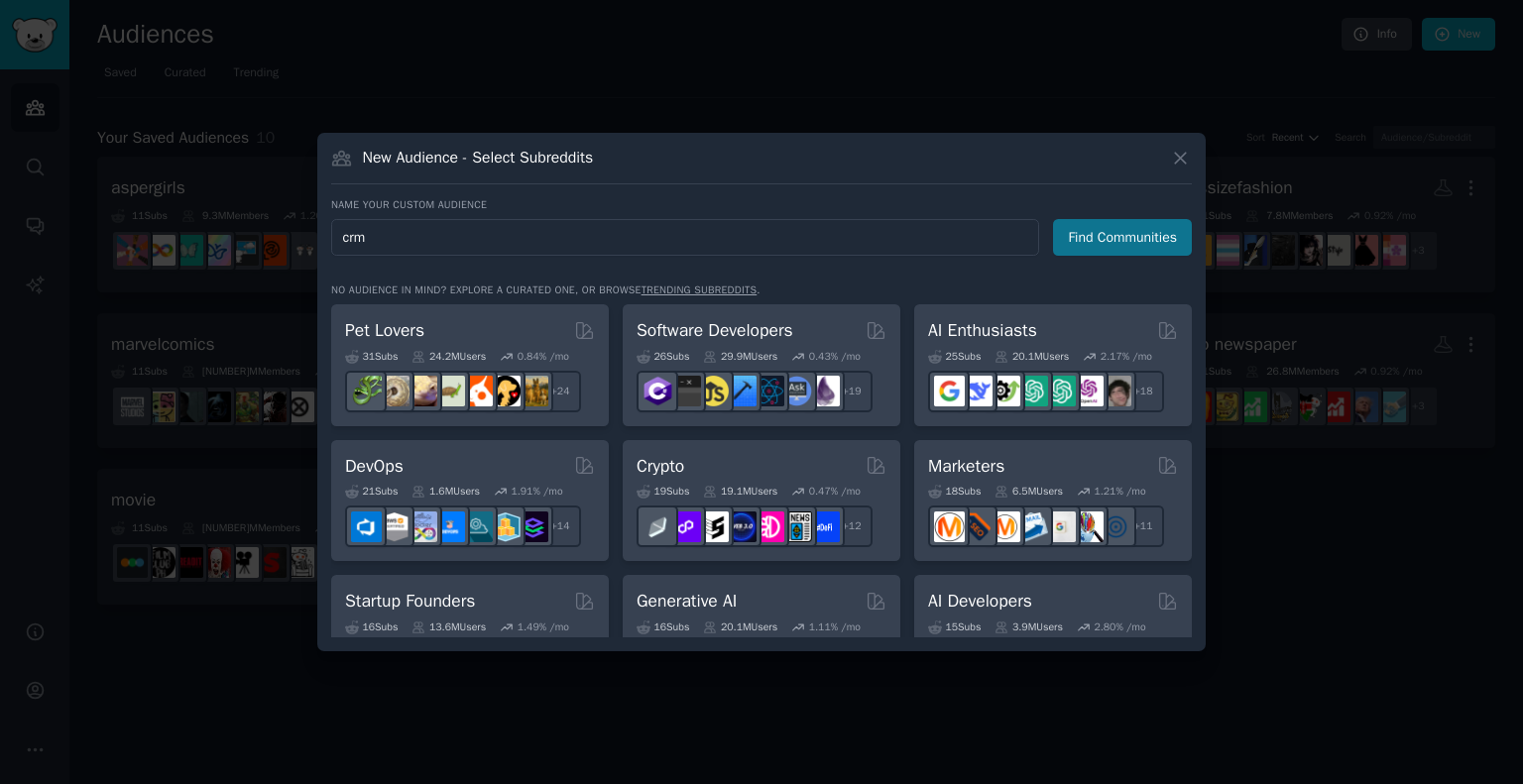 type on "crm" 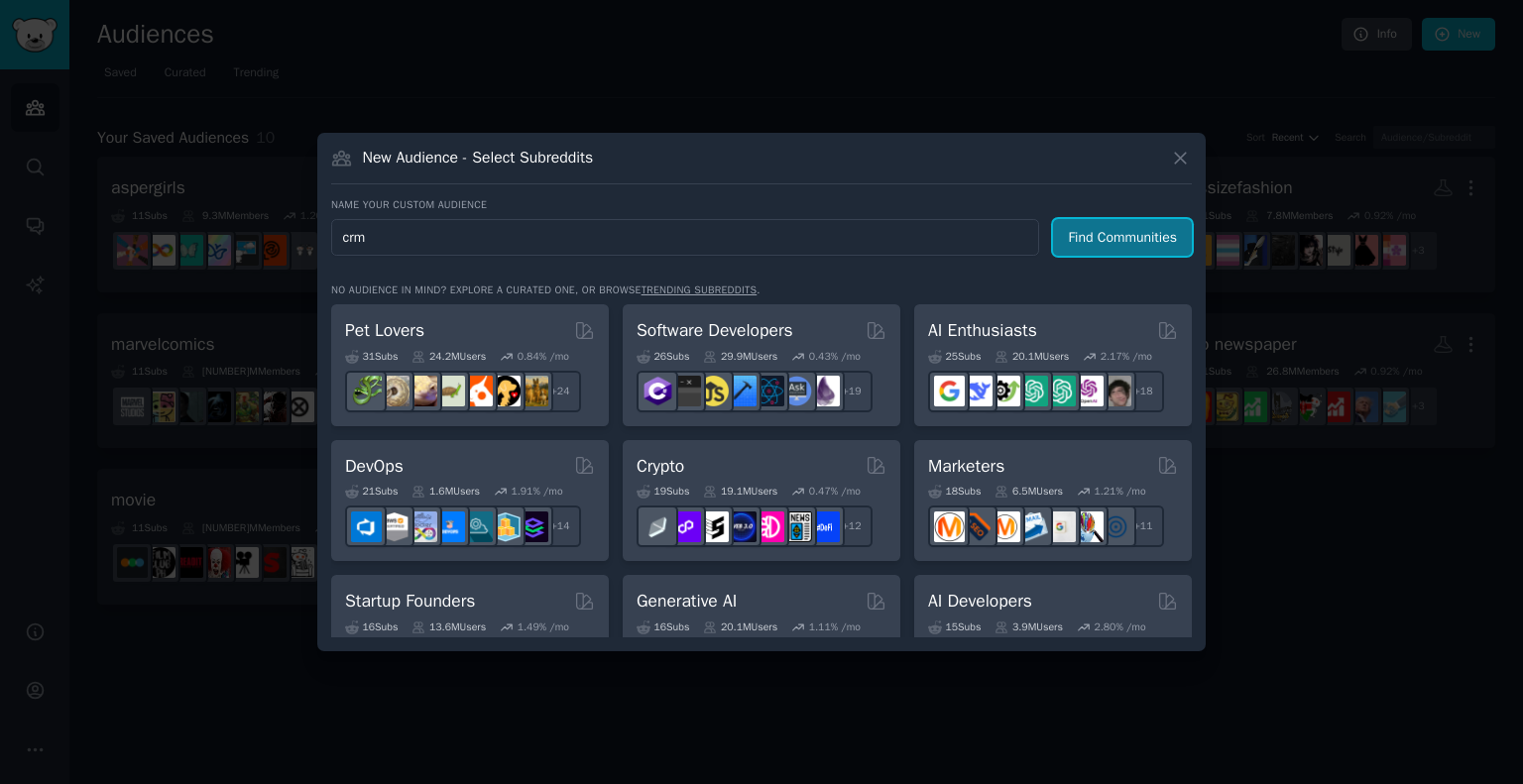 click on "Find Communities" at bounding box center [1122, 237] 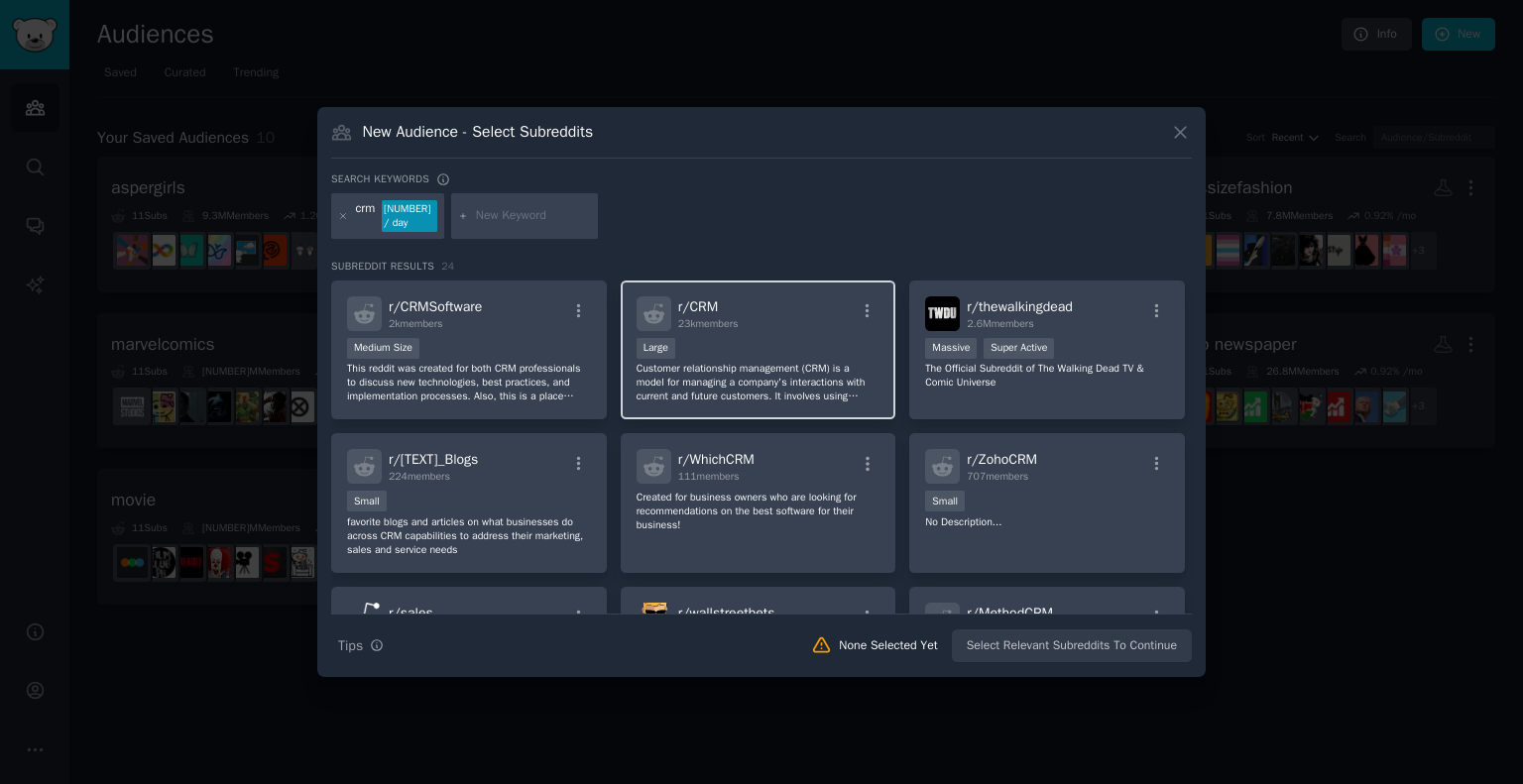 click on "r/ CRM" at bounding box center [698, 306] 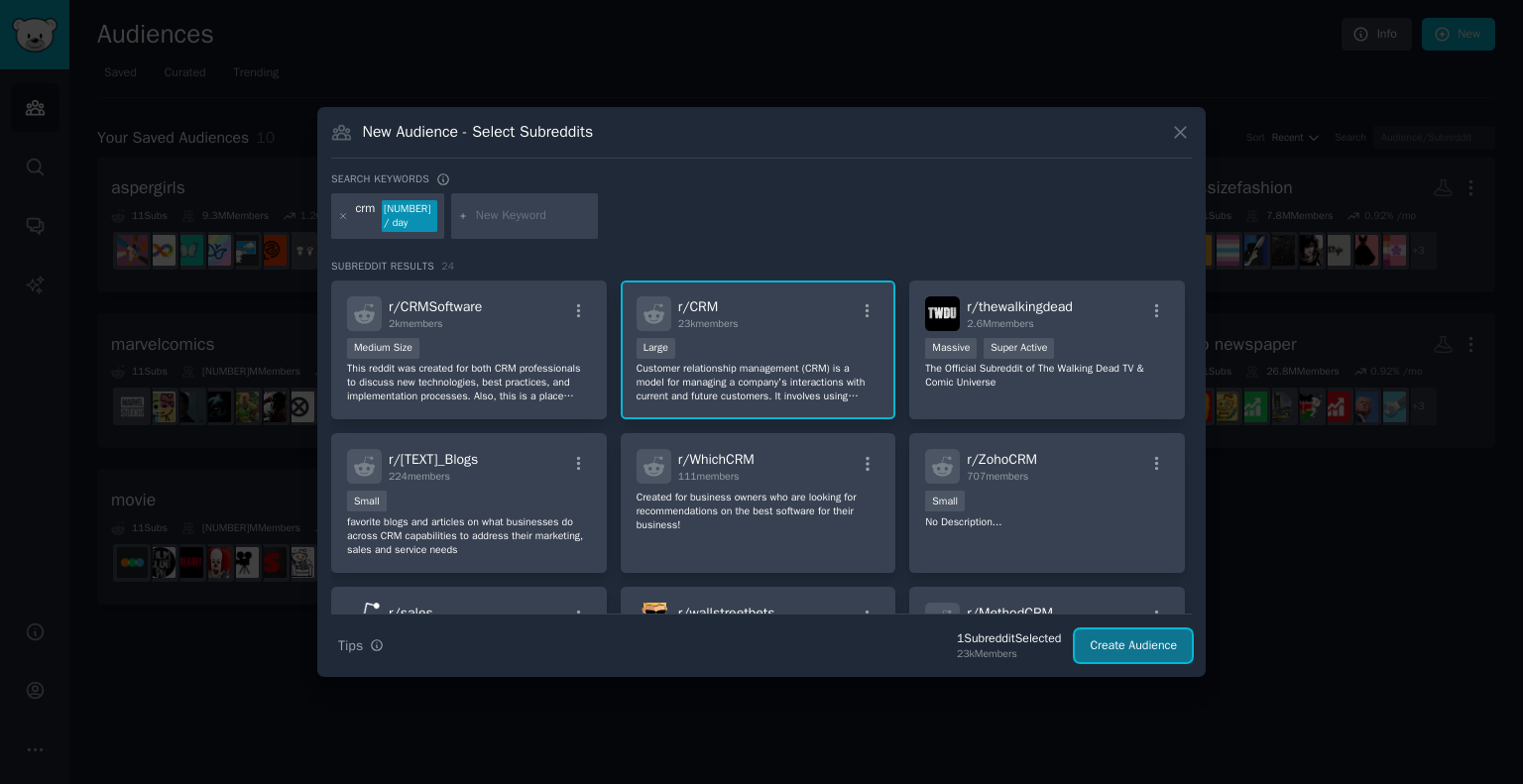 click on "Create Audience" at bounding box center (1133, 646) 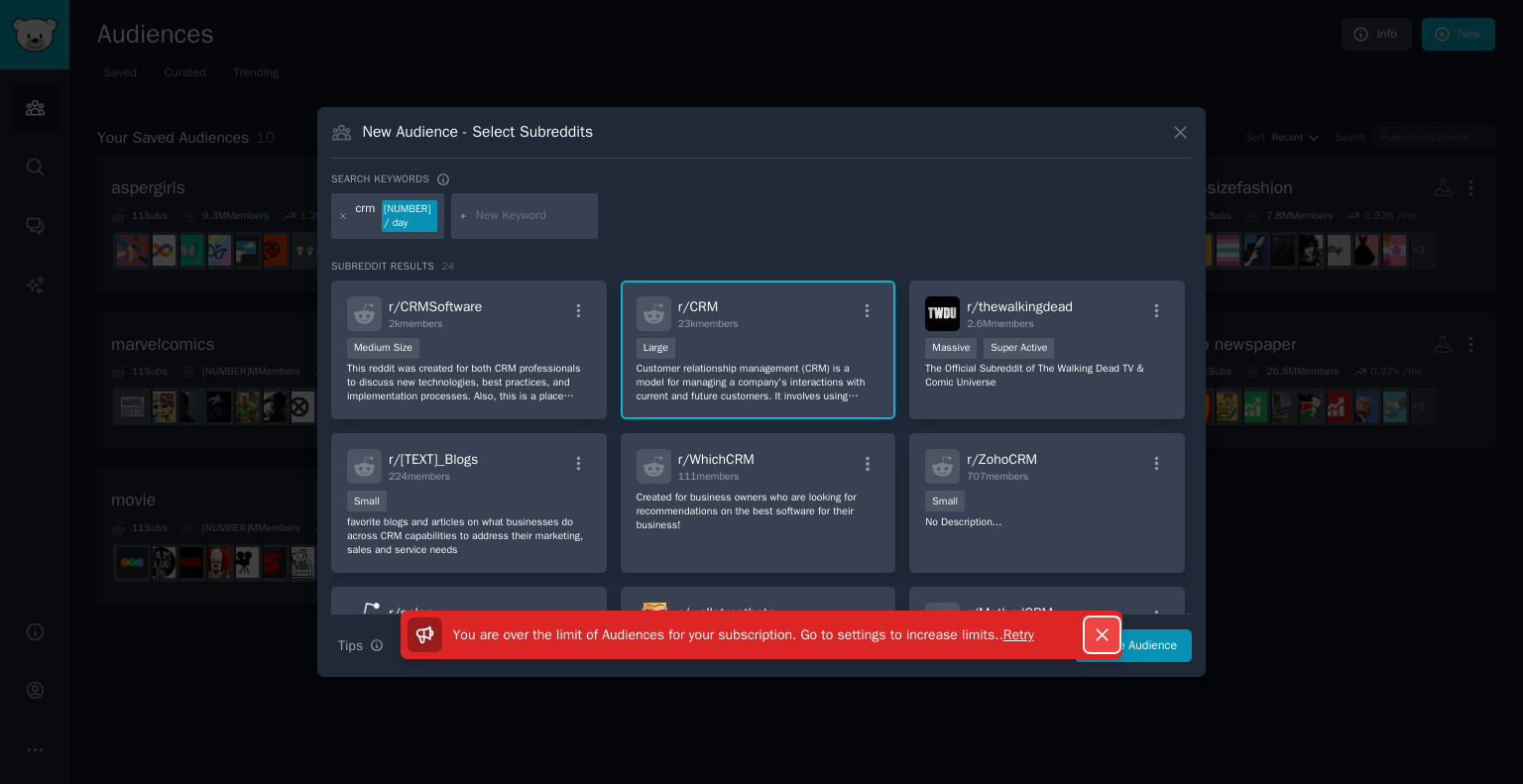 click 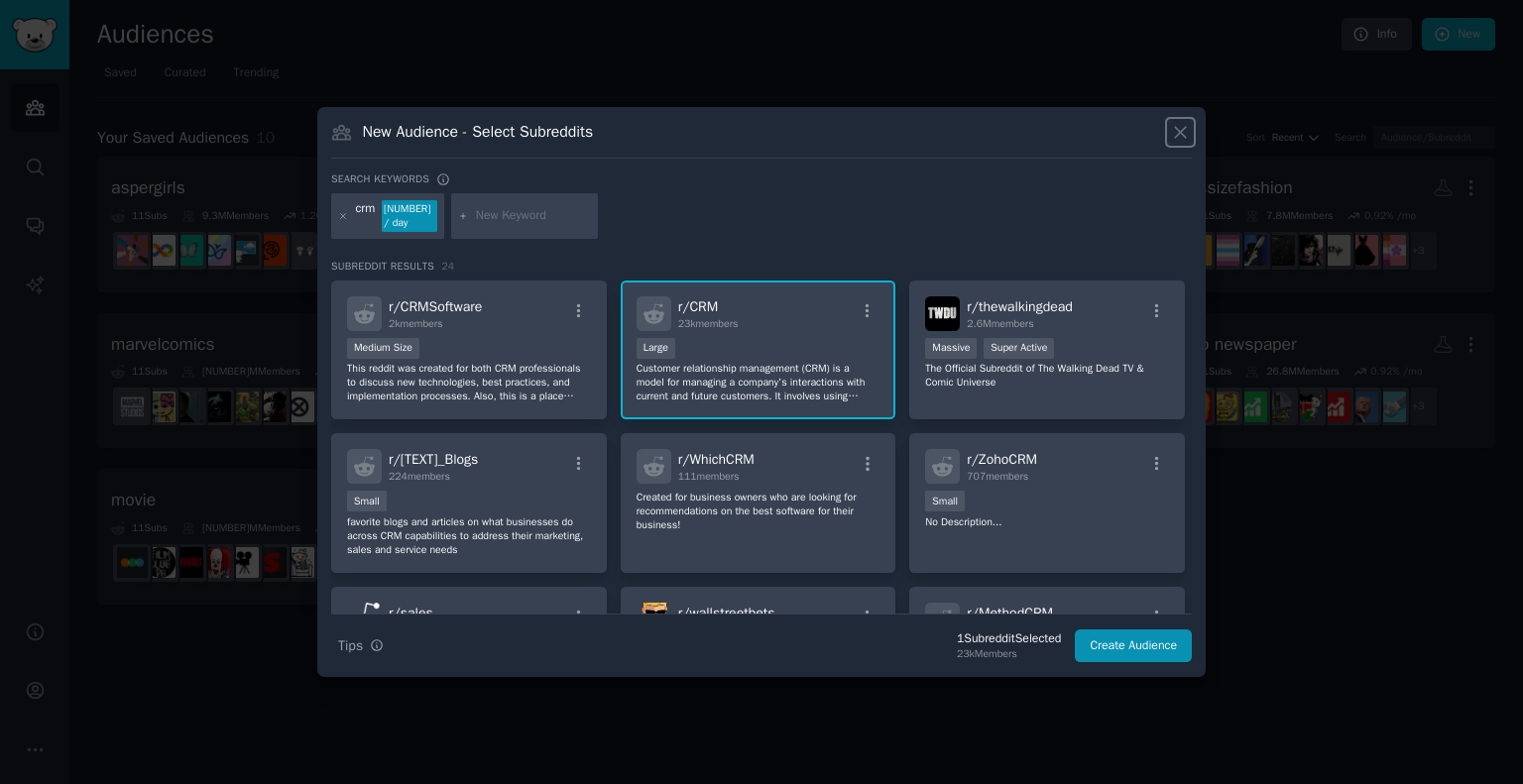 click 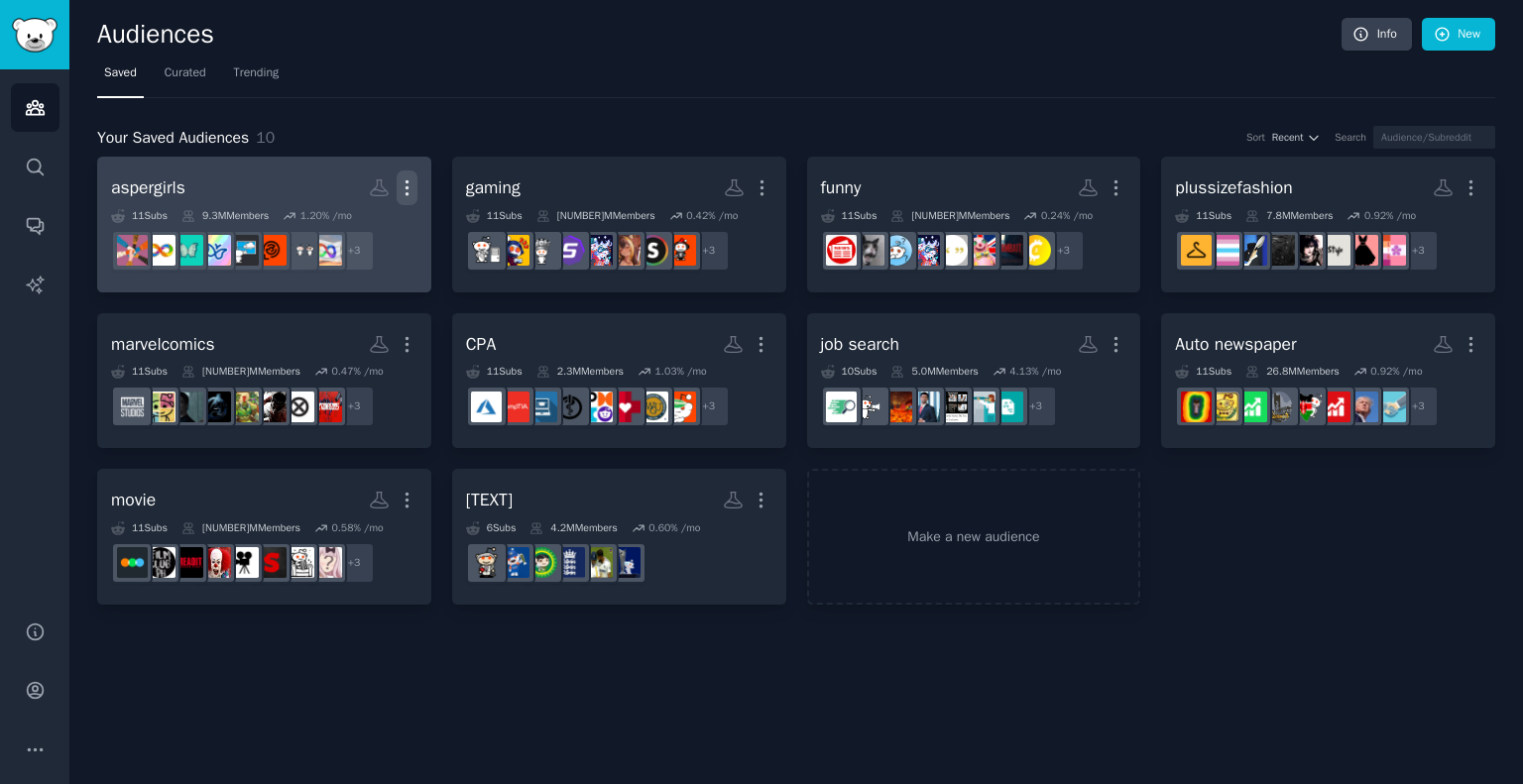 click 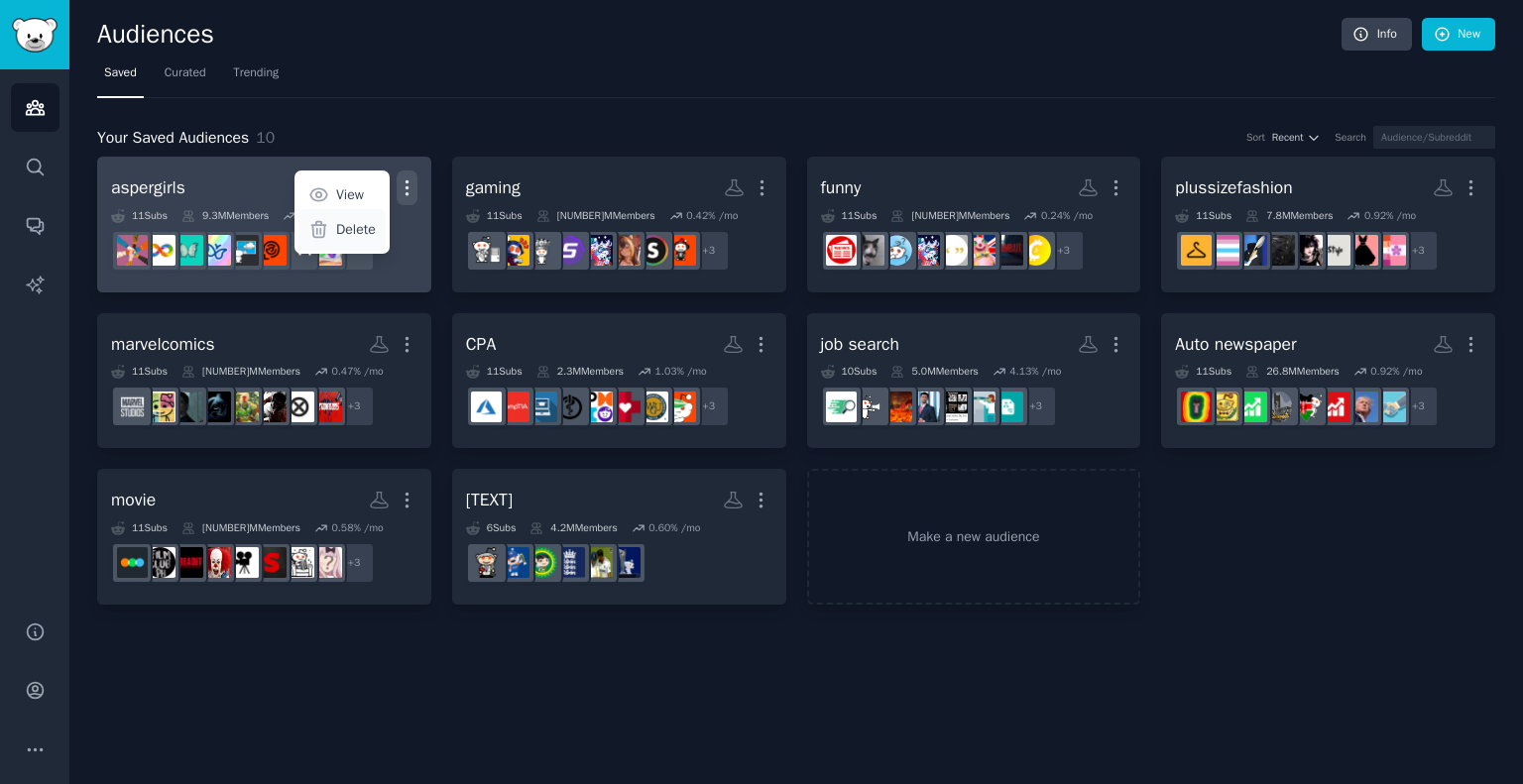 click on "Delete" at bounding box center (356, 229) 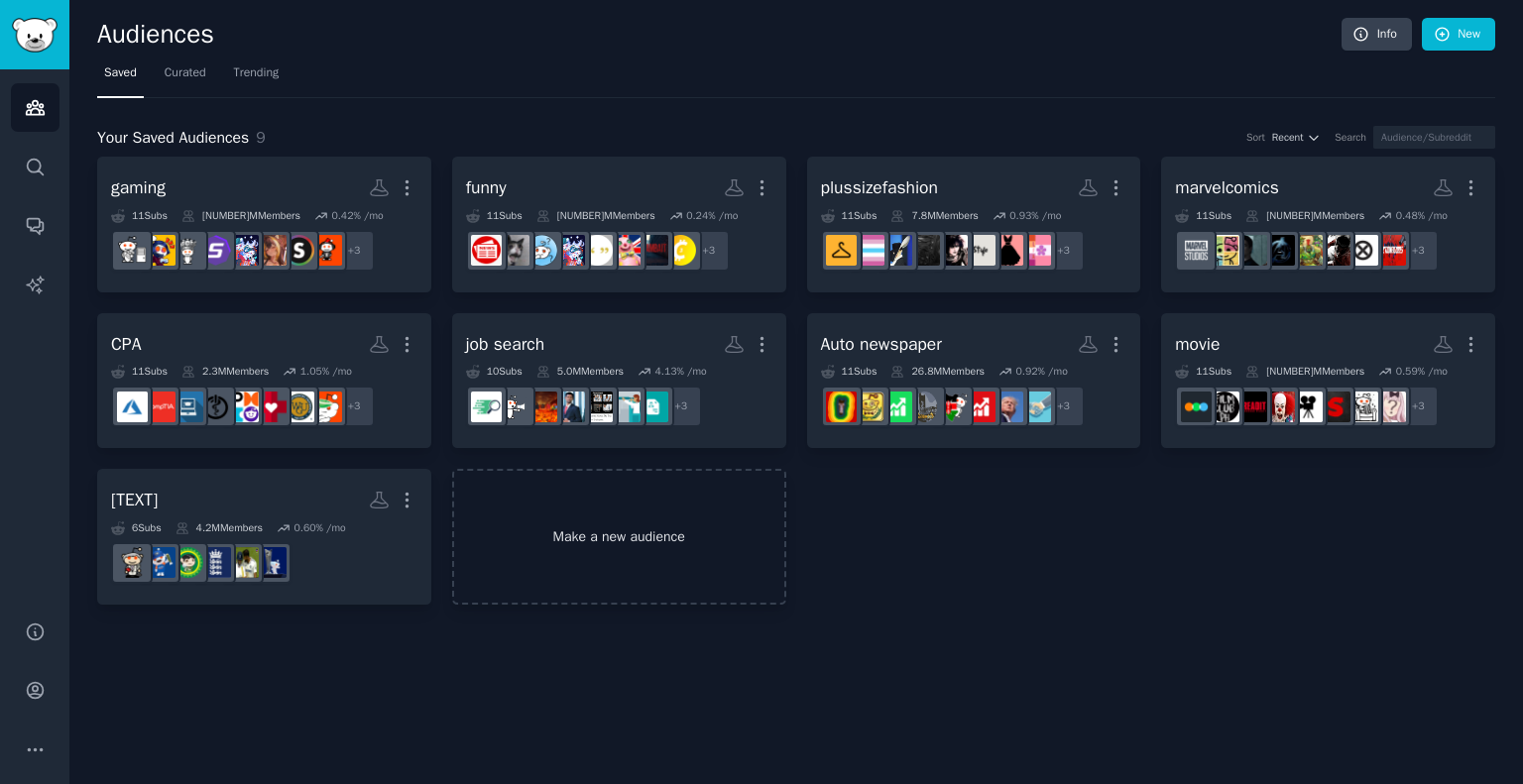 click on "Make a new audience" at bounding box center [619, 536] 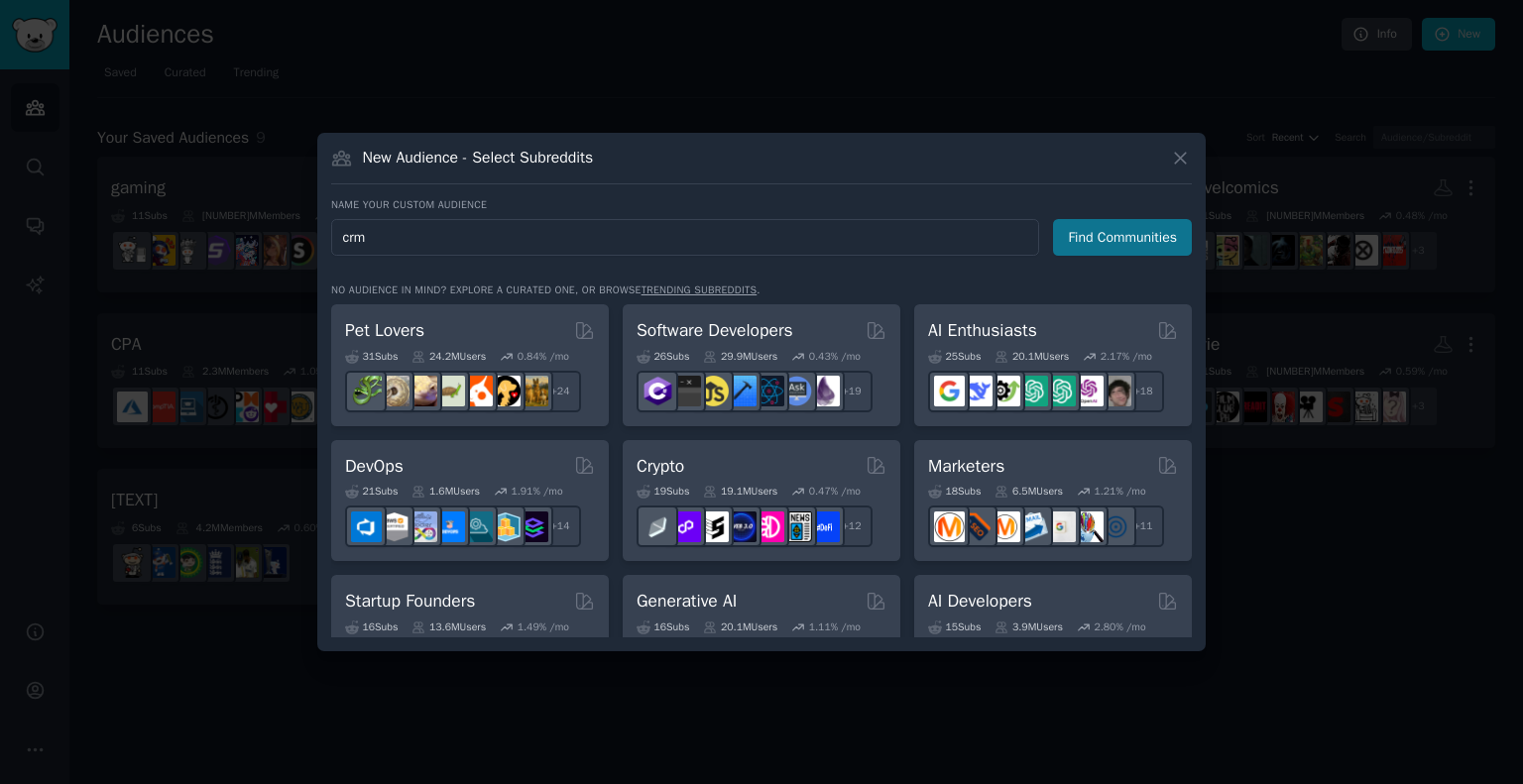 type on "crm" 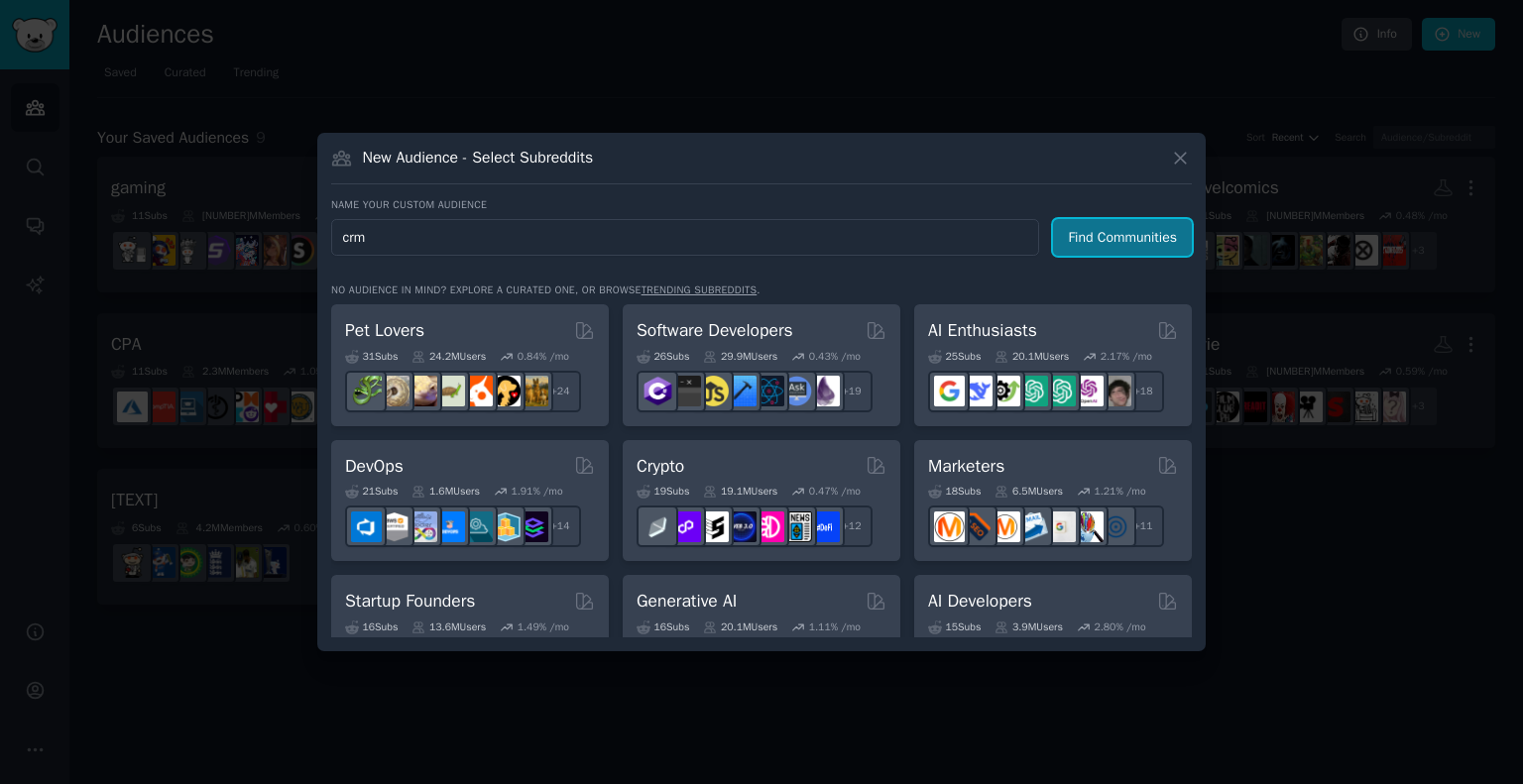 click on "Find Communities" at bounding box center (1122, 237) 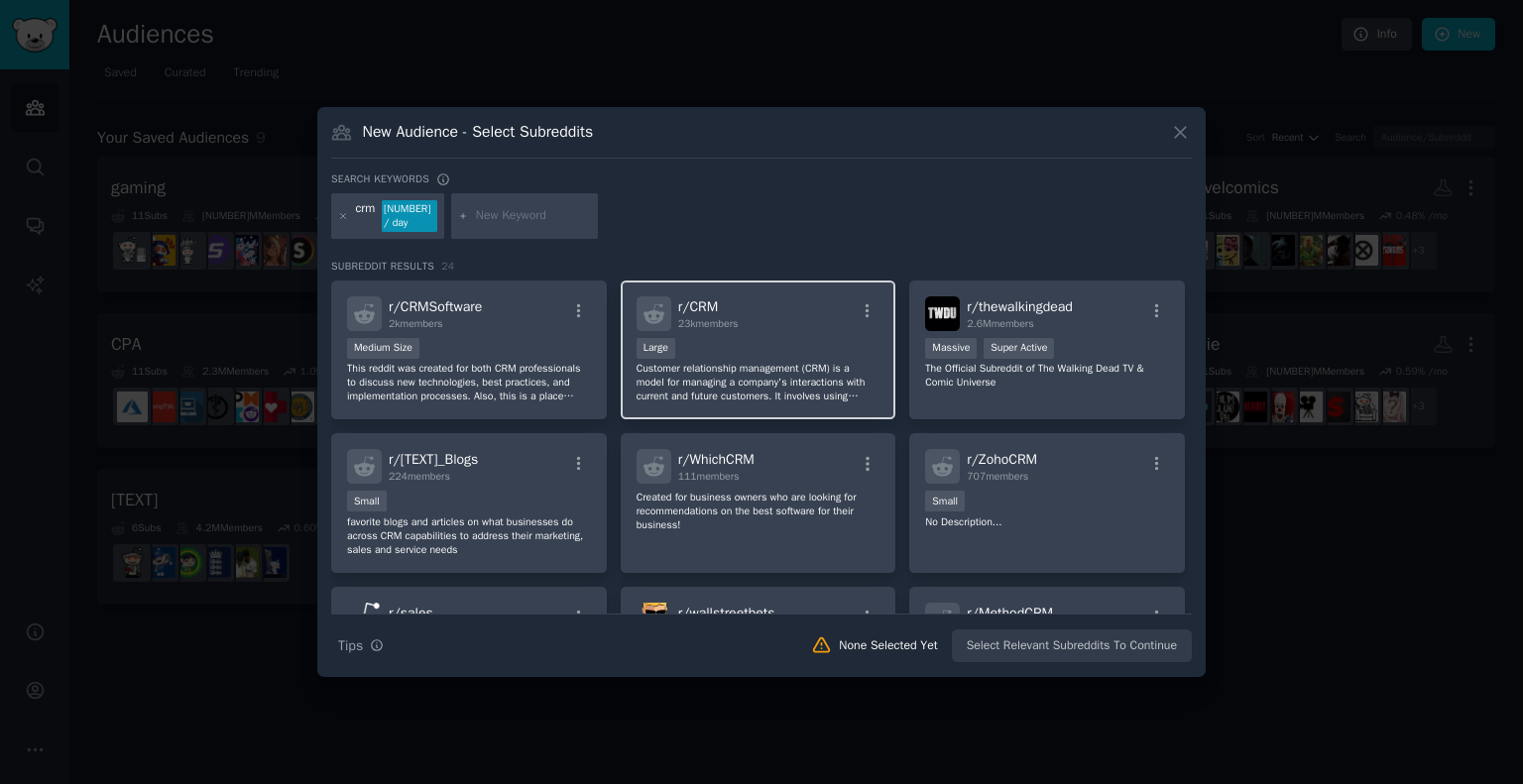 click on "r/ CRM [NUMBER] members" at bounding box center [759, 313] 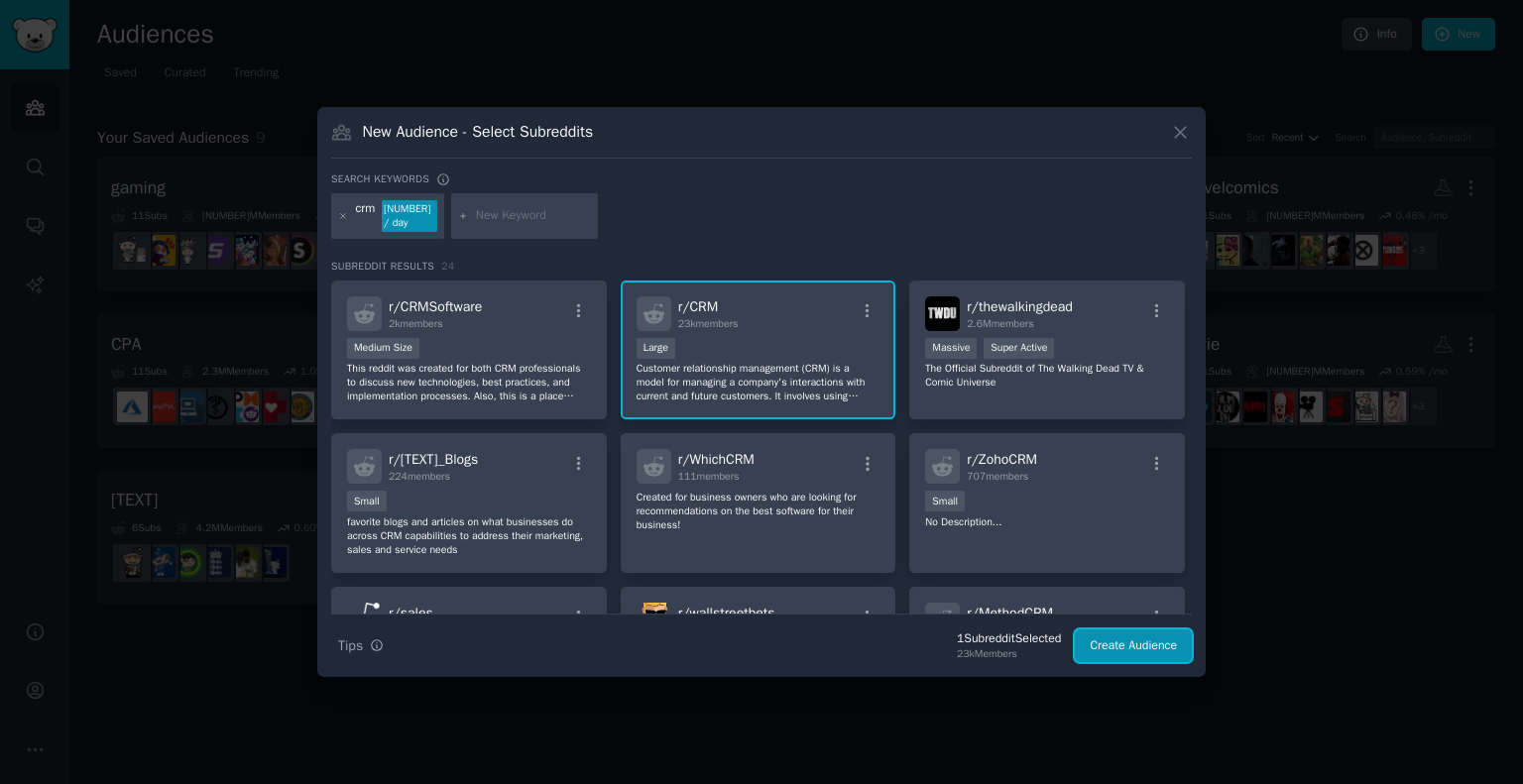 click on "Create Audience" at bounding box center (1133, 646) 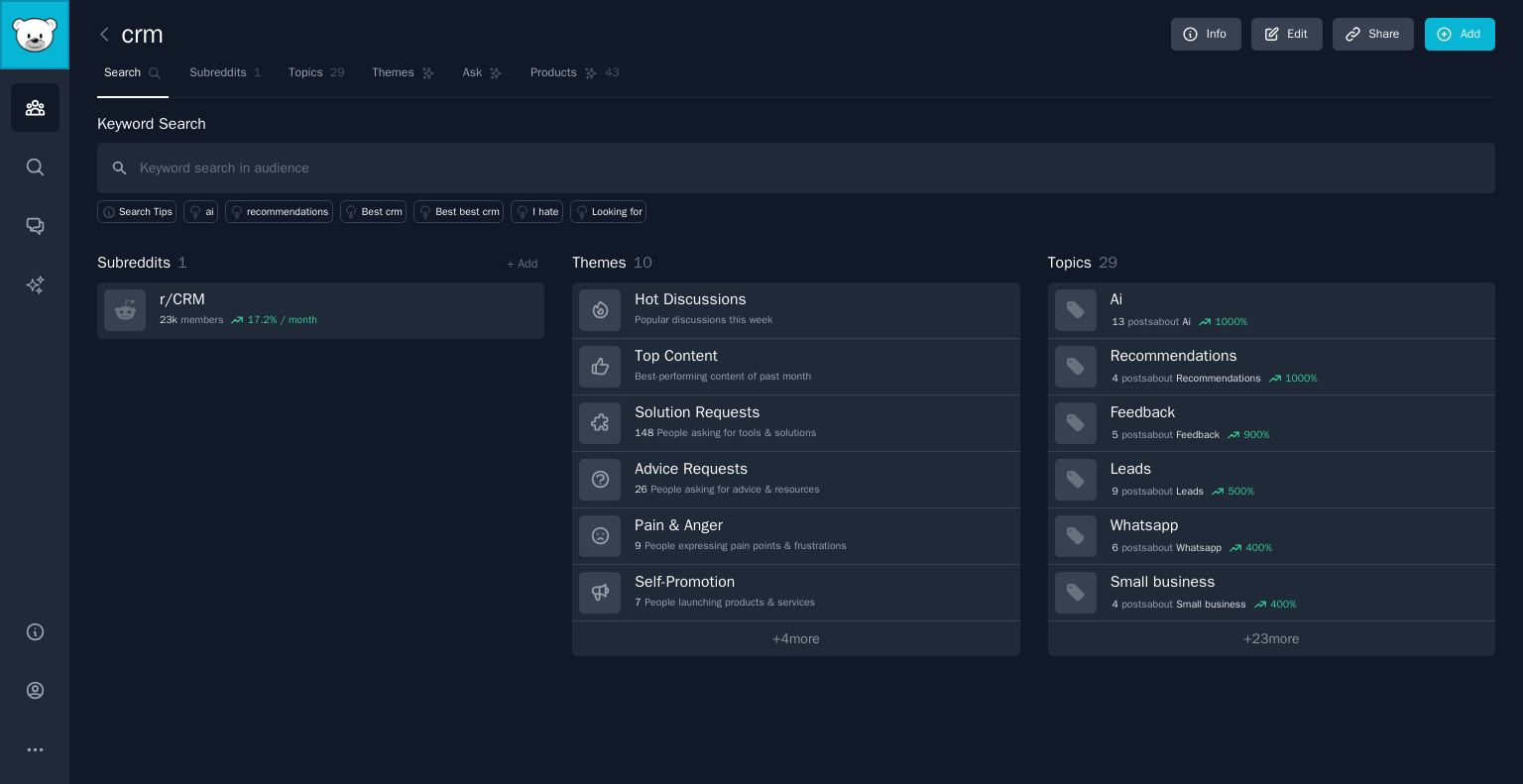 click at bounding box center (35, 35) 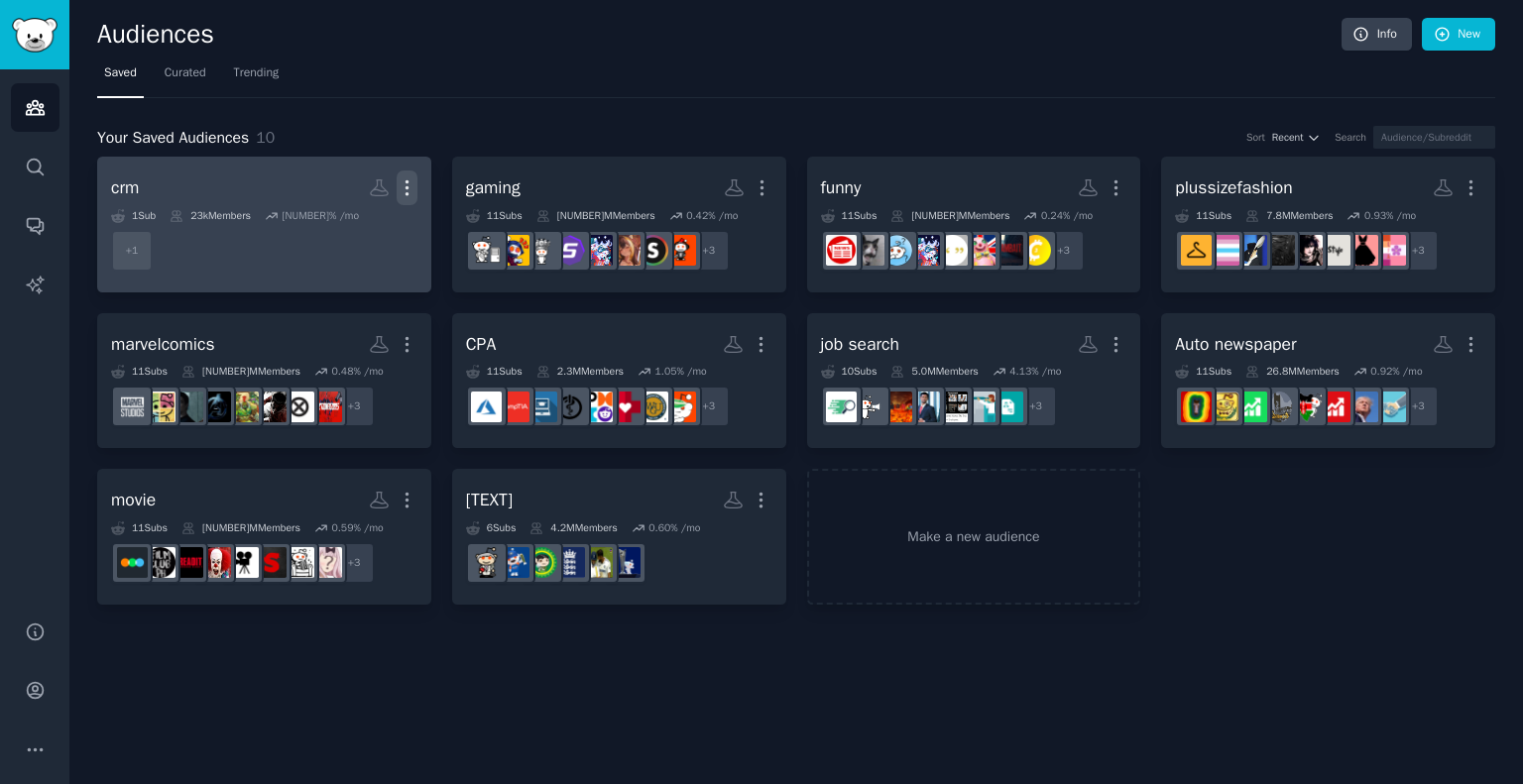 click 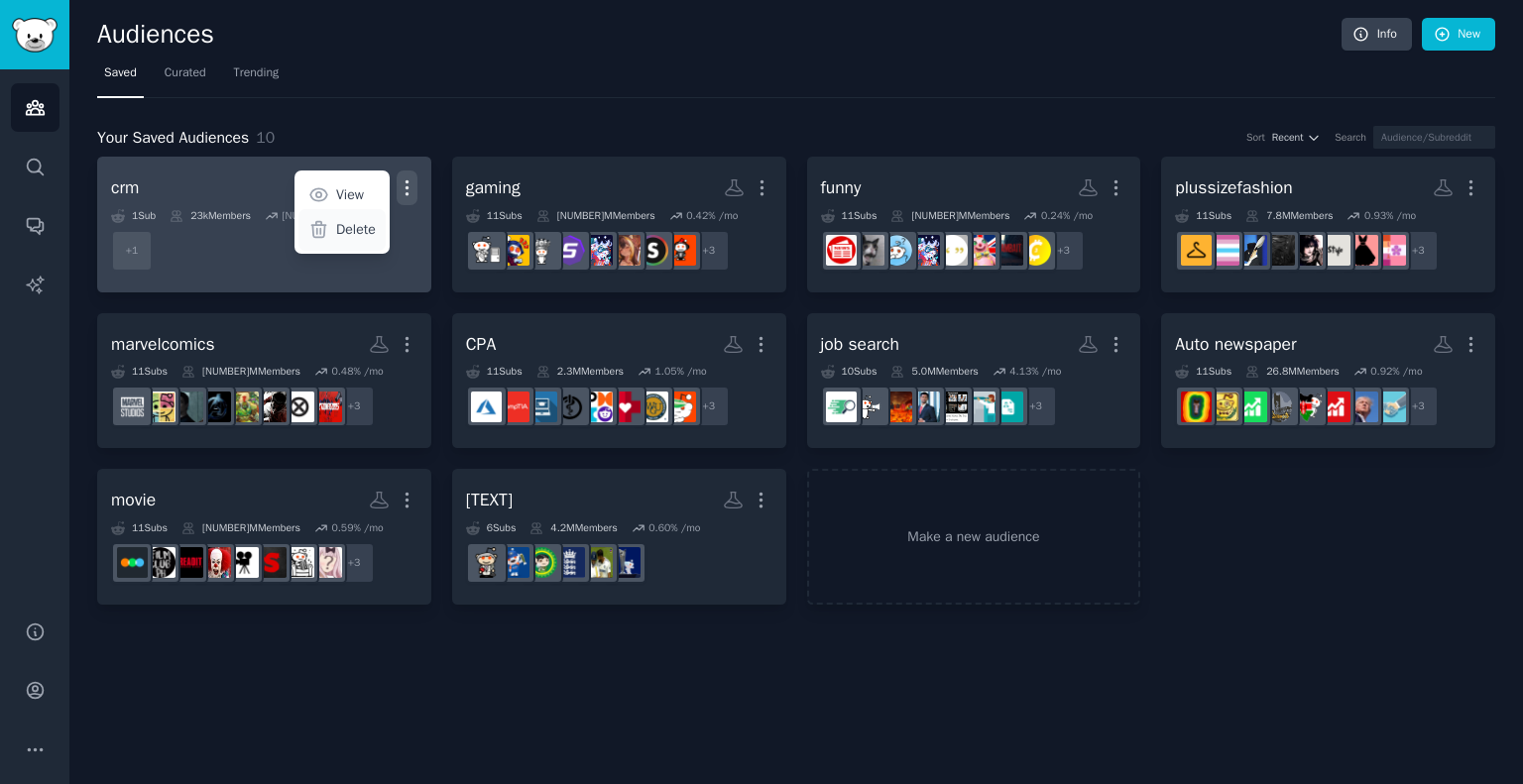 click on "Delete" at bounding box center [356, 229] 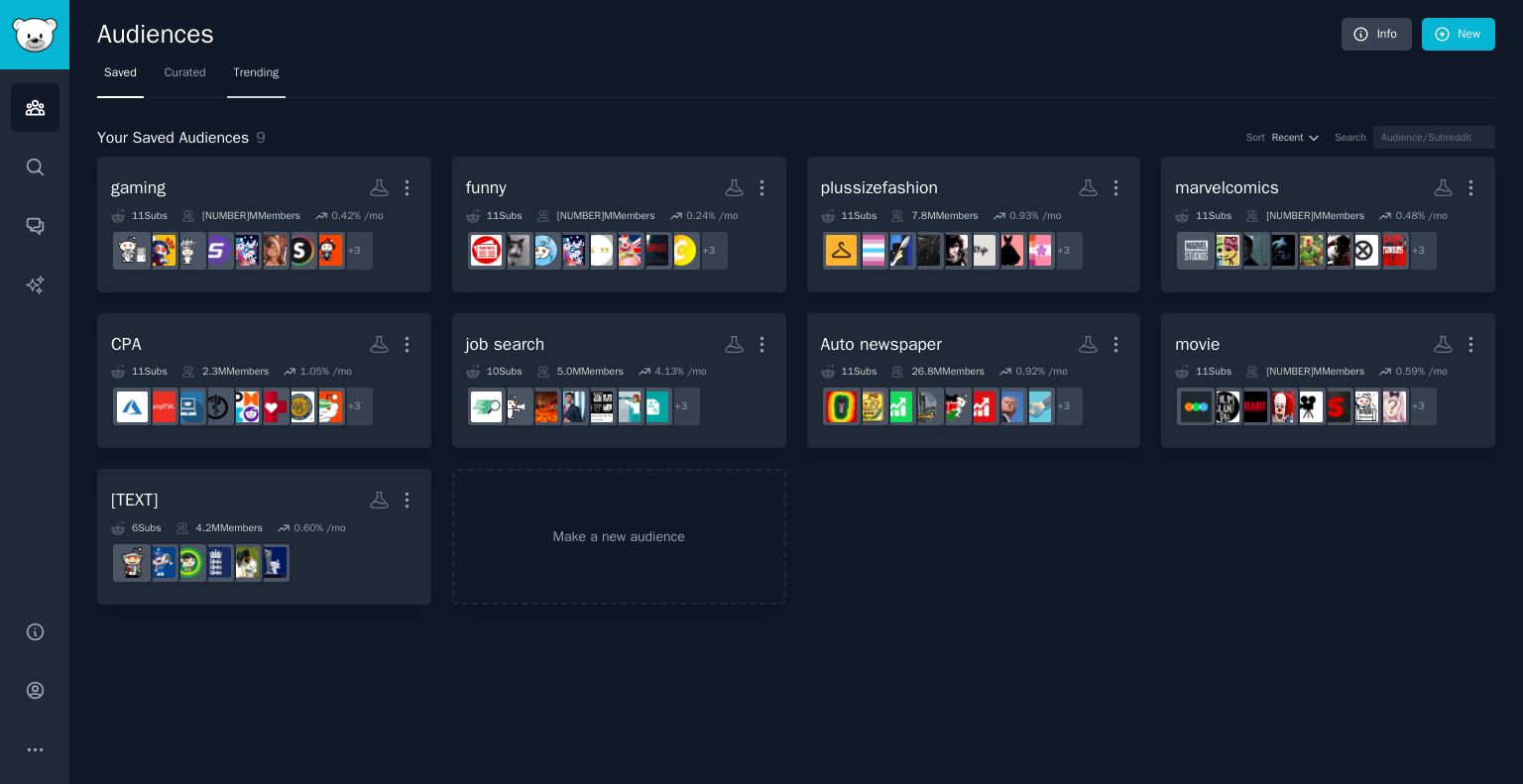 click on "Trending" at bounding box center (257, 73) 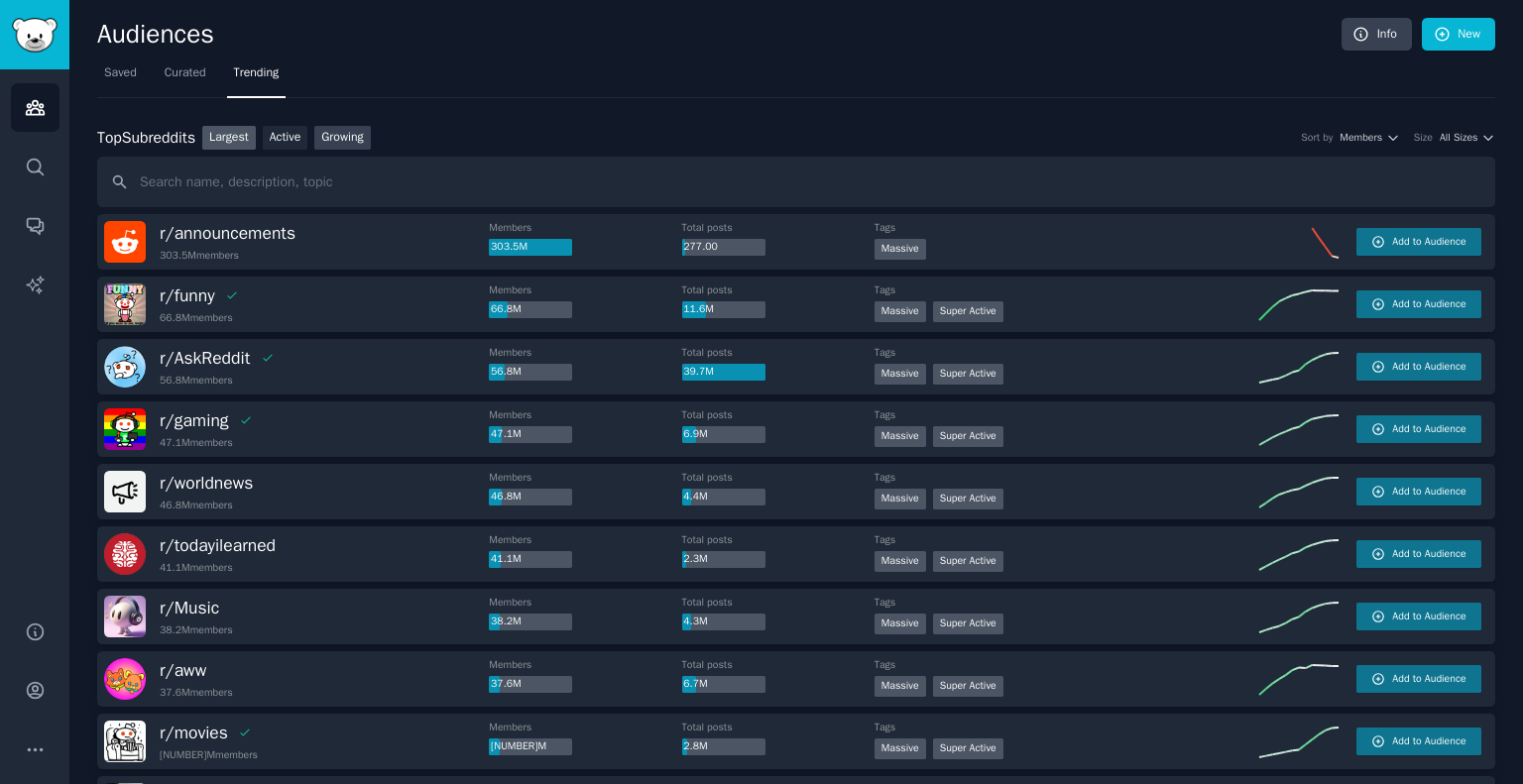 click on "Growing" at bounding box center (342, 138) 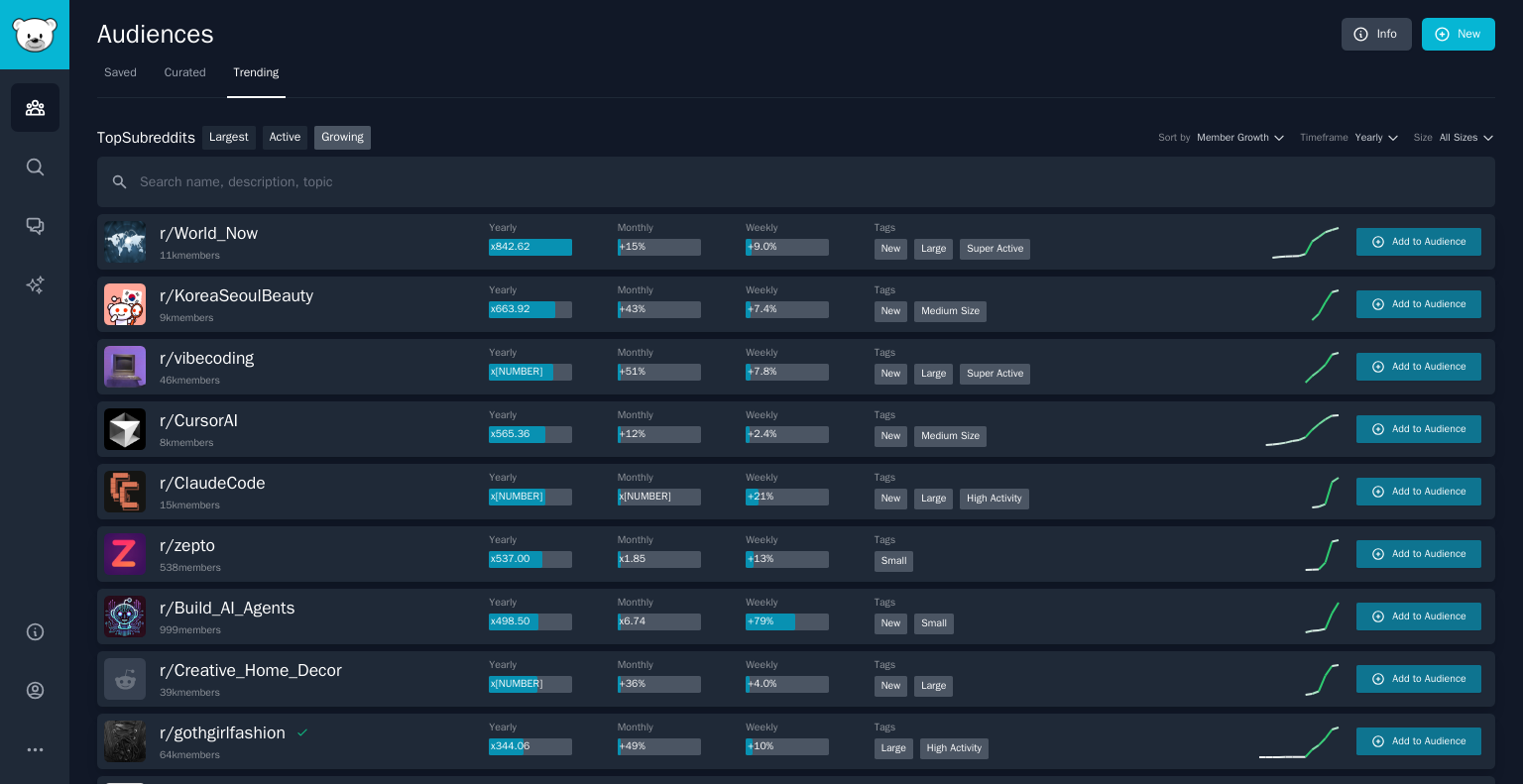 click on "Top   Subreddits Top Subreddits Largest Active Growing Sort by Member Growth Timeframe Yearly Size All Sizes" at bounding box center (796, 138) 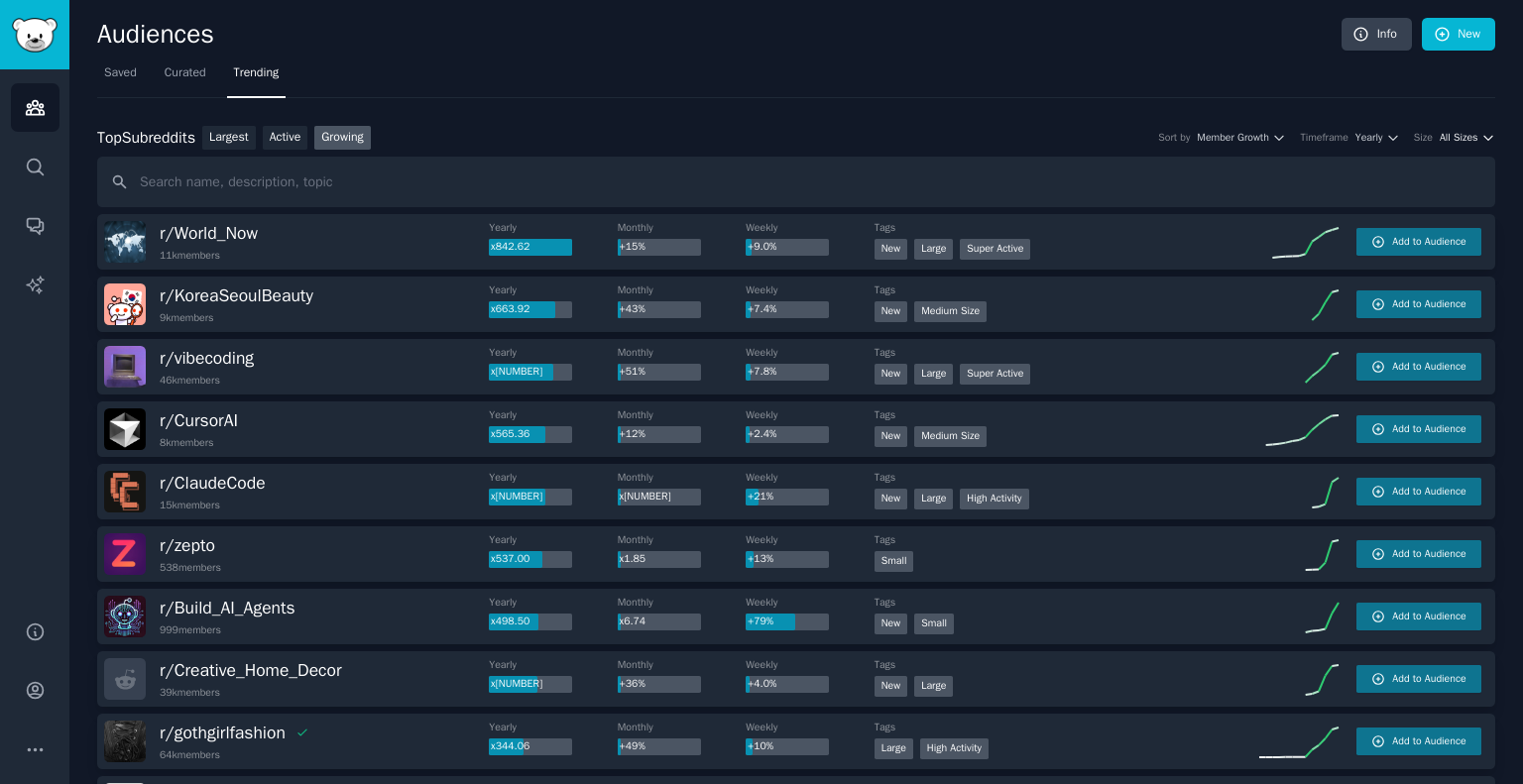 click 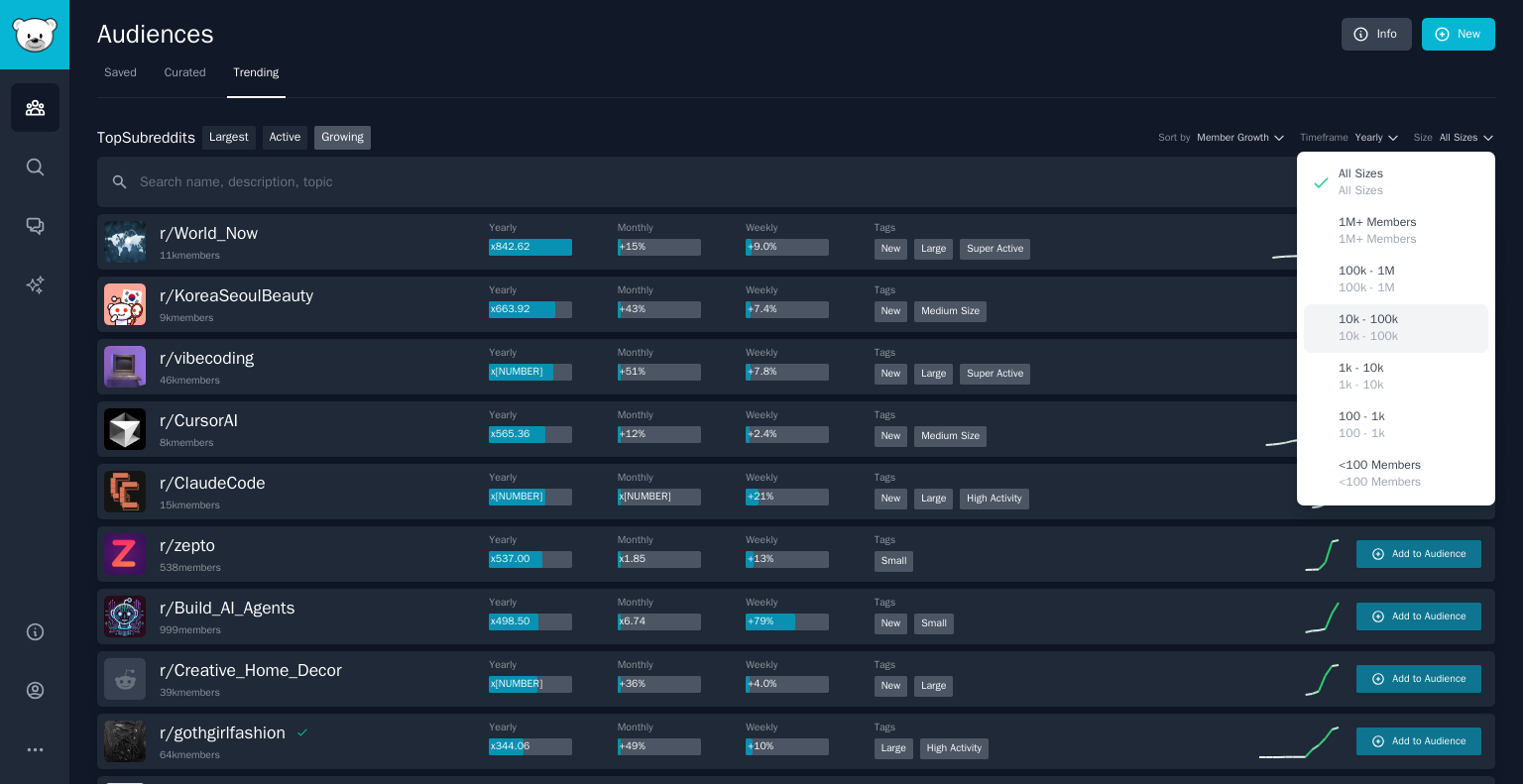 click on "10k - 100k" at bounding box center [1368, 320] 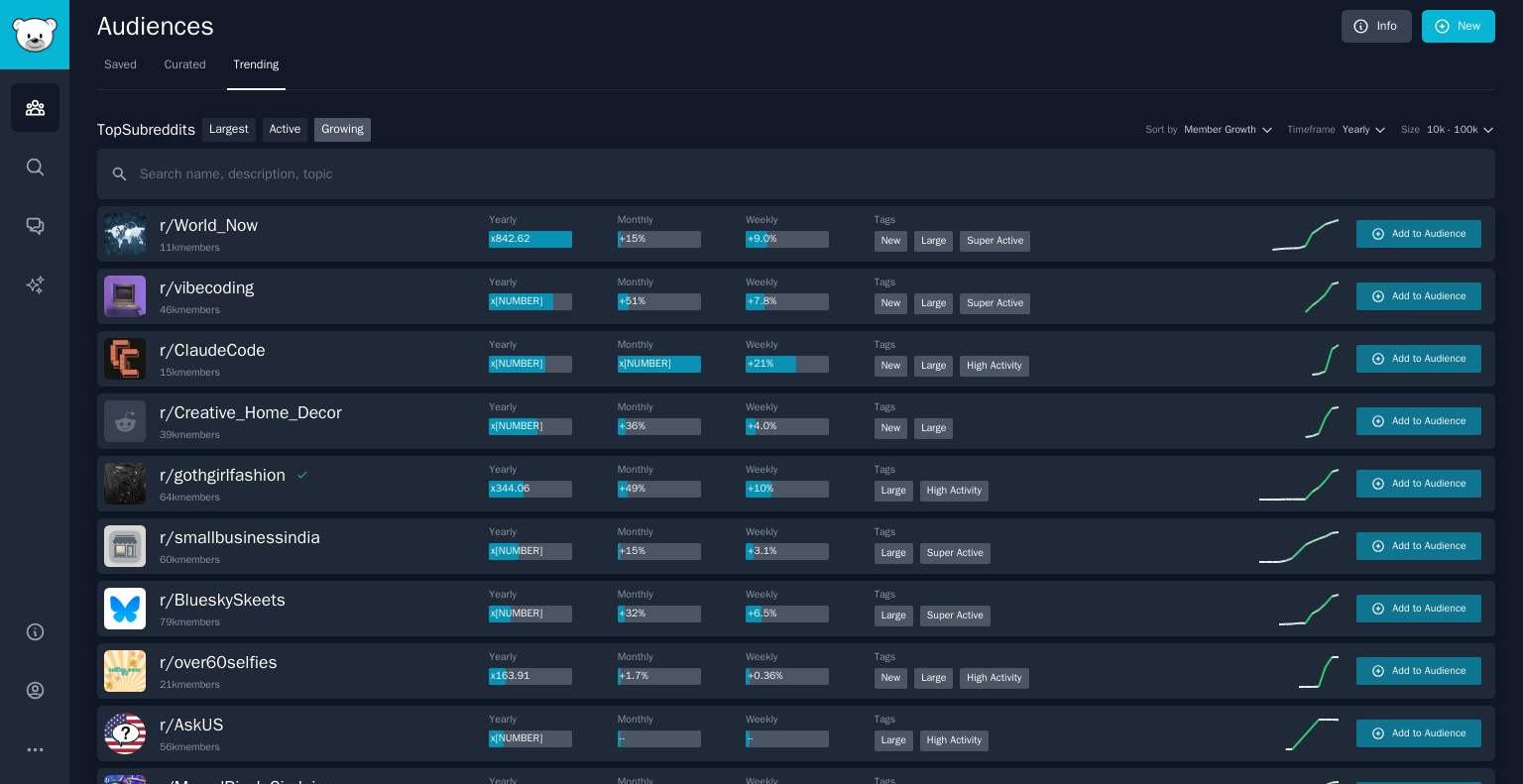 scroll, scrollTop: 0, scrollLeft: 0, axis: both 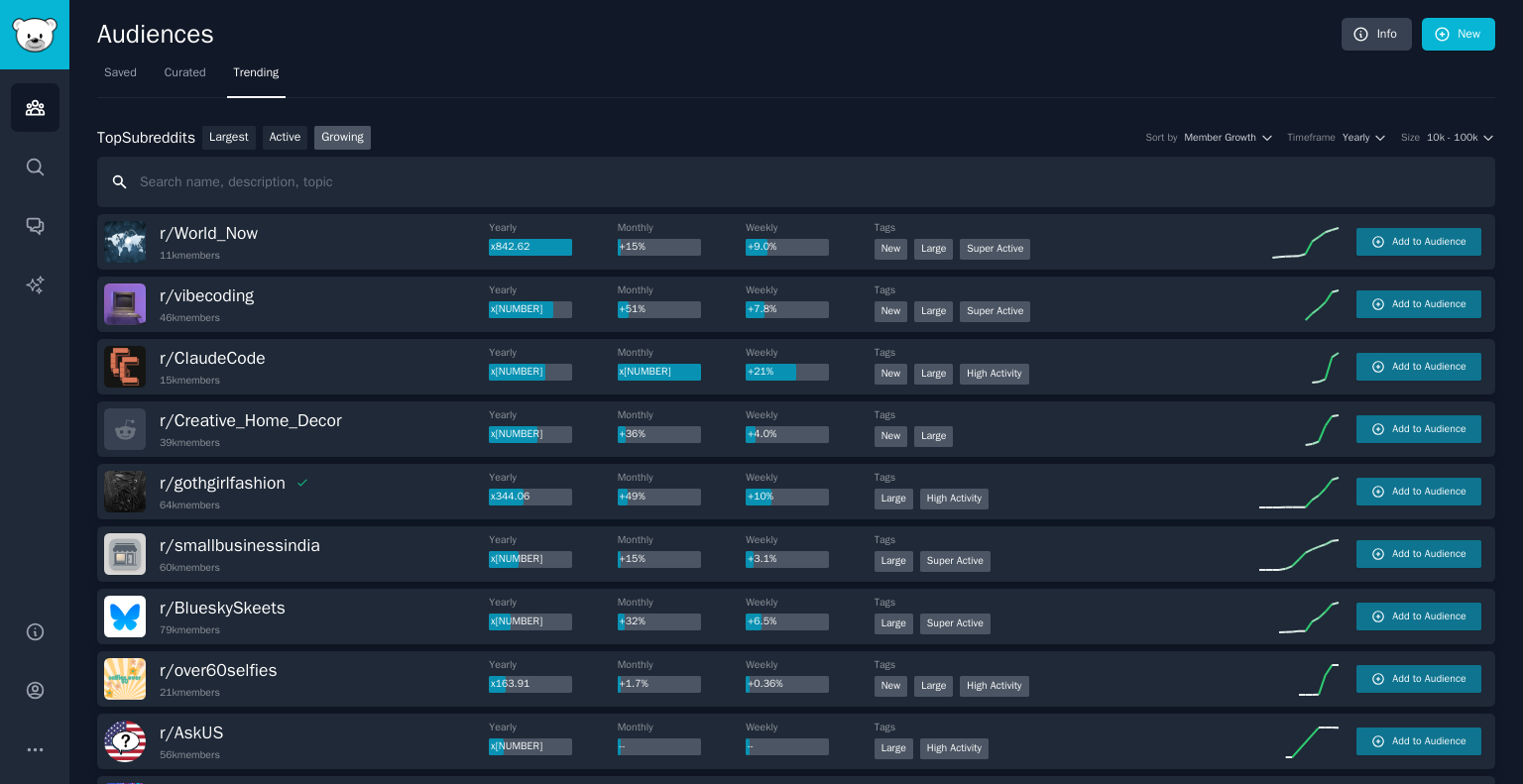click at bounding box center (796, 181) 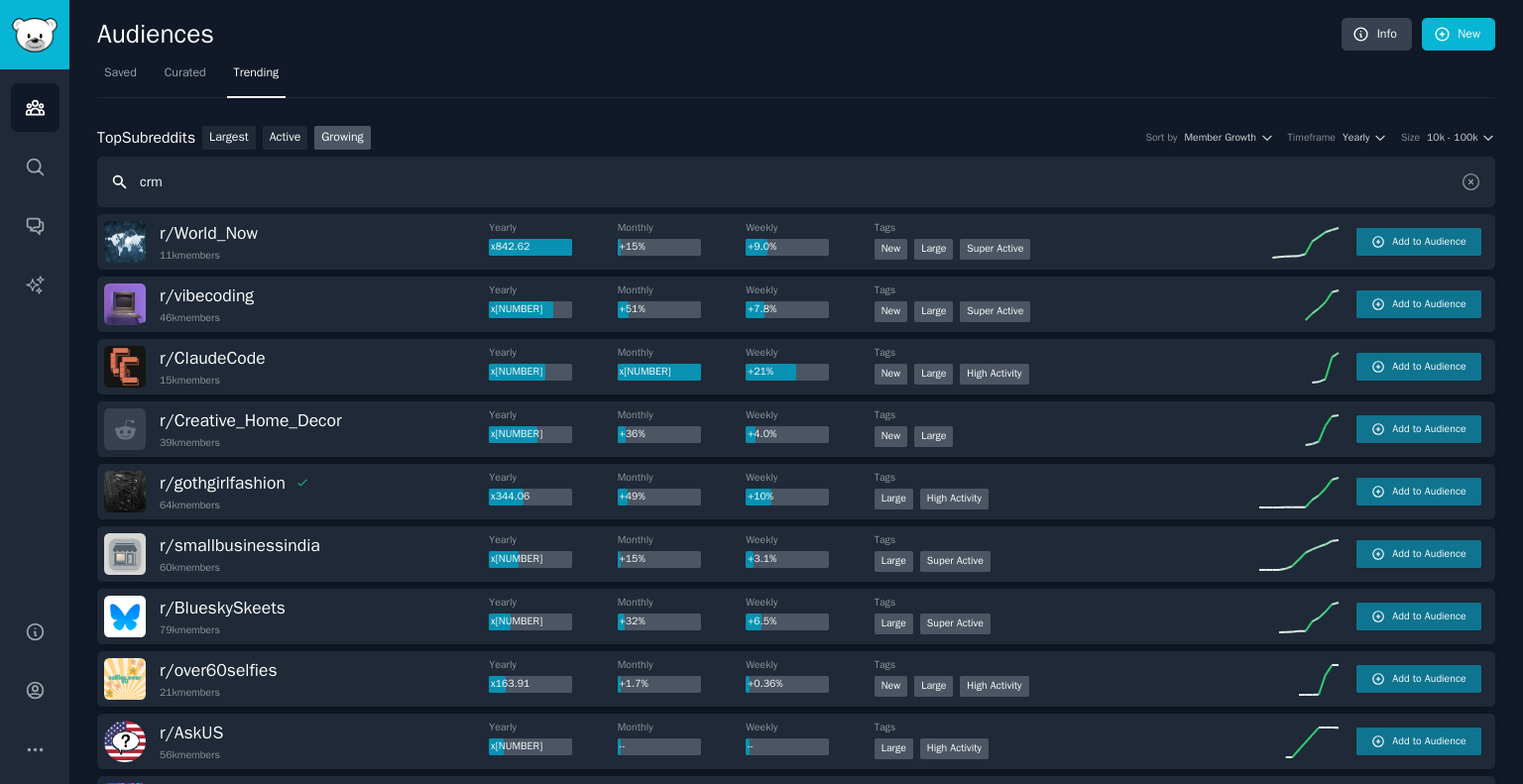 type on "crm" 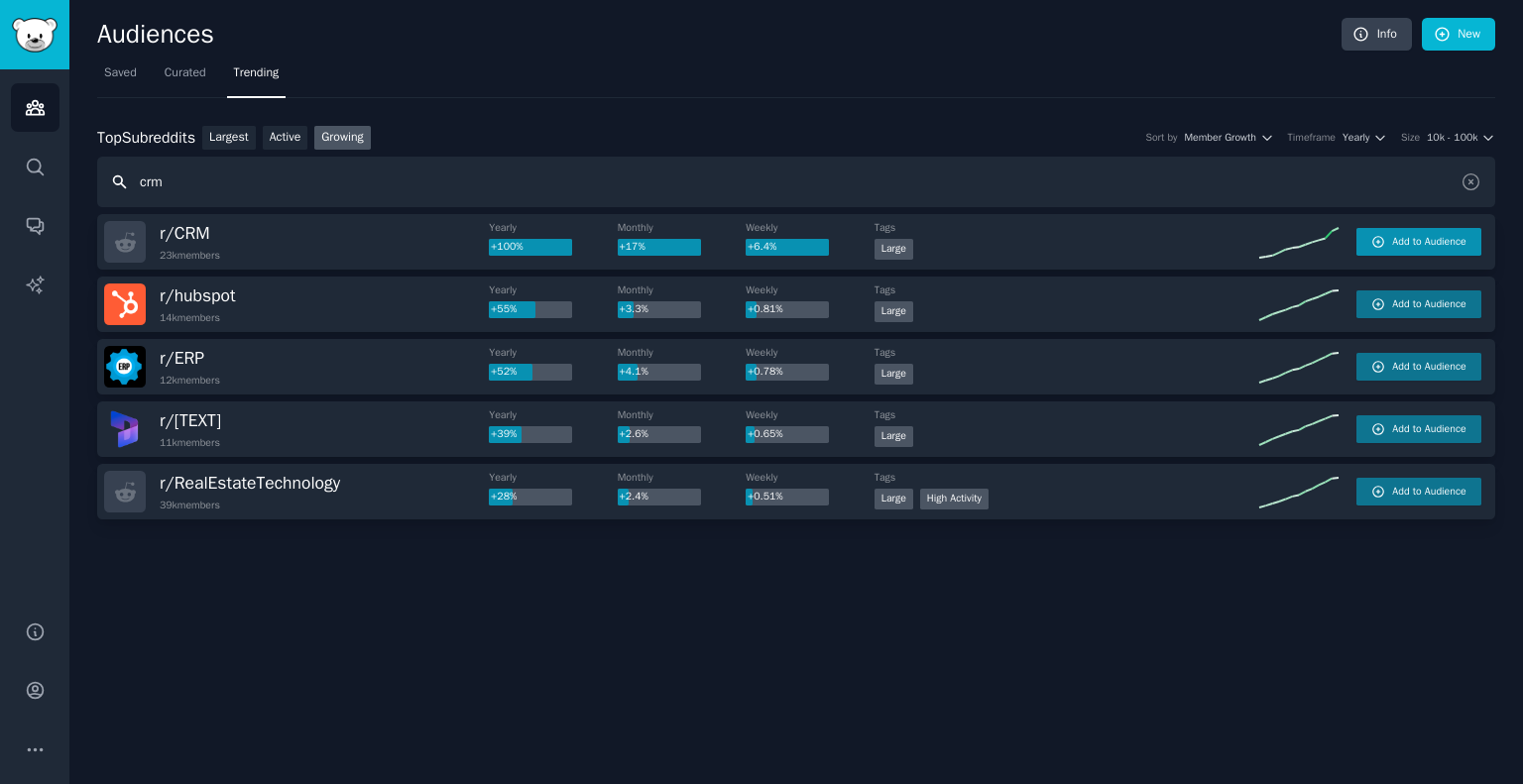 click 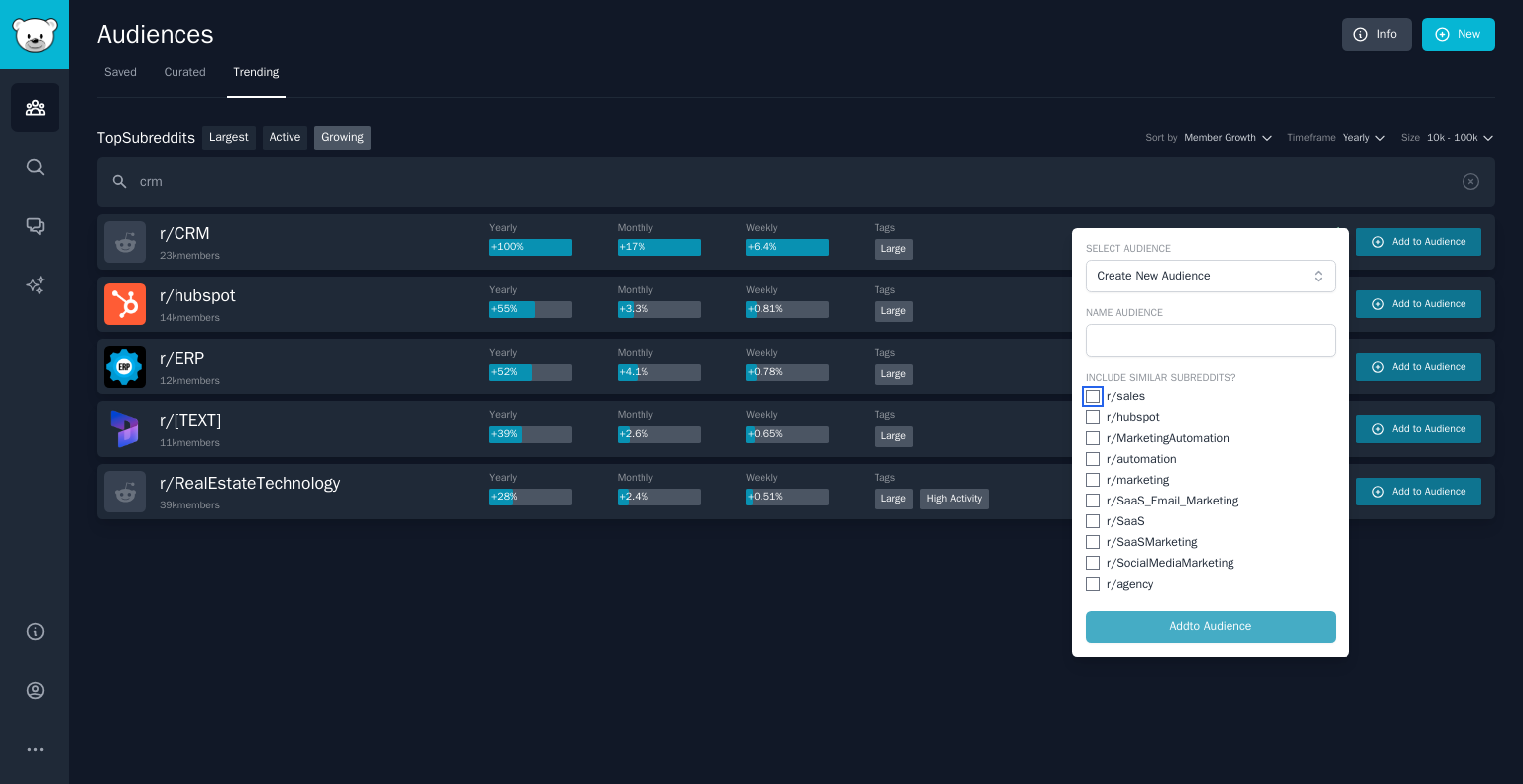 click at bounding box center (1093, 396) 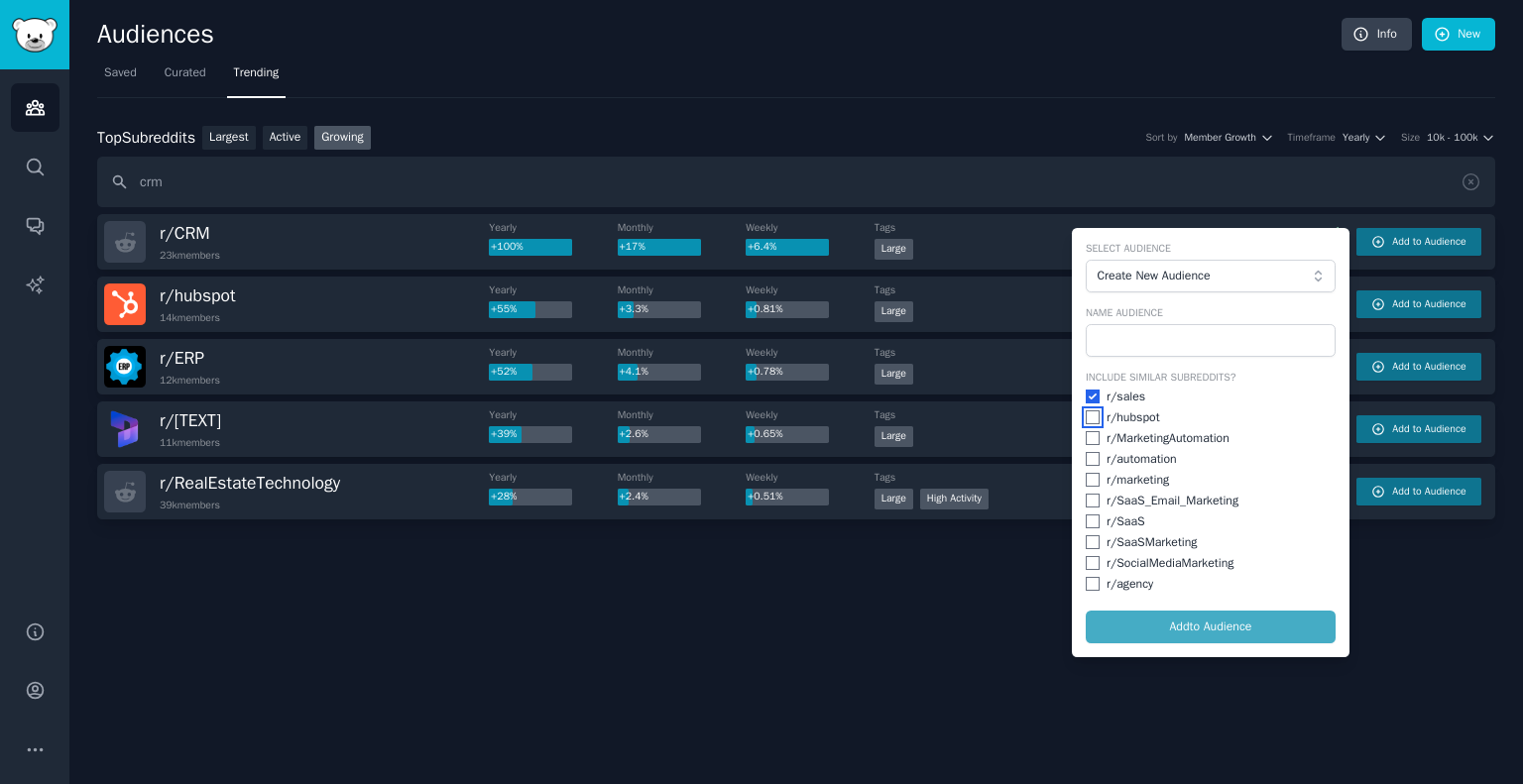 click at bounding box center (1093, 417) 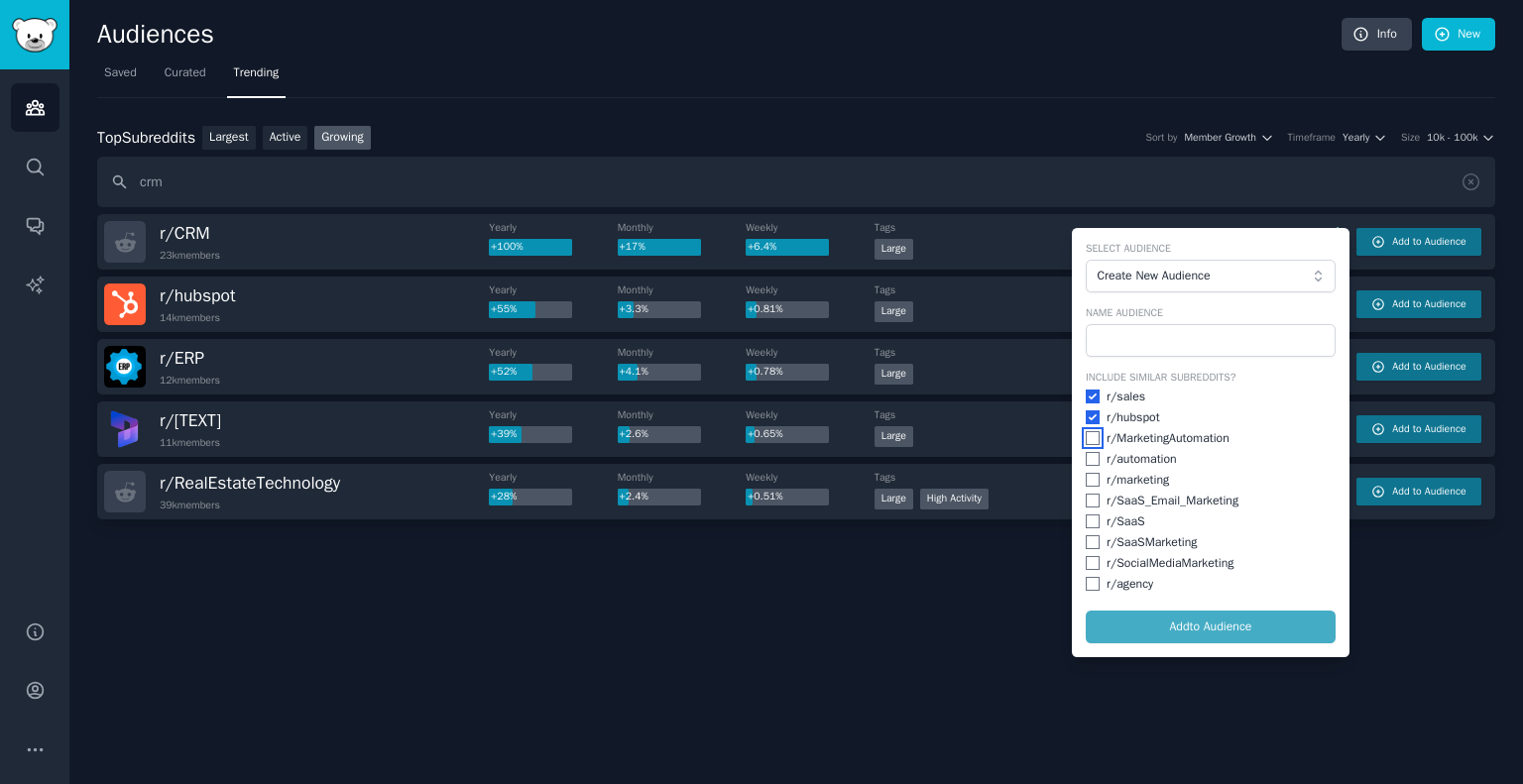 click at bounding box center (1093, 438) 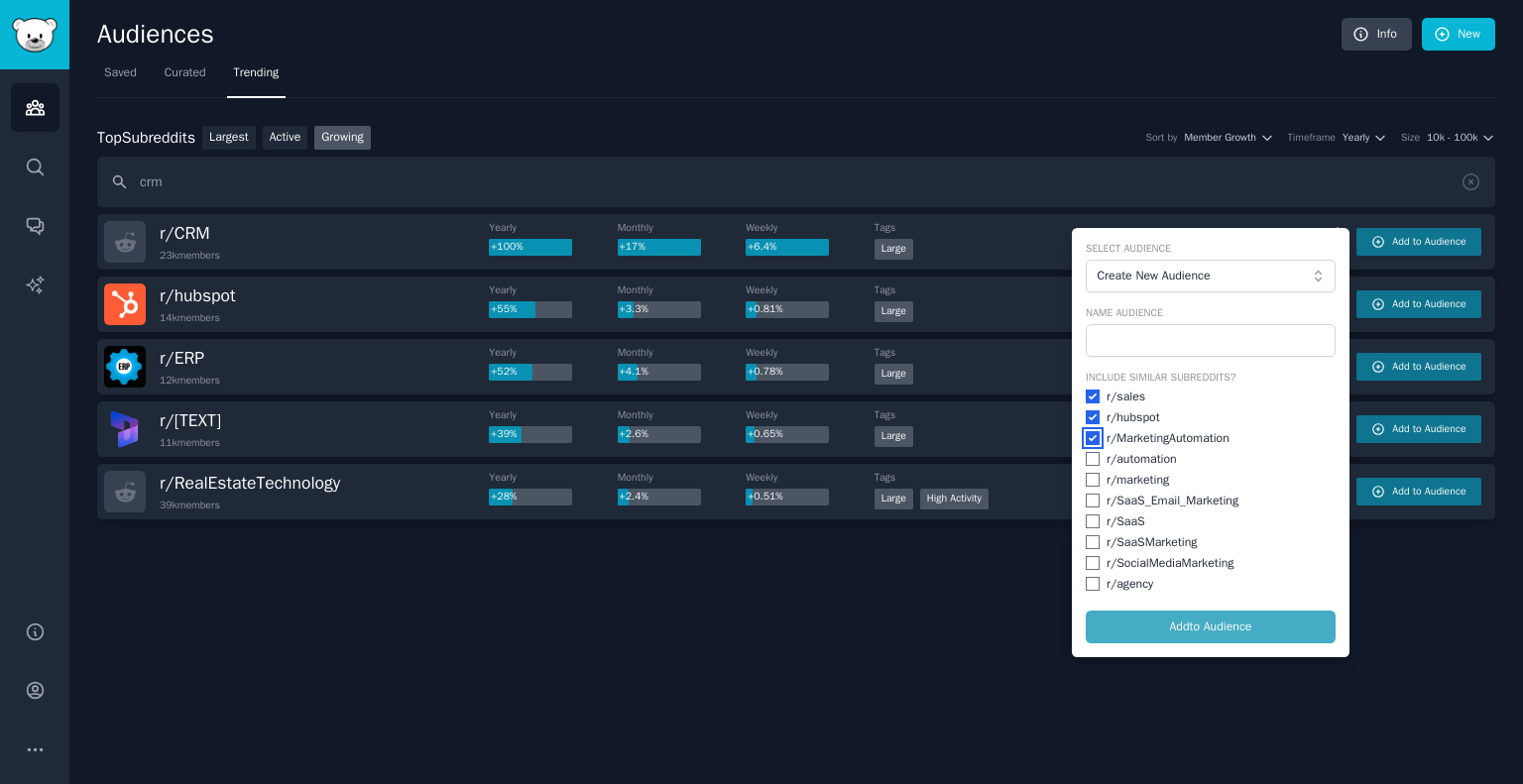 checkbox on "true" 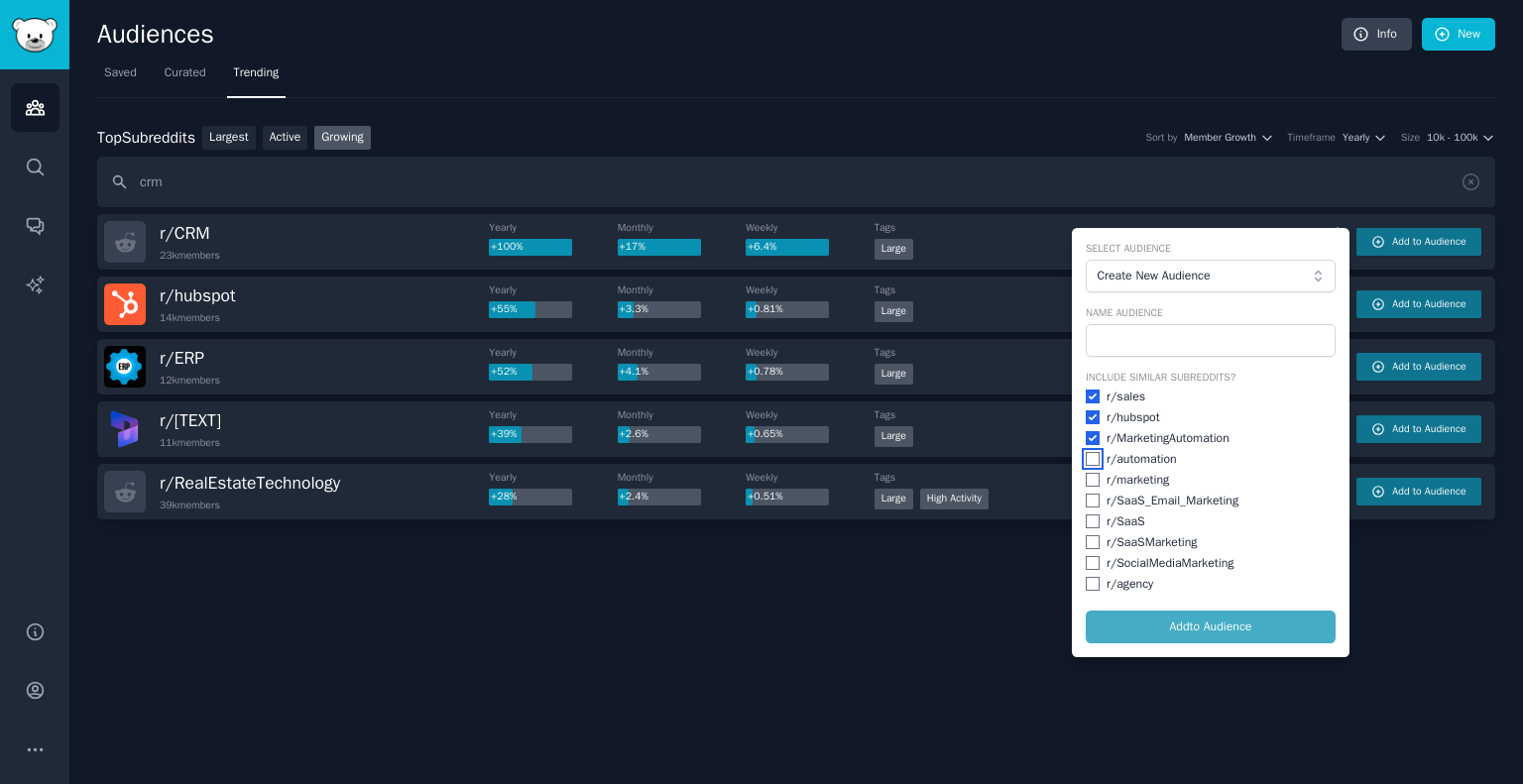 click at bounding box center (1093, 459) 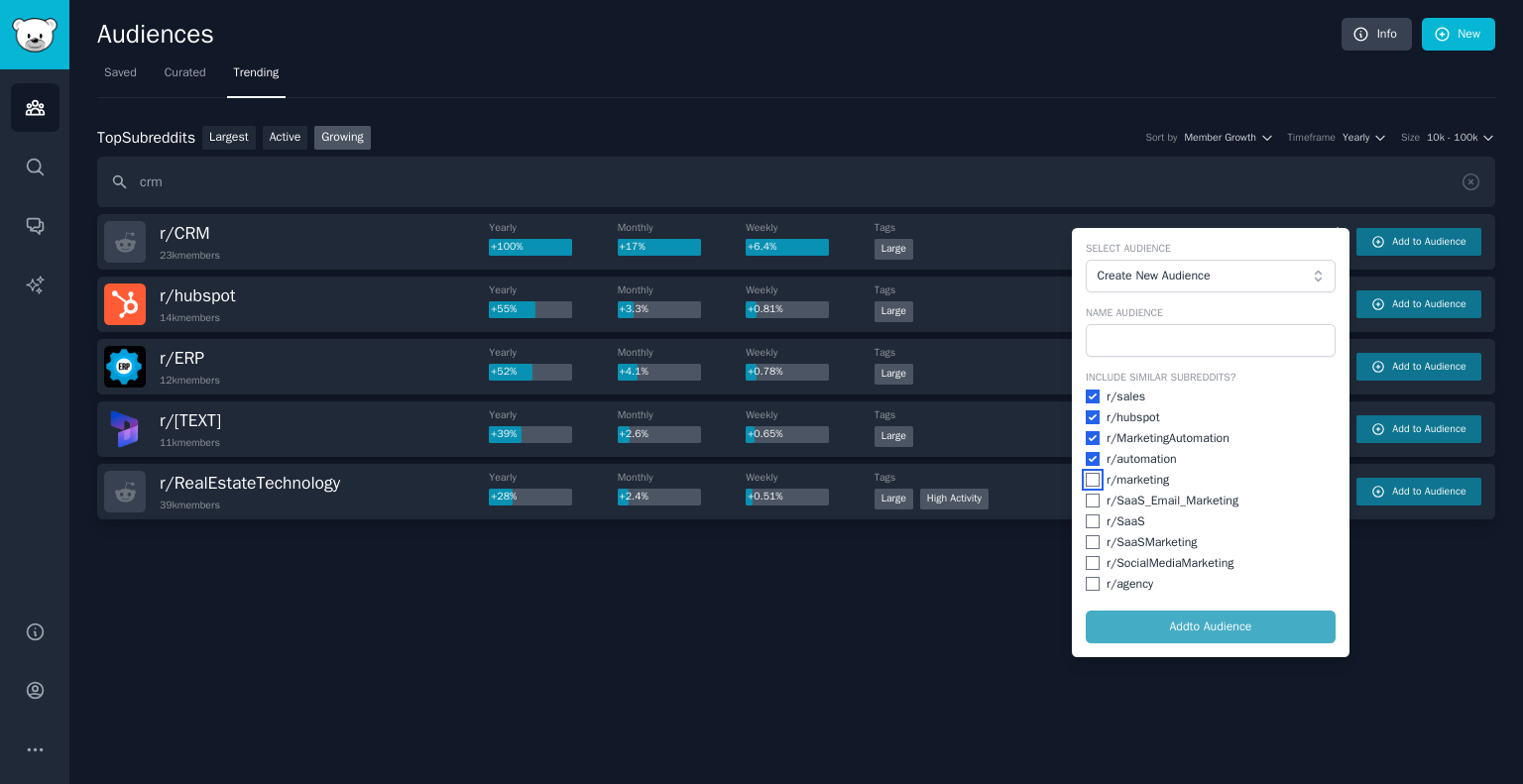 click at bounding box center [1093, 480] 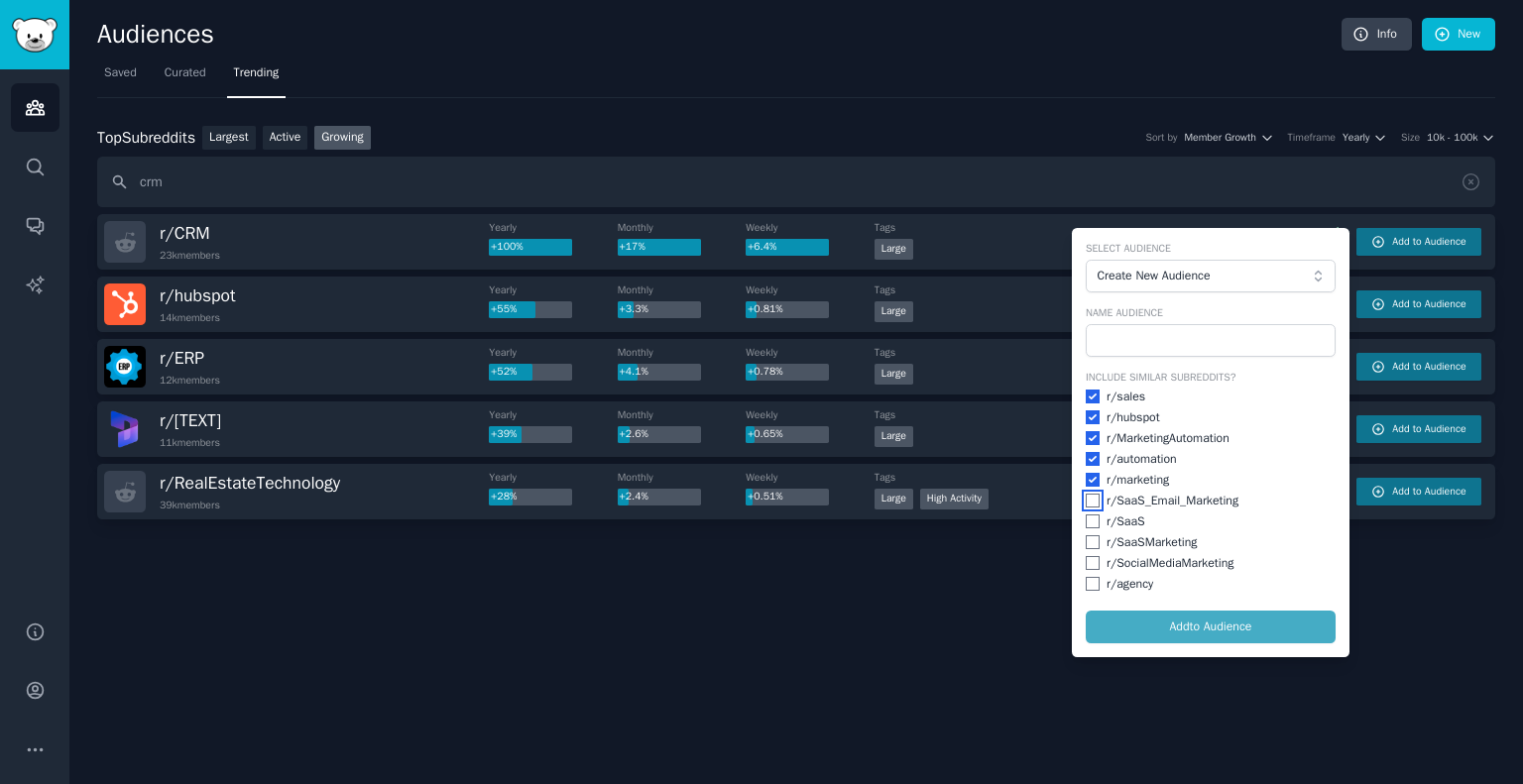 click at bounding box center [1093, 501] 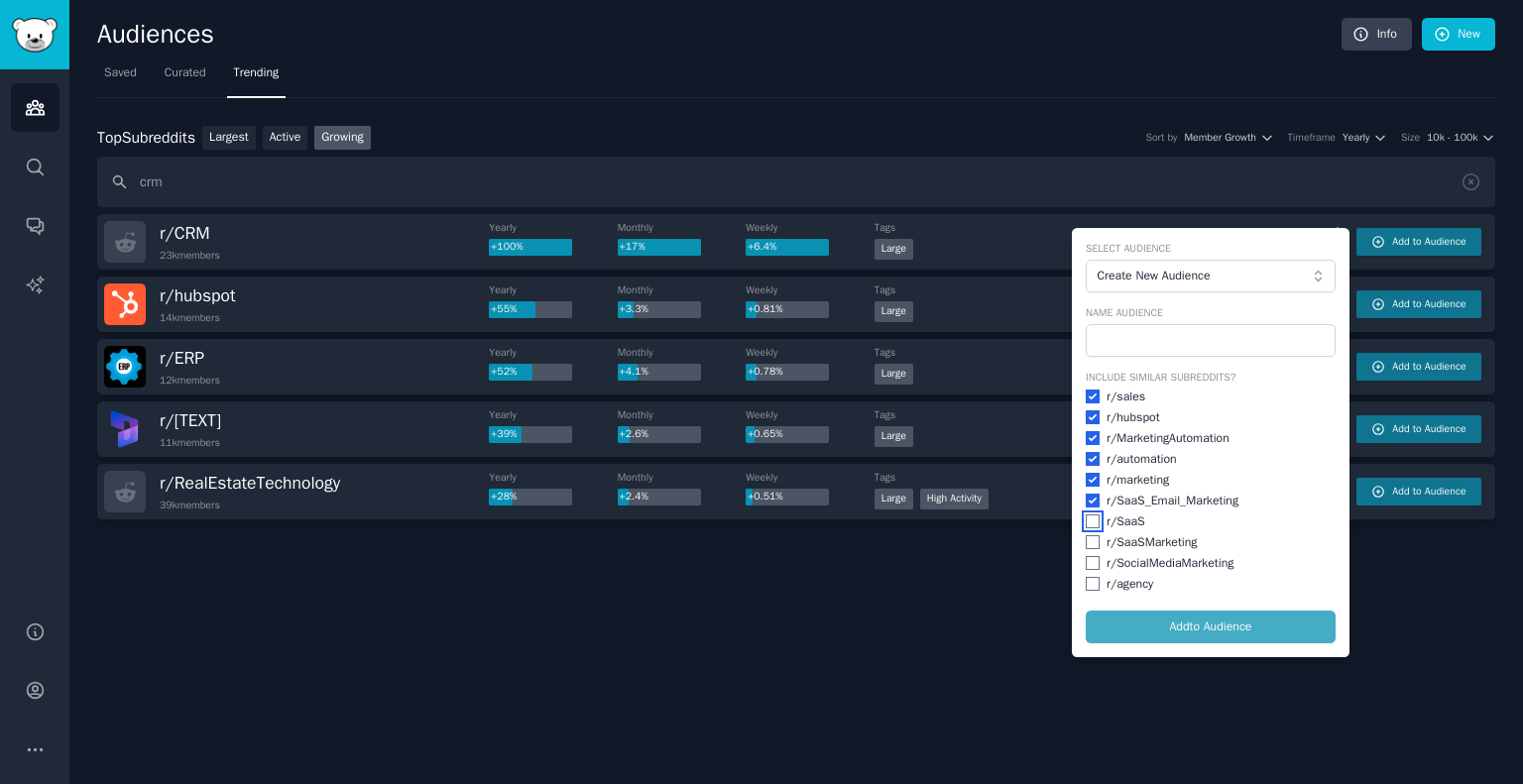 click at bounding box center (1093, 521) 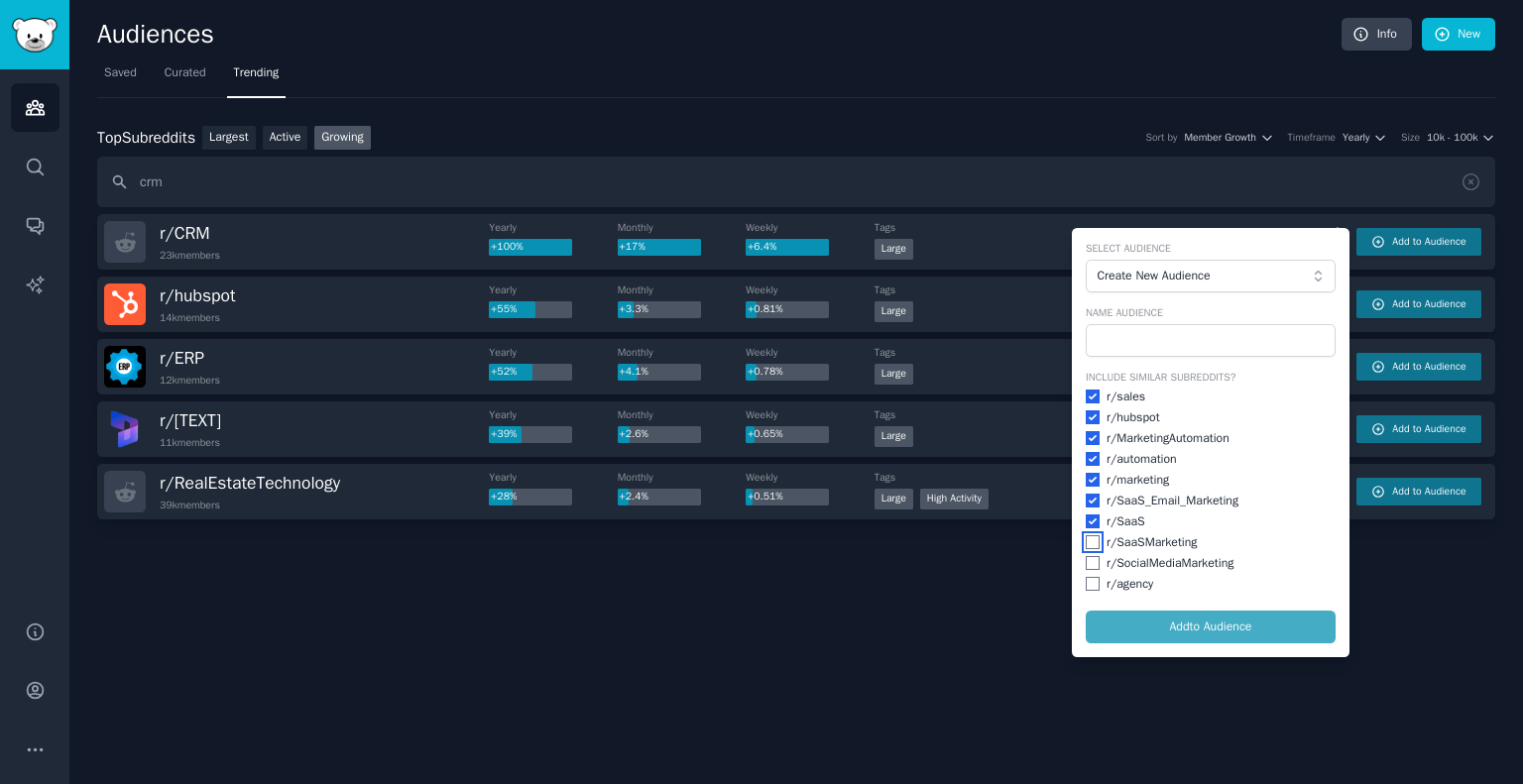click at bounding box center (1093, 542) 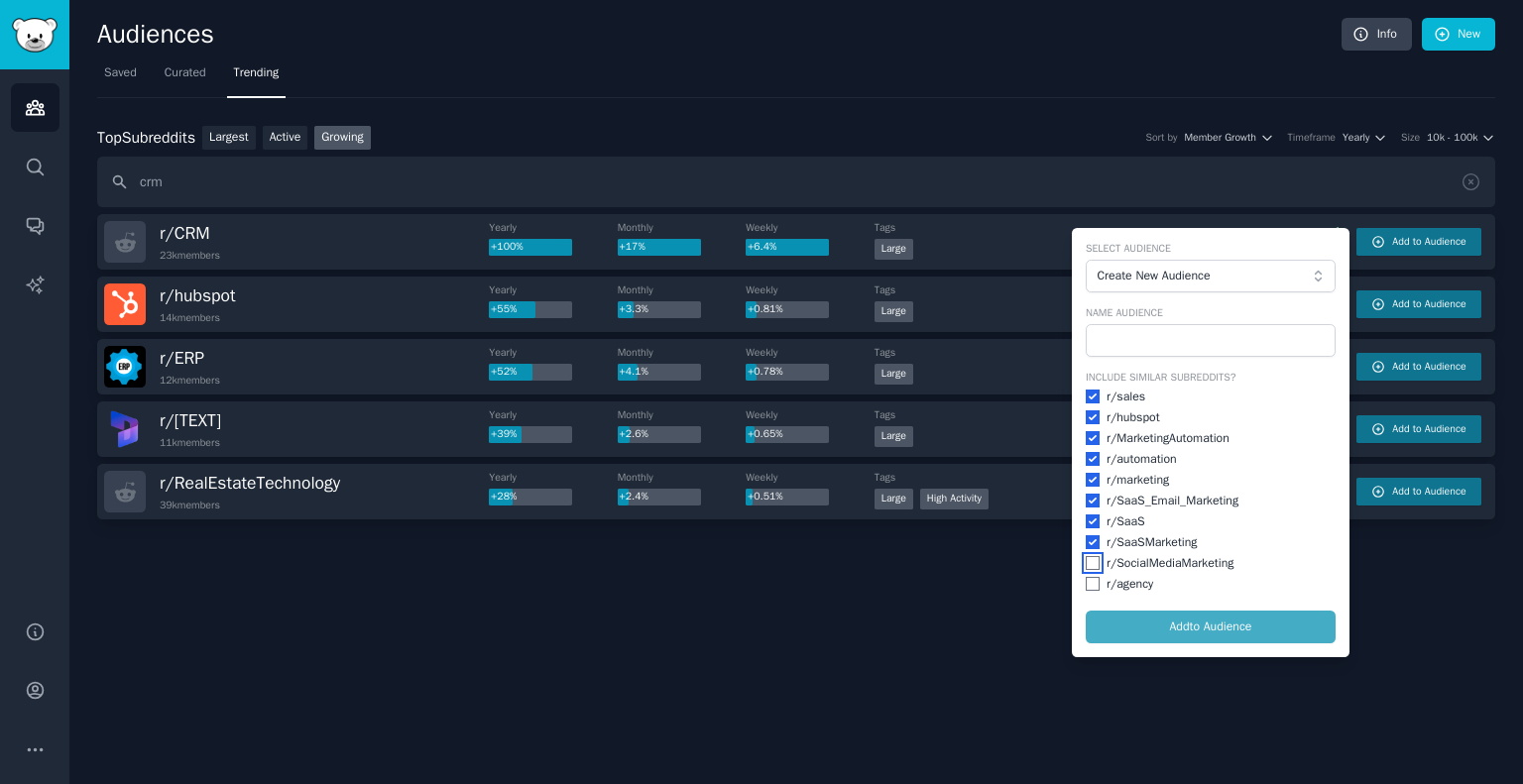 click at bounding box center (1093, 563) 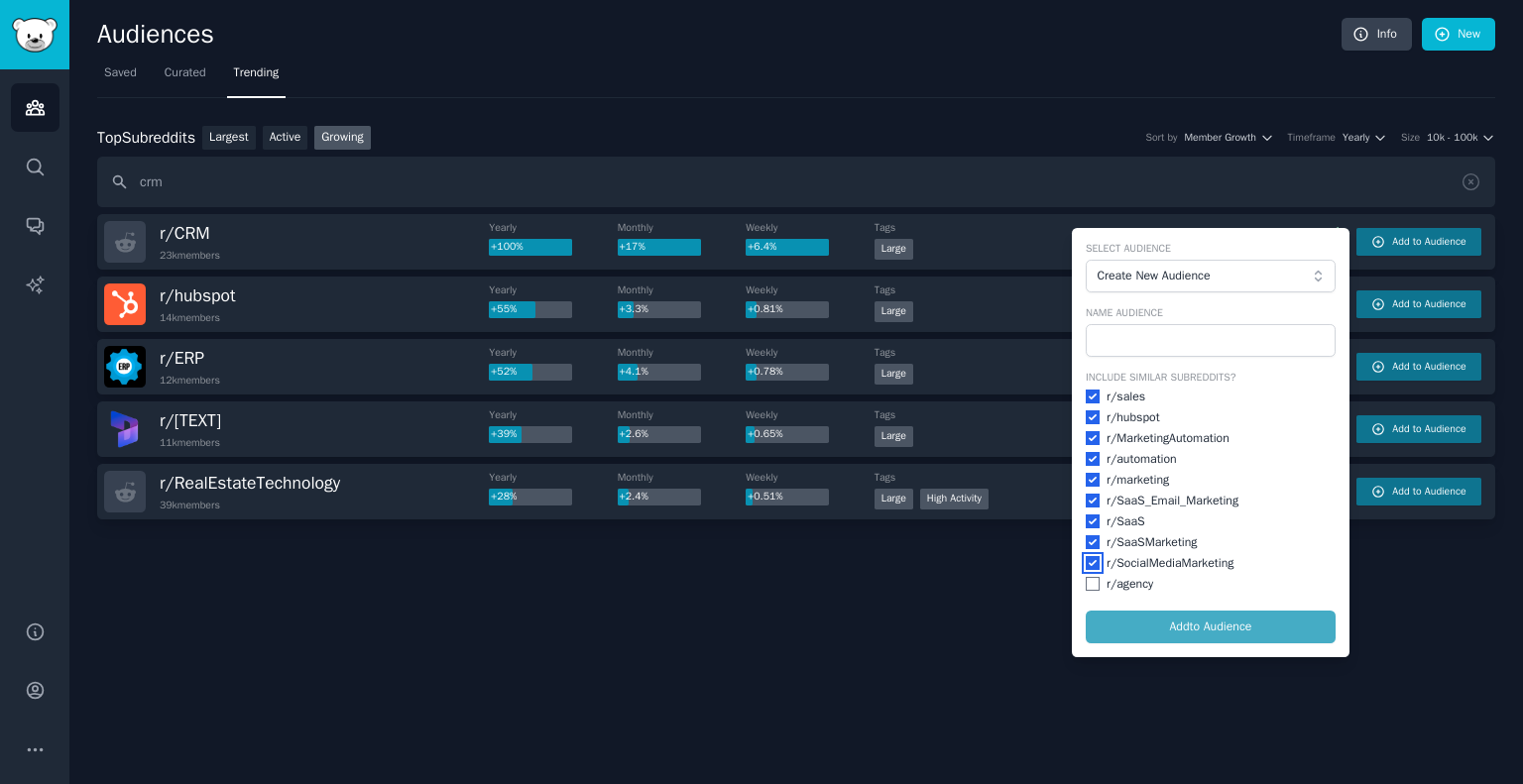 checkbox on "true" 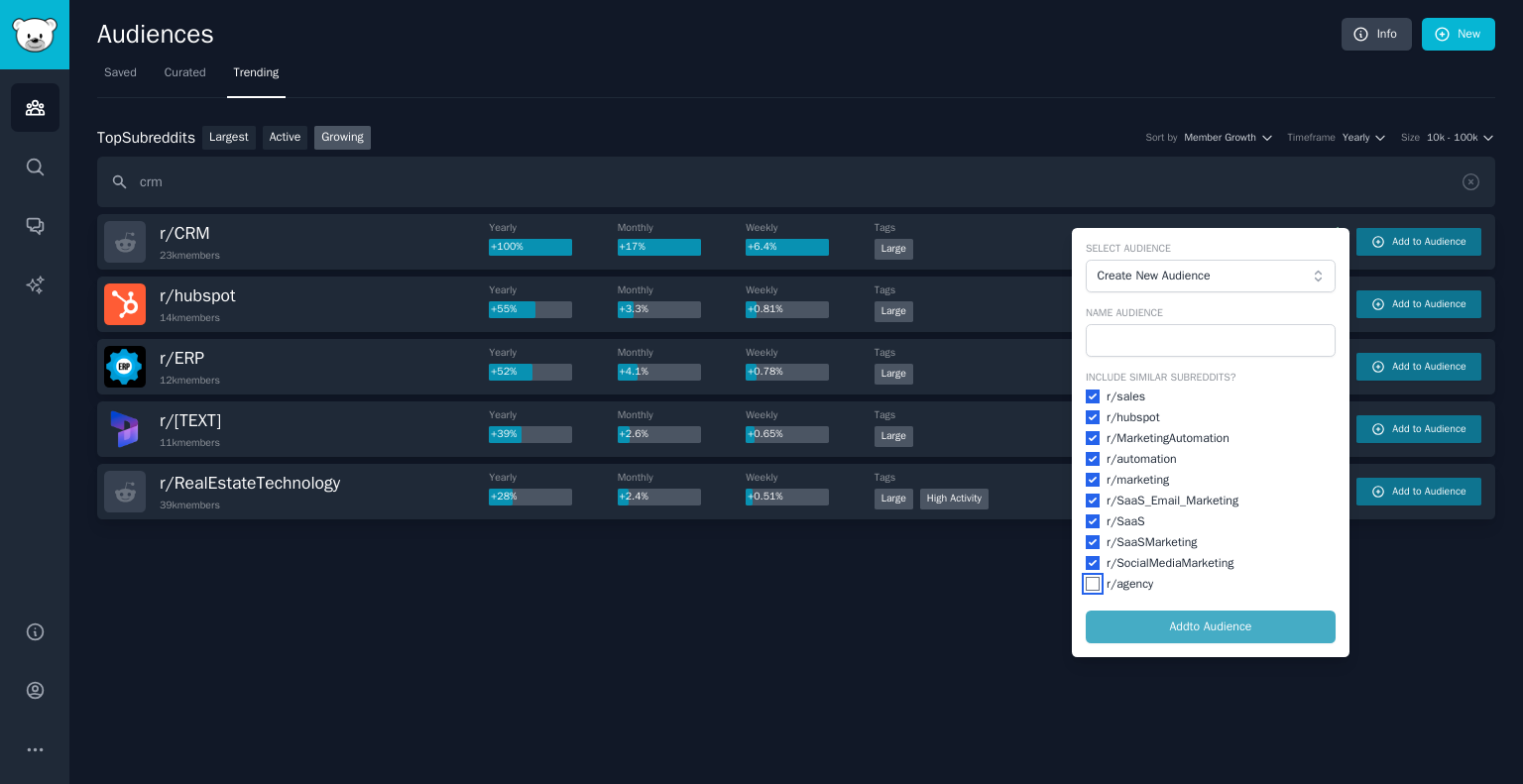 drag, startPoint x: 1097, startPoint y: 581, endPoint x: 1102, endPoint y: 571, distance: 11.18034 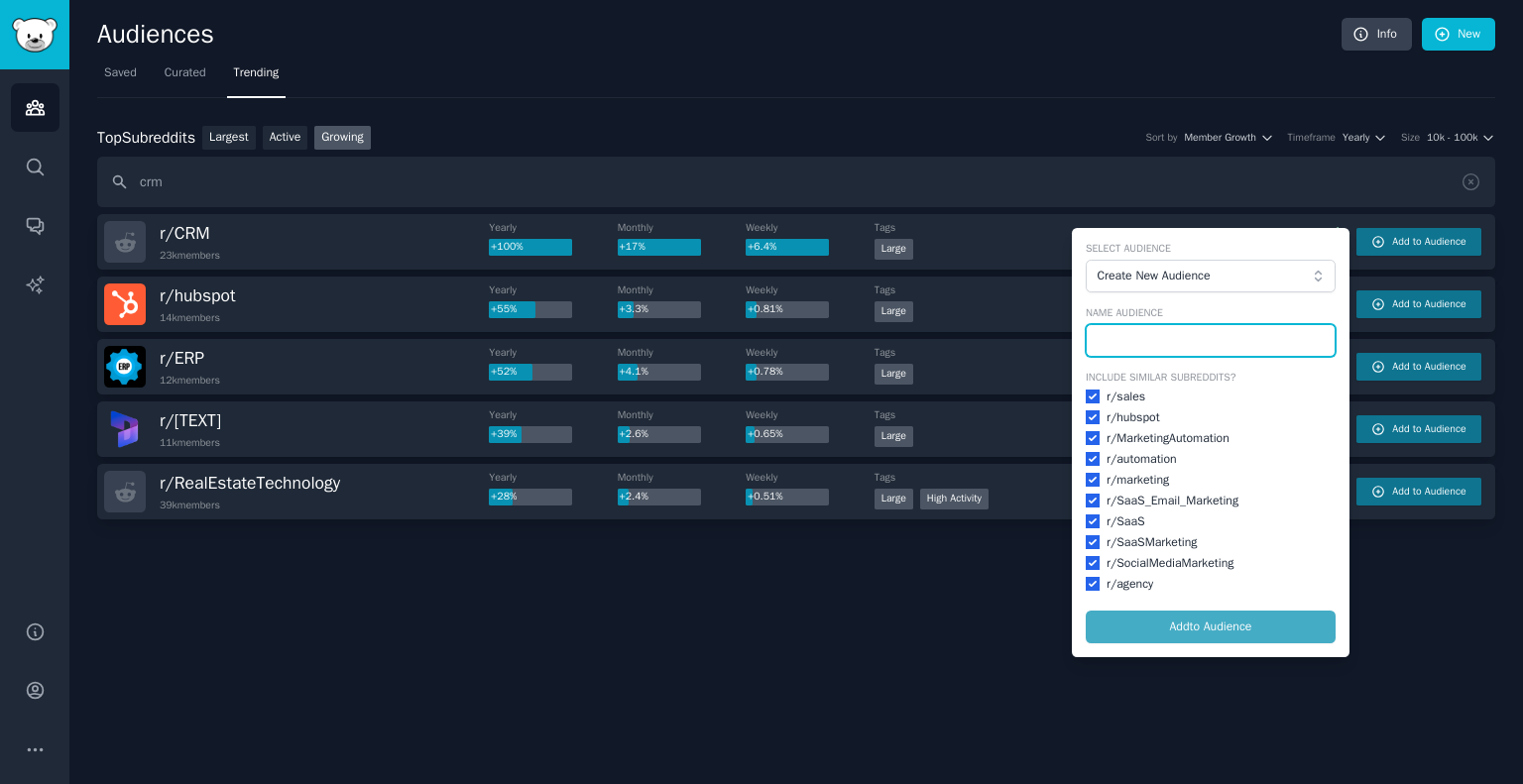 click at bounding box center (1211, 341) 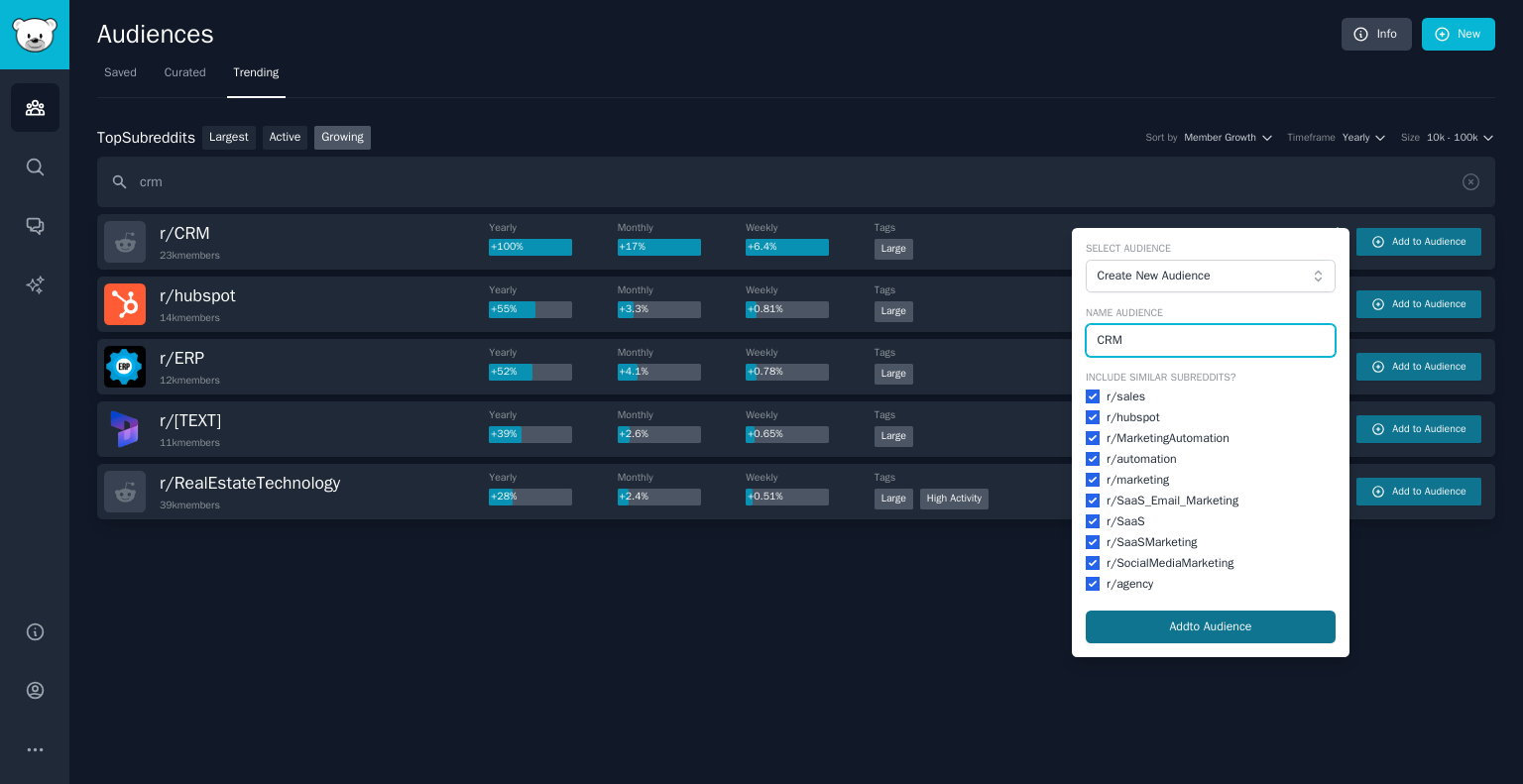 type on "CRM" 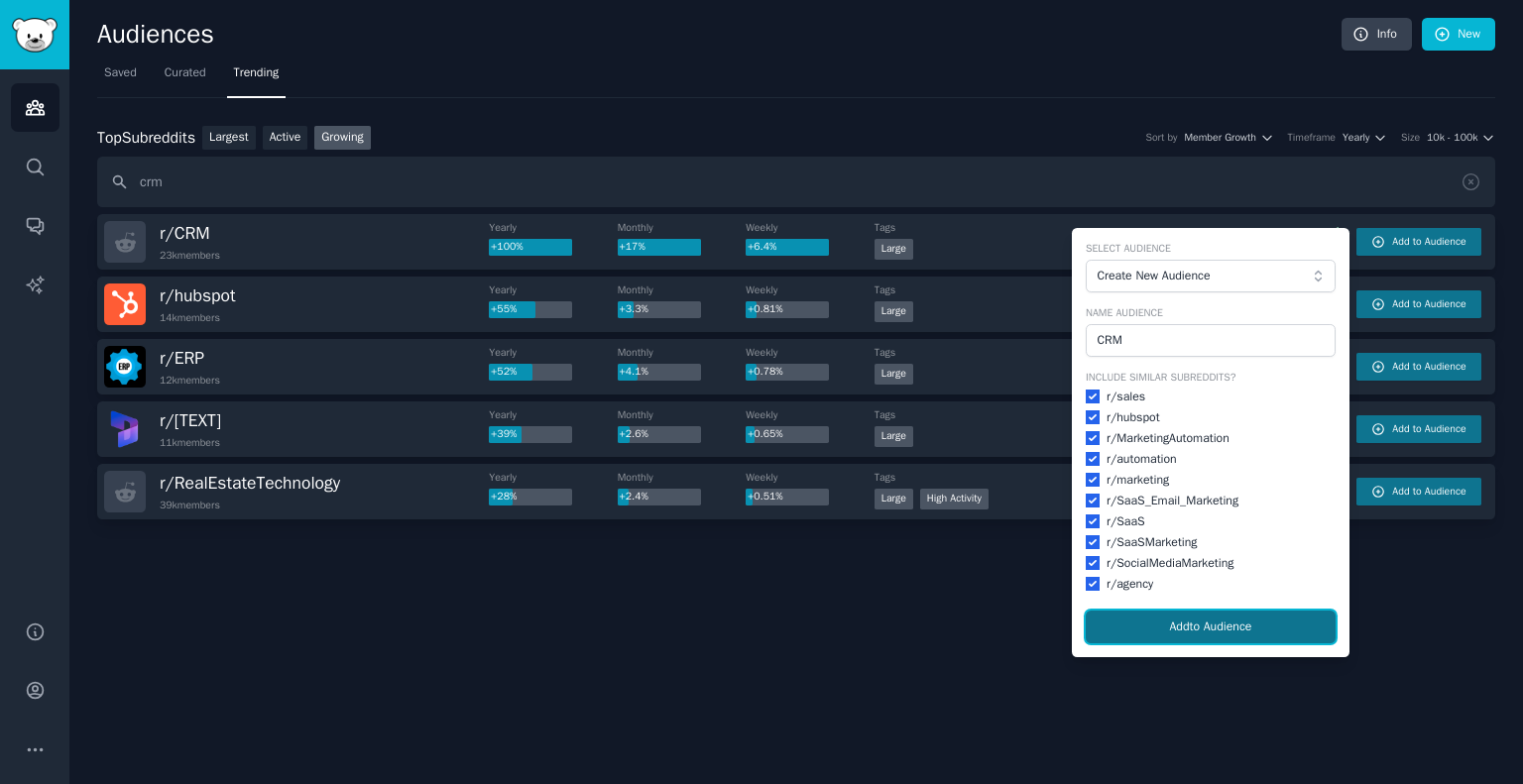 click on "Add  to Audience" at bounding box center (1211, 627) 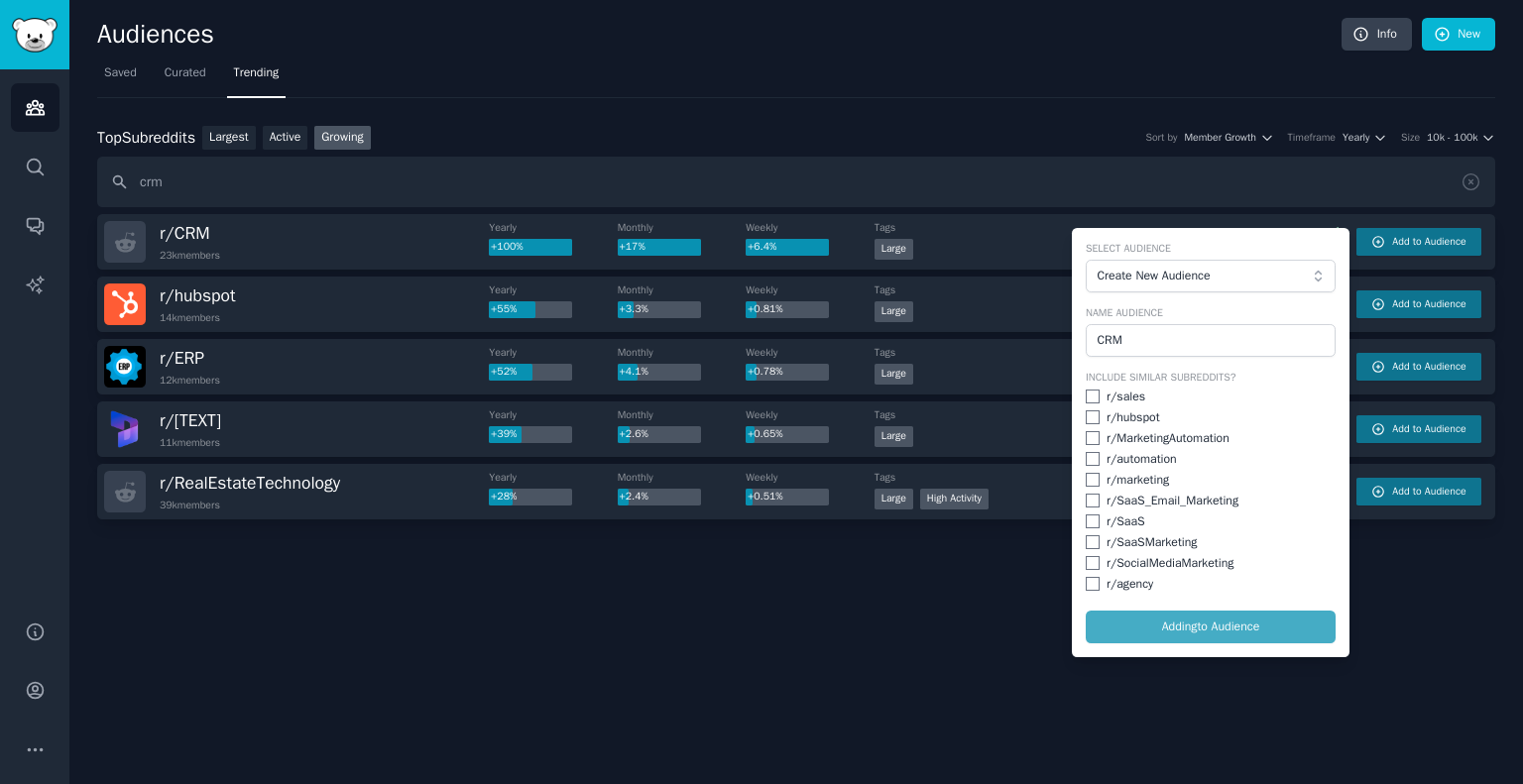 checkbox on "false" 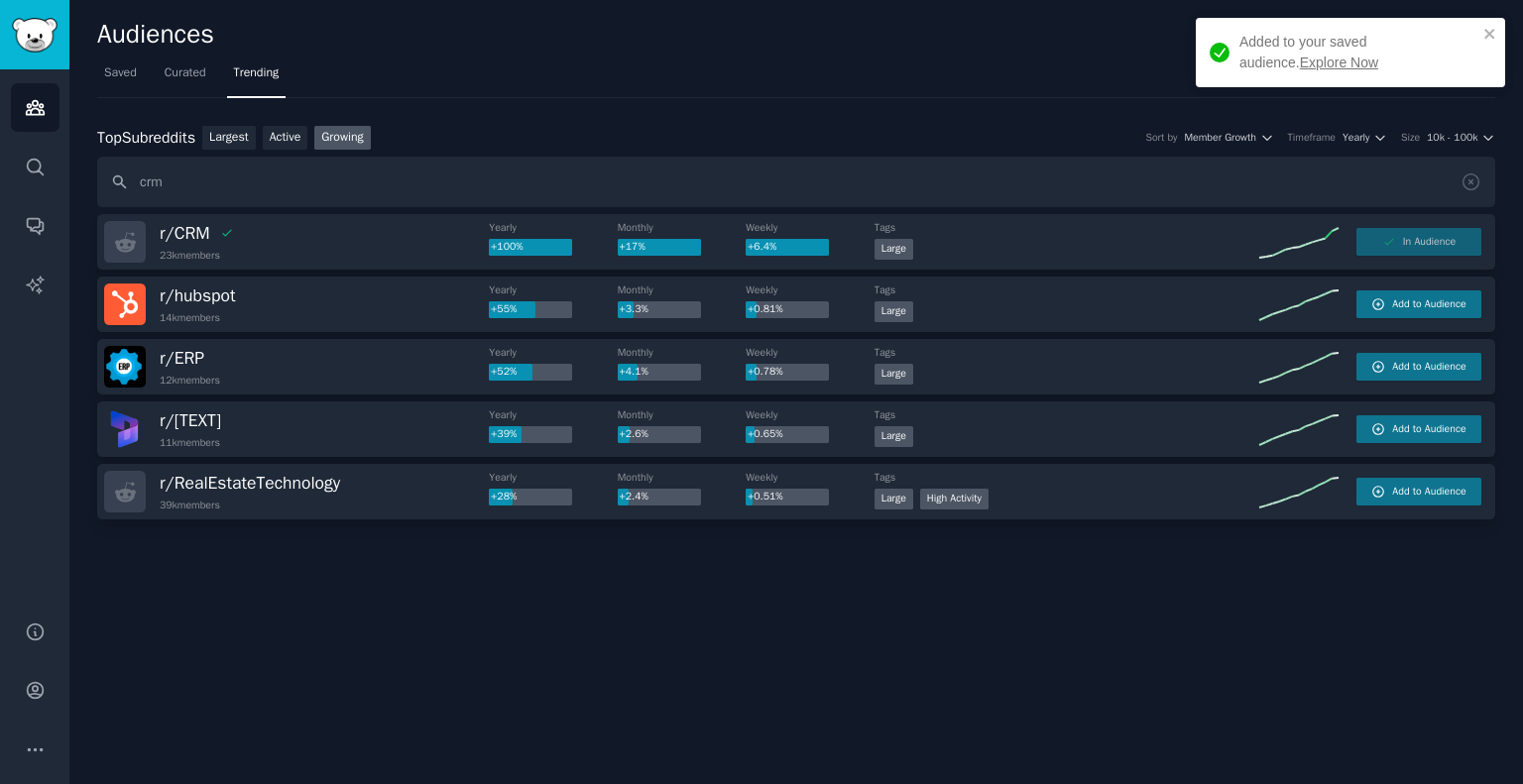 click on "Explore Now" at bounding box center (1339, 62) 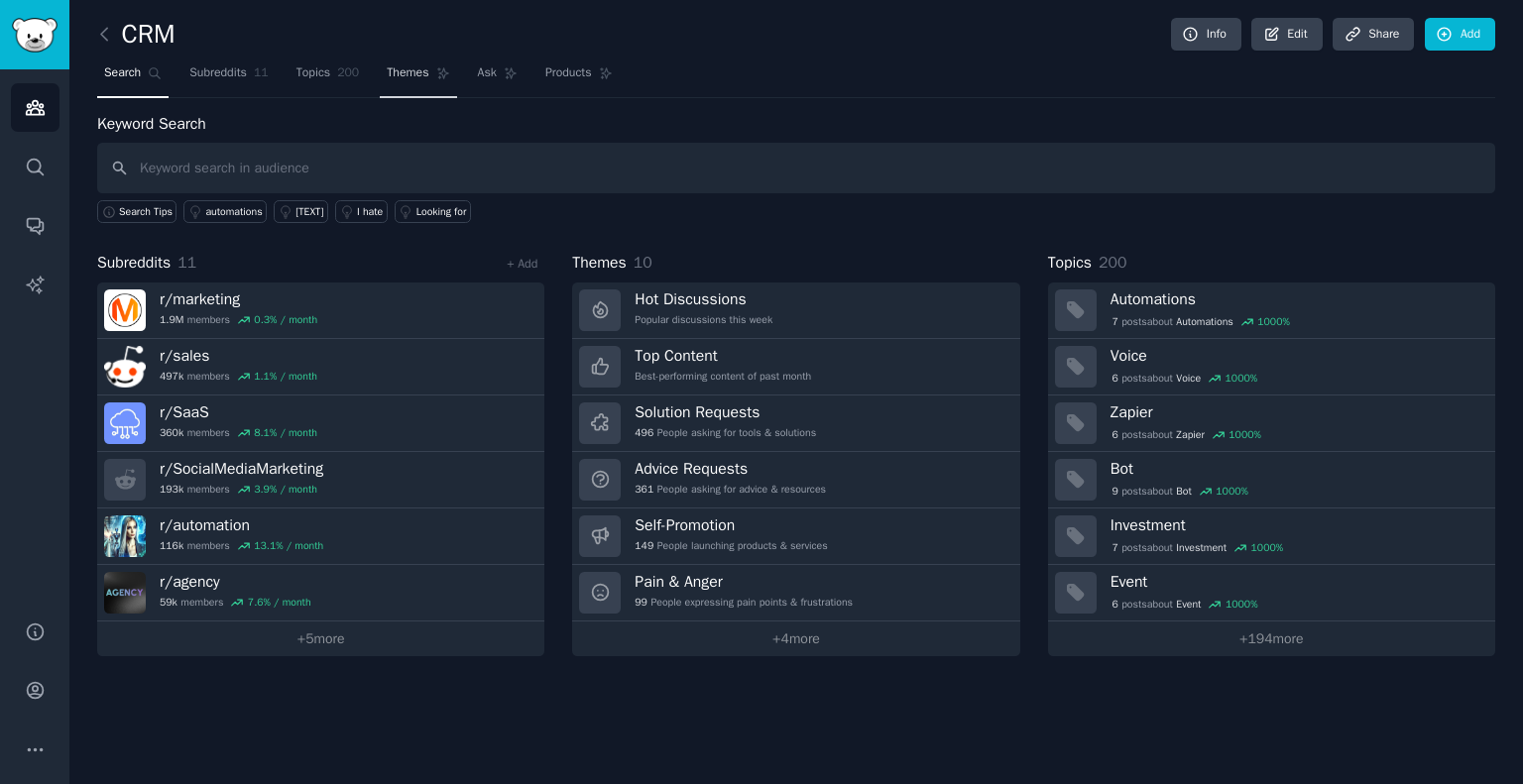 click on "Themes" at bounding box center (417, 77) 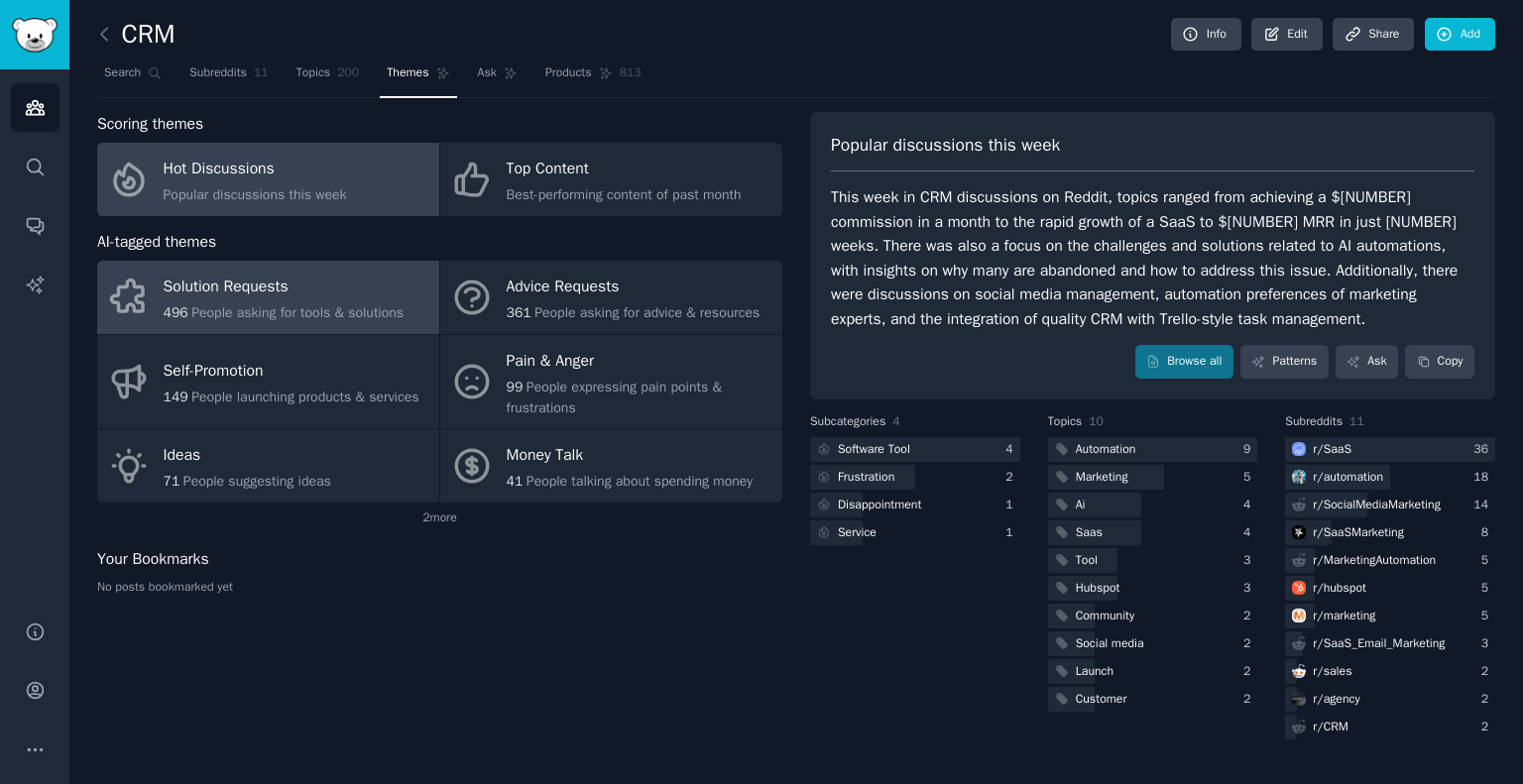 click on "People asking for tools & solutions" at bounding box center [297, 312] 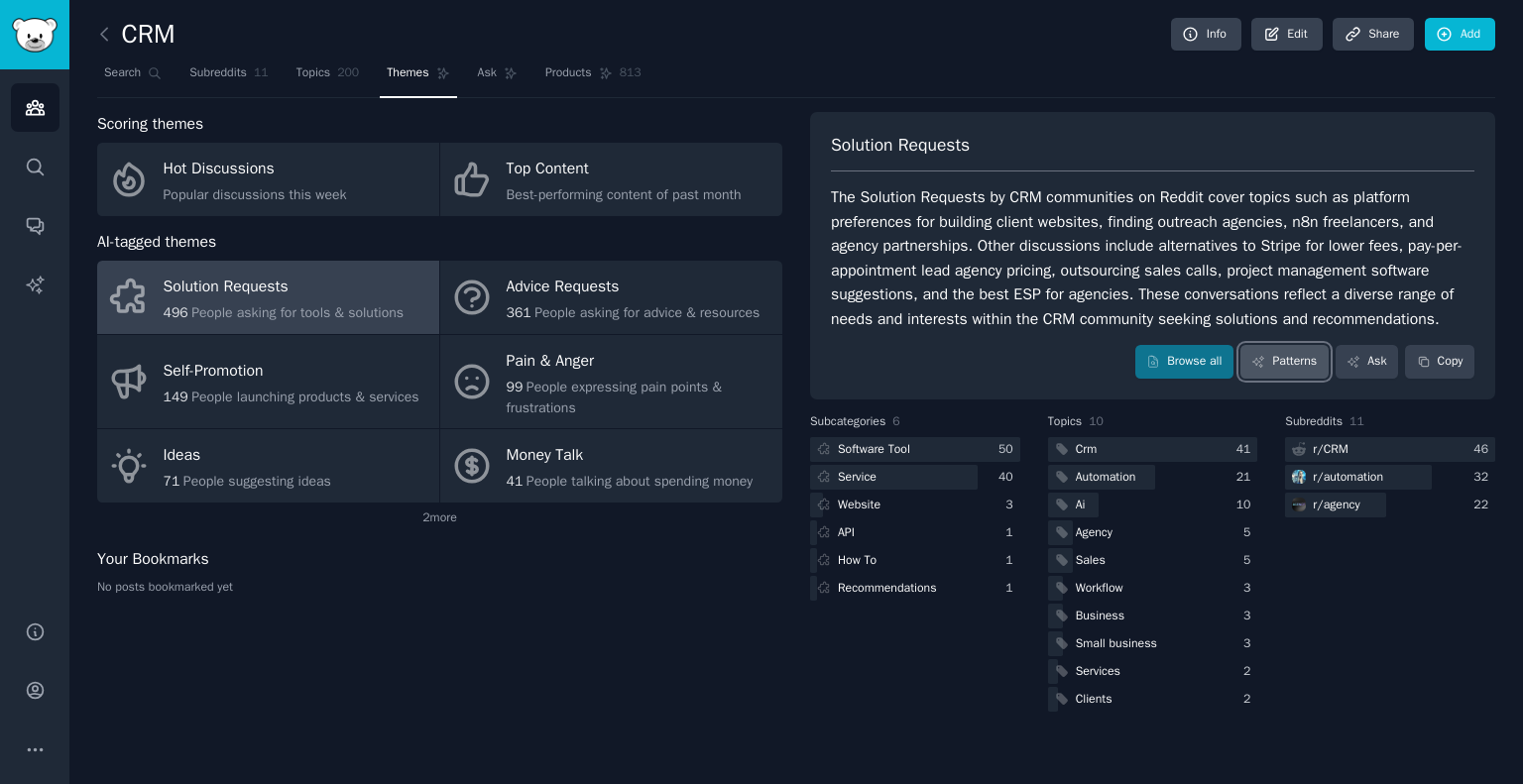click on "Patterns" at bounding box center (1284, 362) 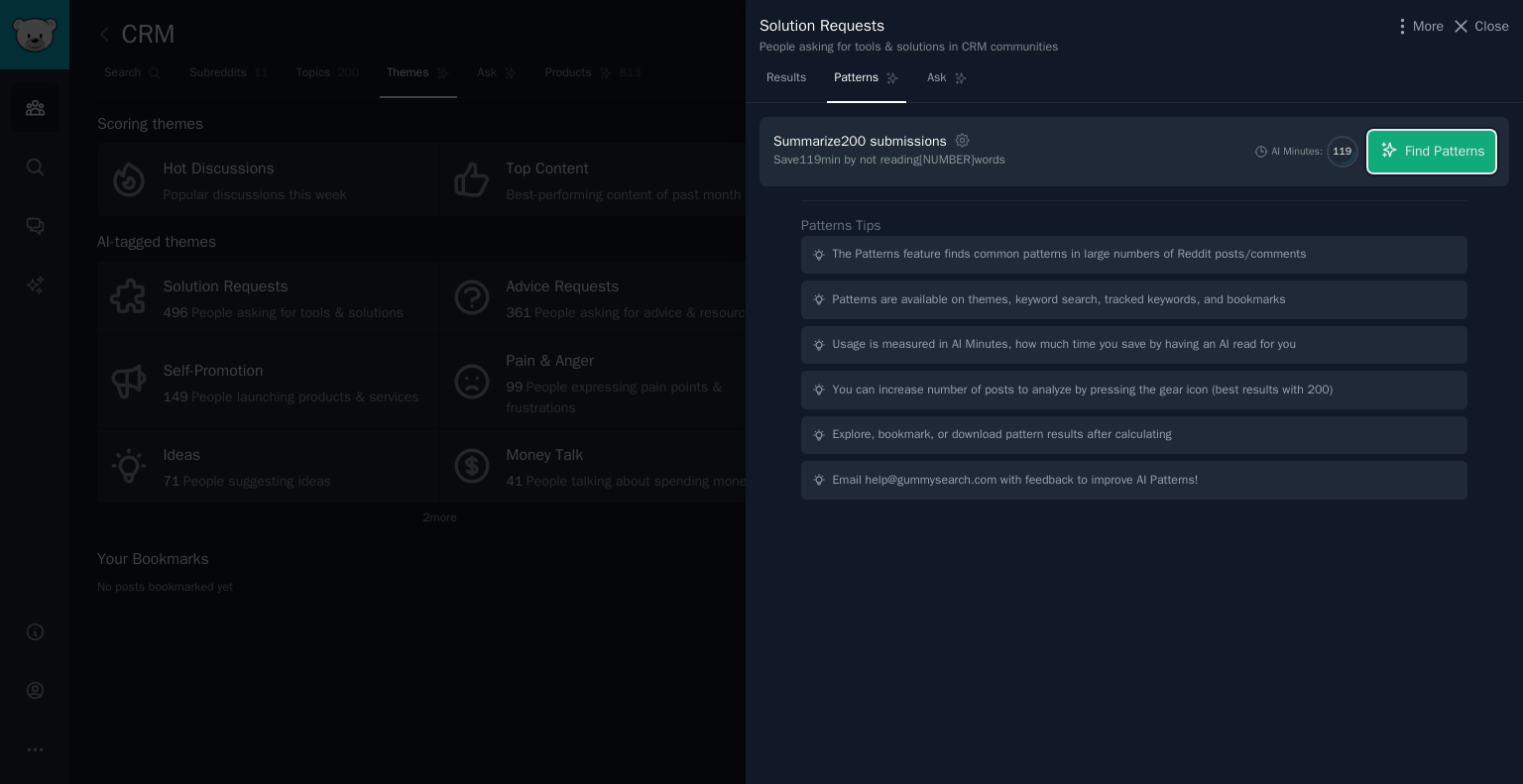 drag, startPoint x: 1412, startPoint y: 140, endPoint x: 1386, endPoint y: 150, distance: 27.856777 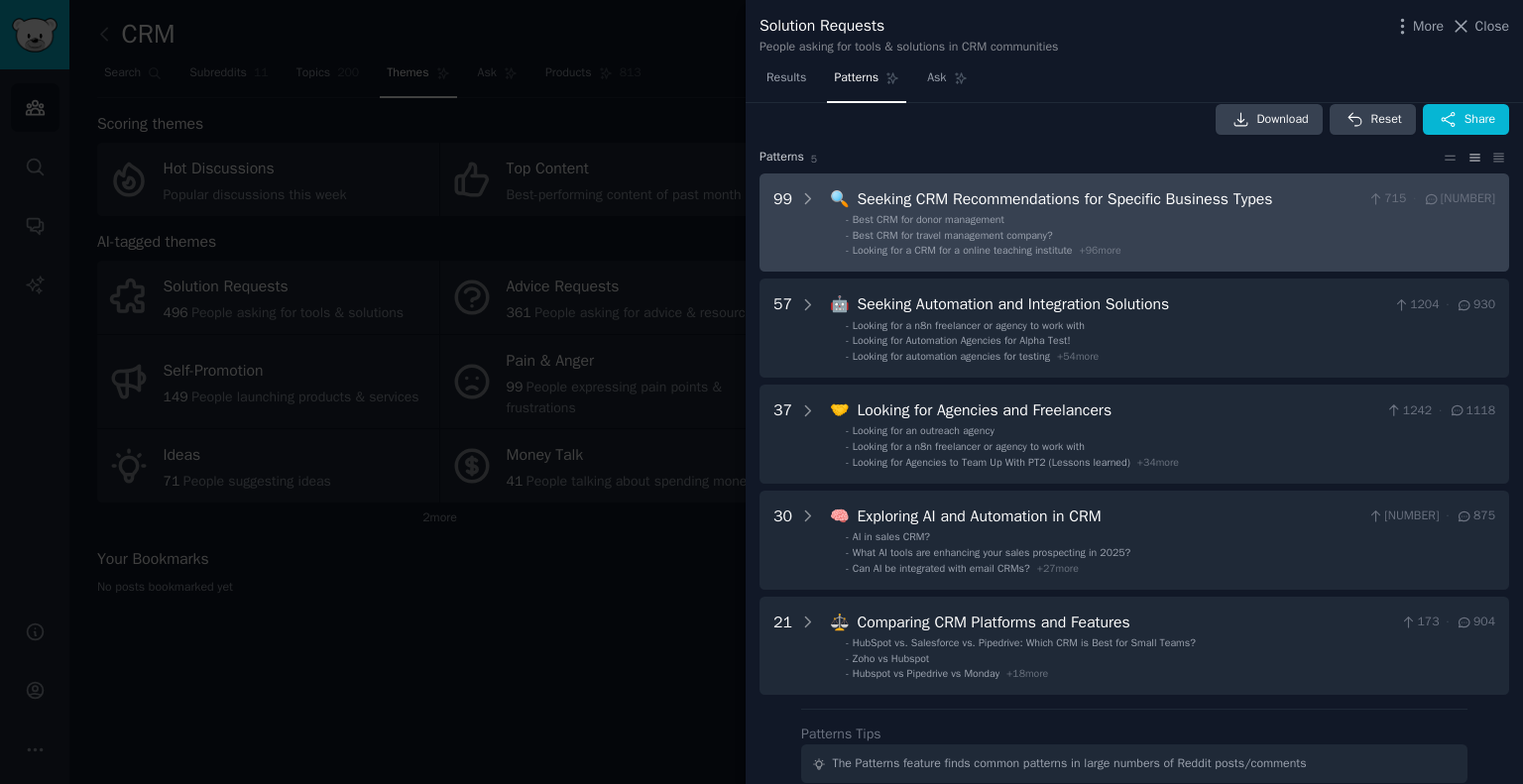 scroll, scrollTop: 0, scrollLeft: 0, axis: both 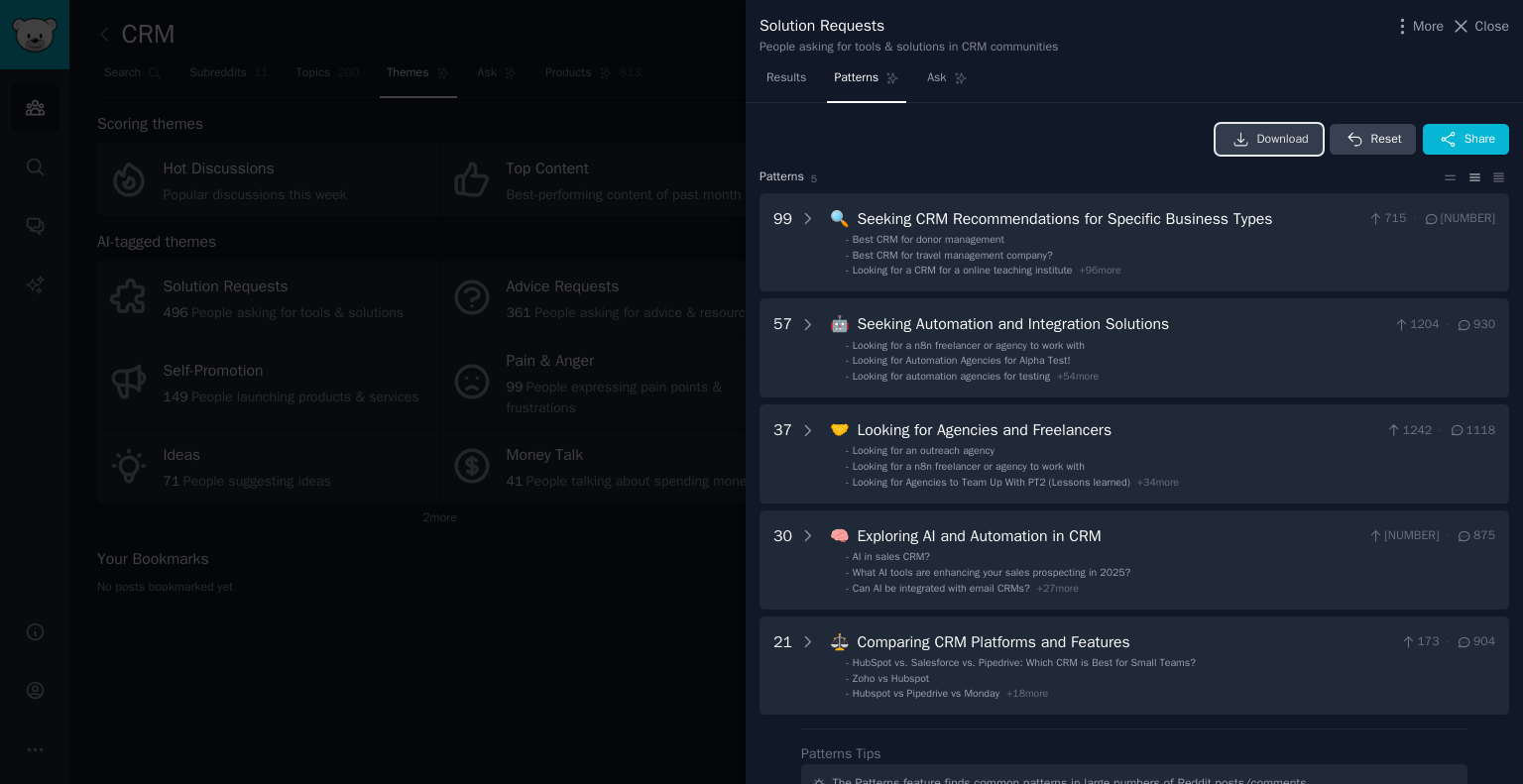 click 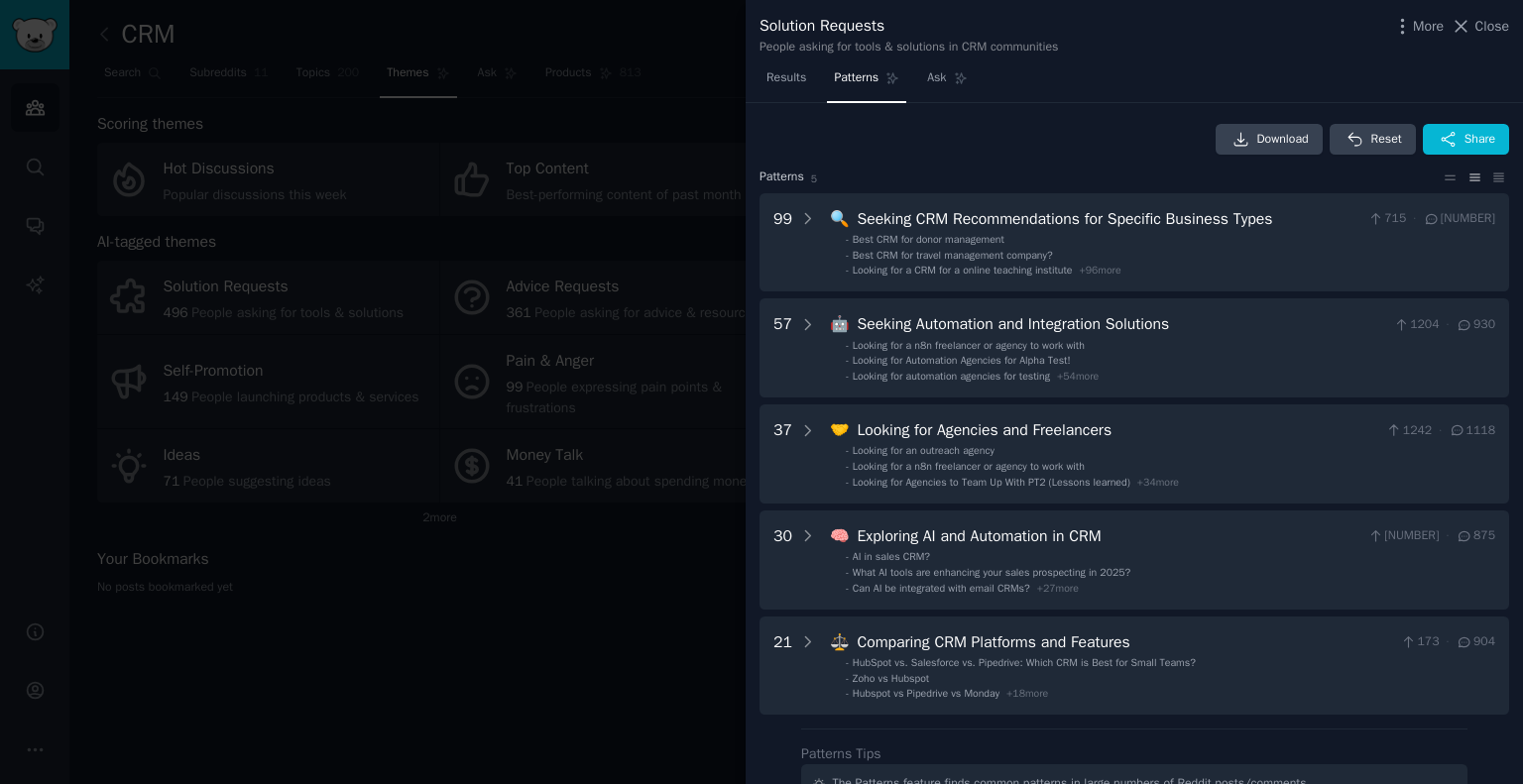 click at bounding box center (762, 392) 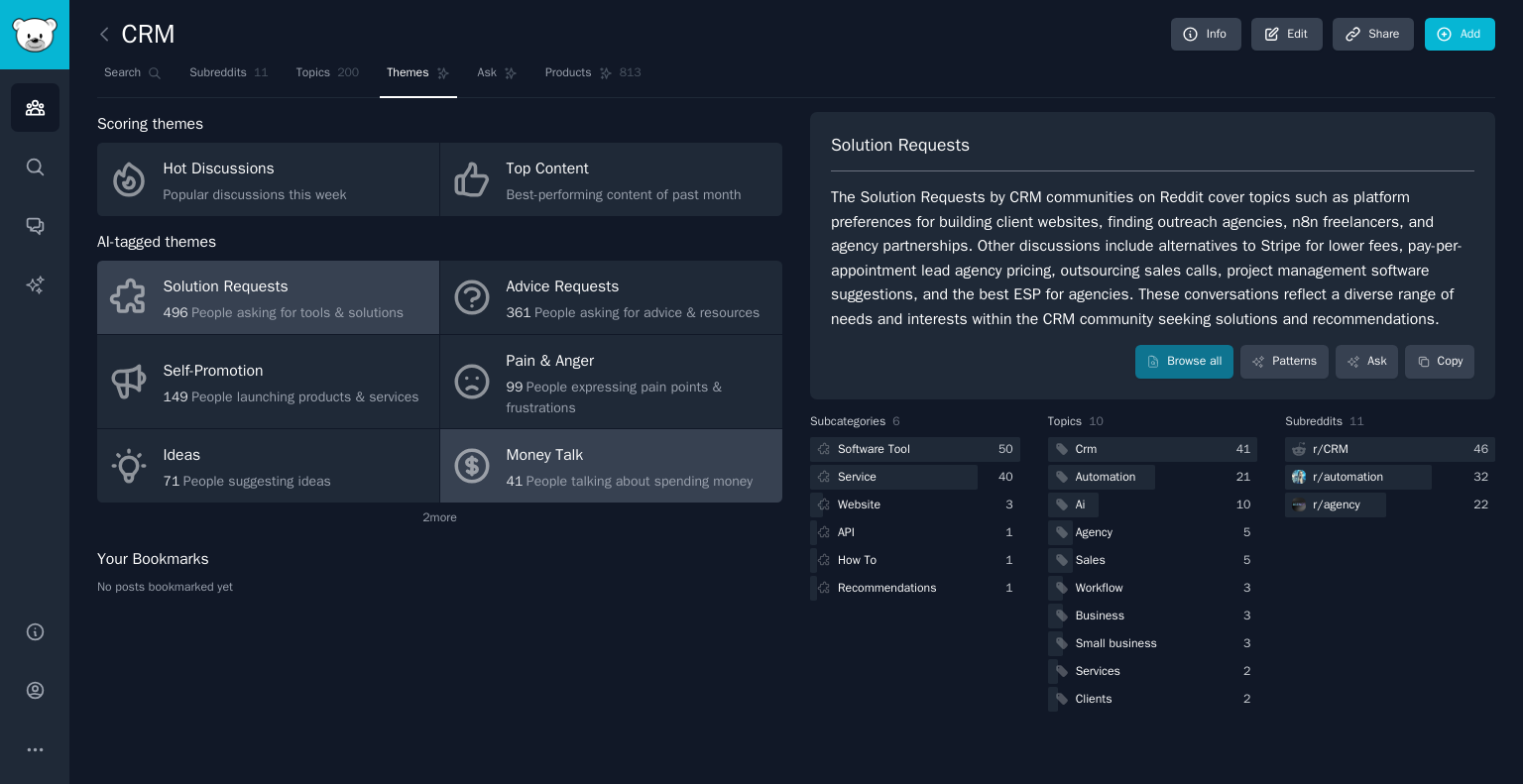 click on "Money Talk" at bounding box center [630, 456] 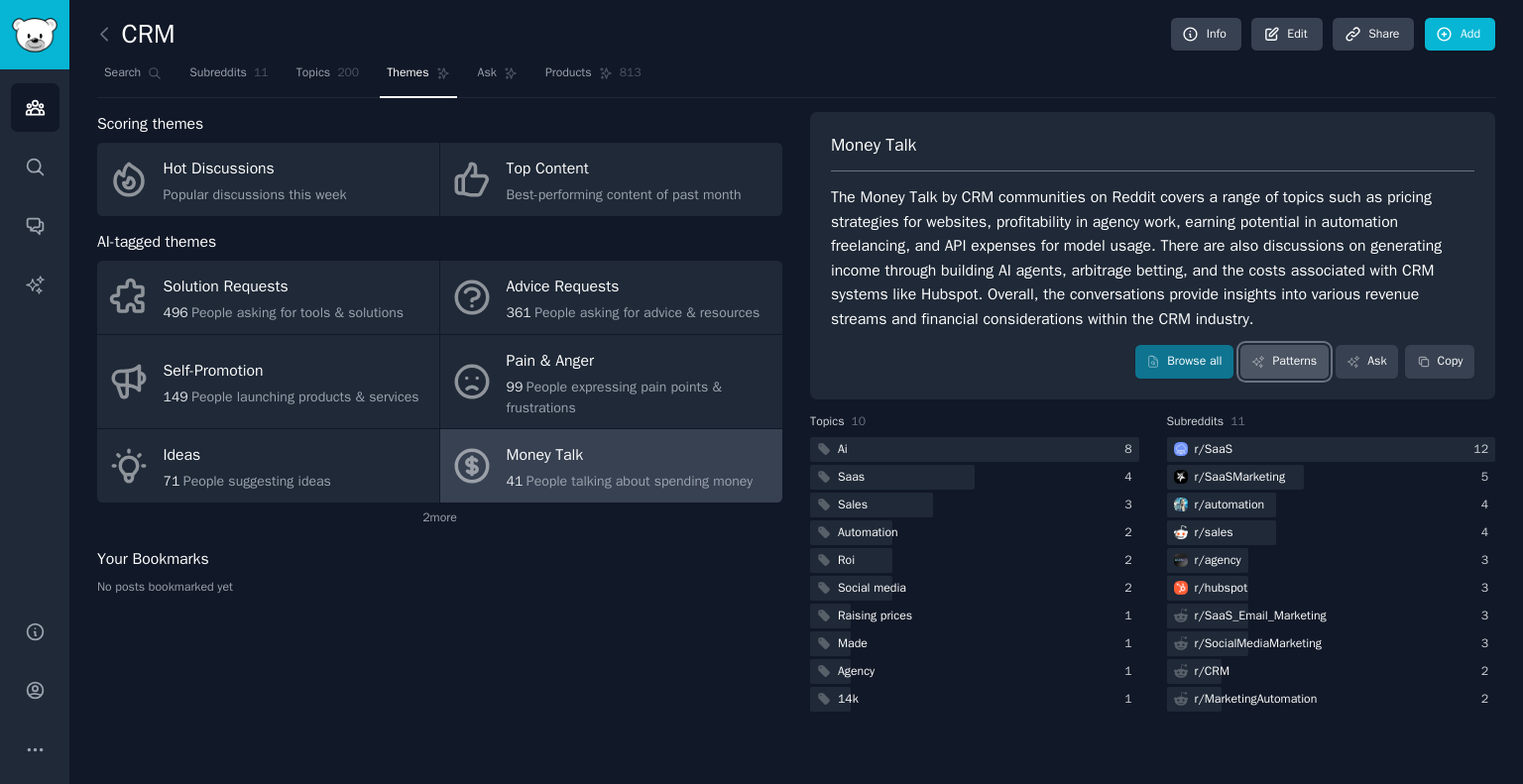 click on "Patterns" at bounding box center [1284, 362] 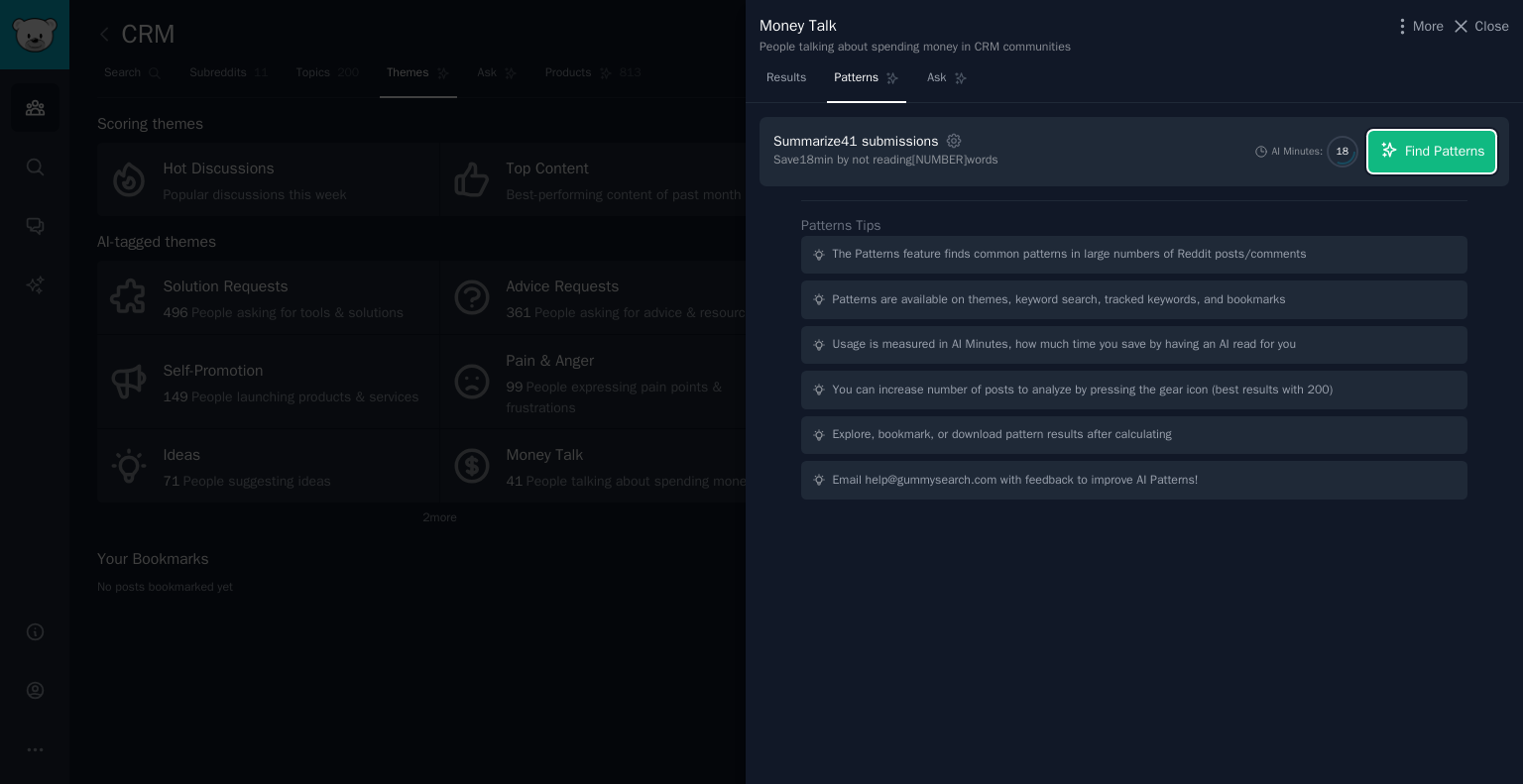 click on "Find Patterns" at bounding box center [1445, 151] 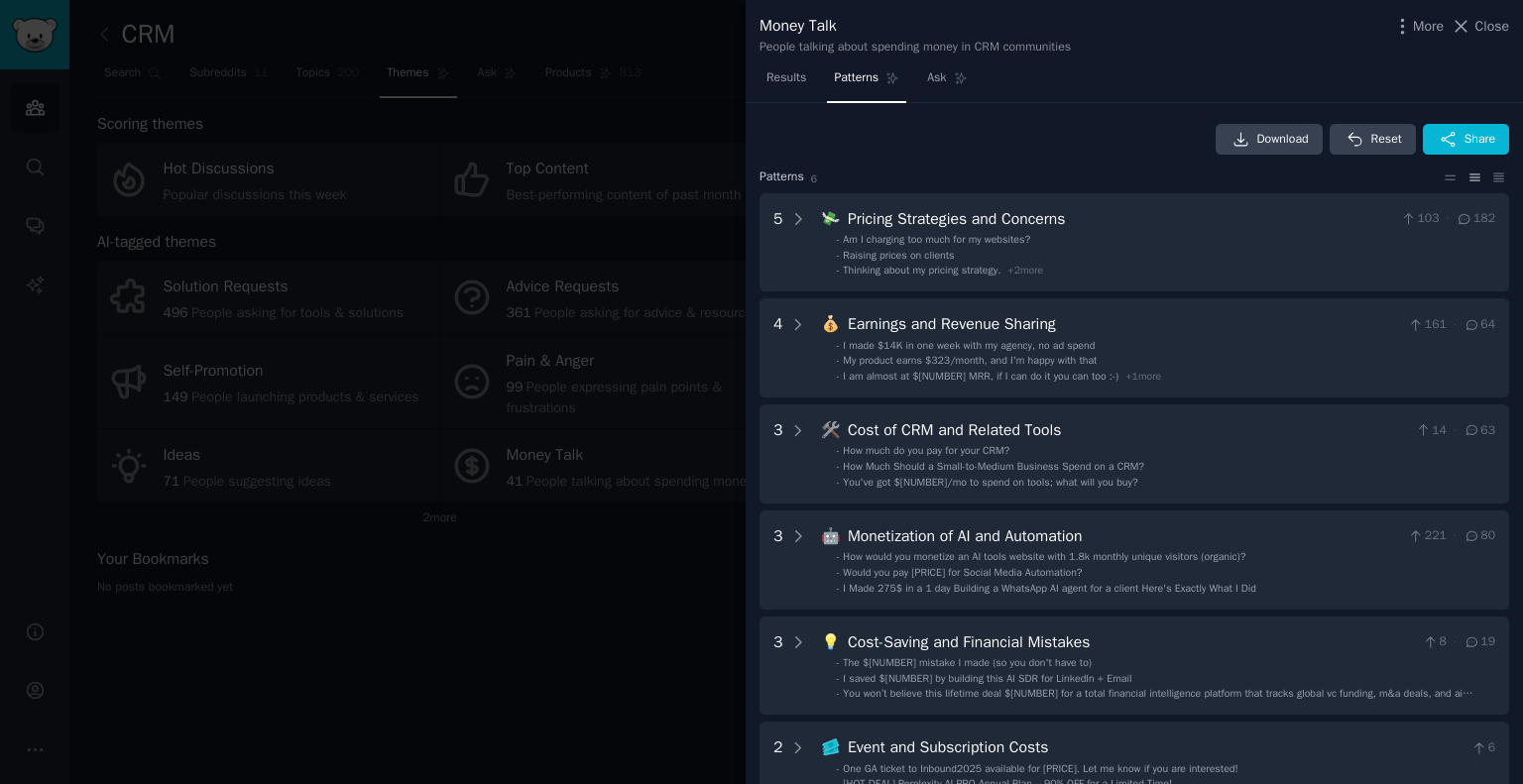 click on "Download Reset Share Pattern s [NUMBER] [NUMBER] 💸 Pricing Strategies and Concerns [NUMBER] · [NUMBER] - Am I charging too much for my websites? - Raising prices on clients - Thinking about my pricing strategy. + 2 more 4 💰 Earnings and Revenue Sharing [NUMBER] · [NUMBER] - I made $[NUMBER] in one week with my agency, no ad spend - My product earns $[NUMBER]/month, and I'm happy with that - I am almost at $[NUMBER] MRR, if I can do it you can too :-) + 1 more 3 🛠️ Cost of CRM and Related Tools [NUMBER] · [NUMBER] - How much do you pay for your CRM? - How Much Should a Small-to-Medium Business Spend on a CRM? - You've got $[NUMBER]/mo to spend on tools; what will you buy? 3 🤖 Monetization of AI and Automation [NUMBER] · [NUMBER] - How would you monetize an AI tools website with [NUMBER]k monthly unique visitors (organic)? - Would you pay $[NUMBER] for Social Media Automation? - I Made [NUMBER]$ in [NUMBER] day Building a WhatsApp AI agent for a client Here's Exactly What I Did 3 💡 Cost-Saving and Financial Mistakes [NUMBER] · [NUMBER] - The $[NUMBER] mistake I made (so you don't have to) - - 2 6 -" at bounding box center [1134, 444] 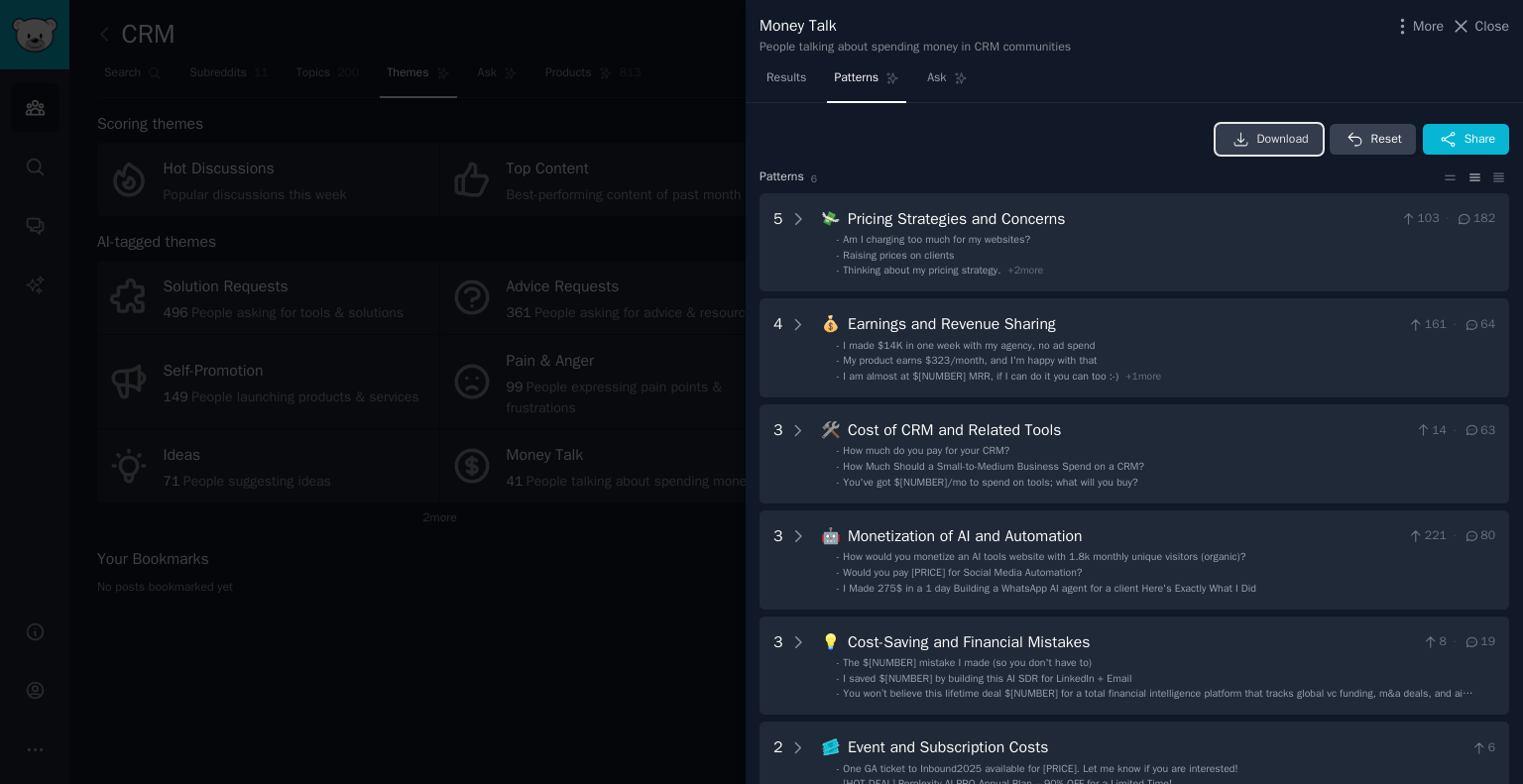 click on "Download" at bounding box center (1283, 140) 